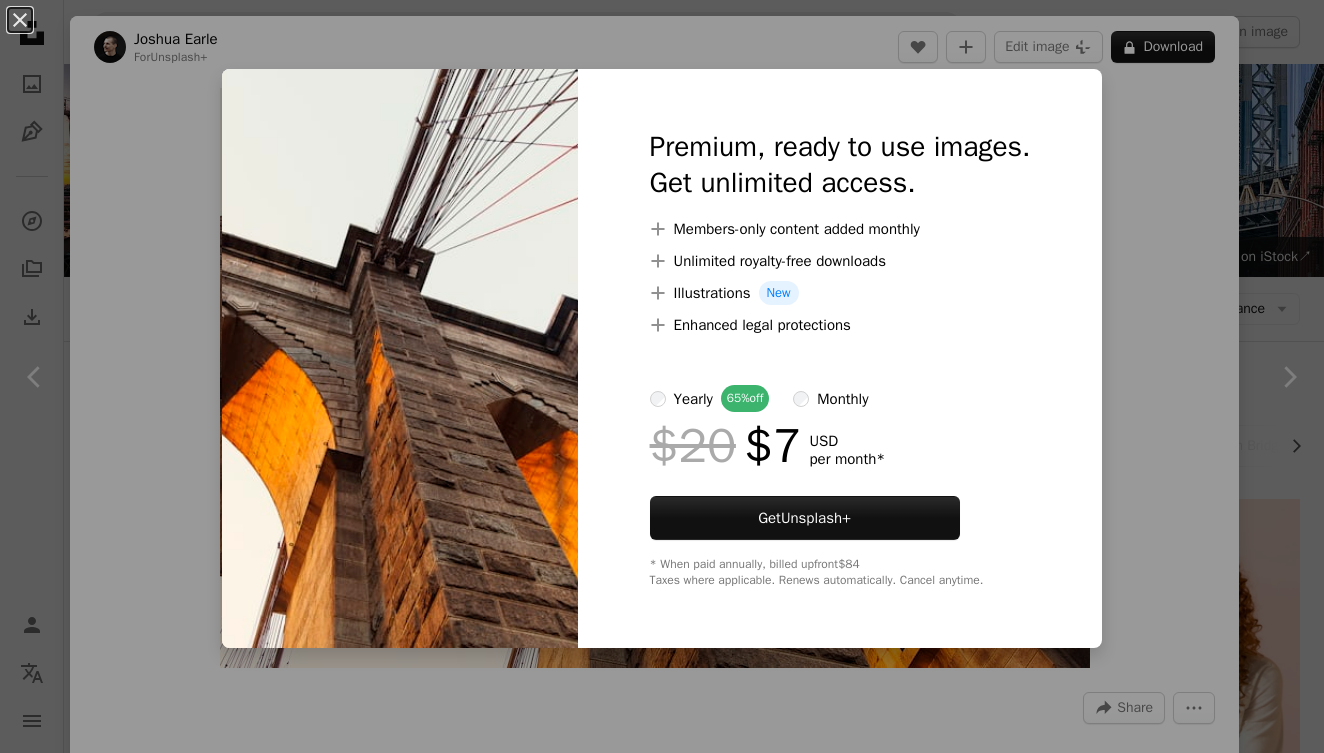 scroll, scrollTop: 3643, scrollLeft: 0, axis: vertical 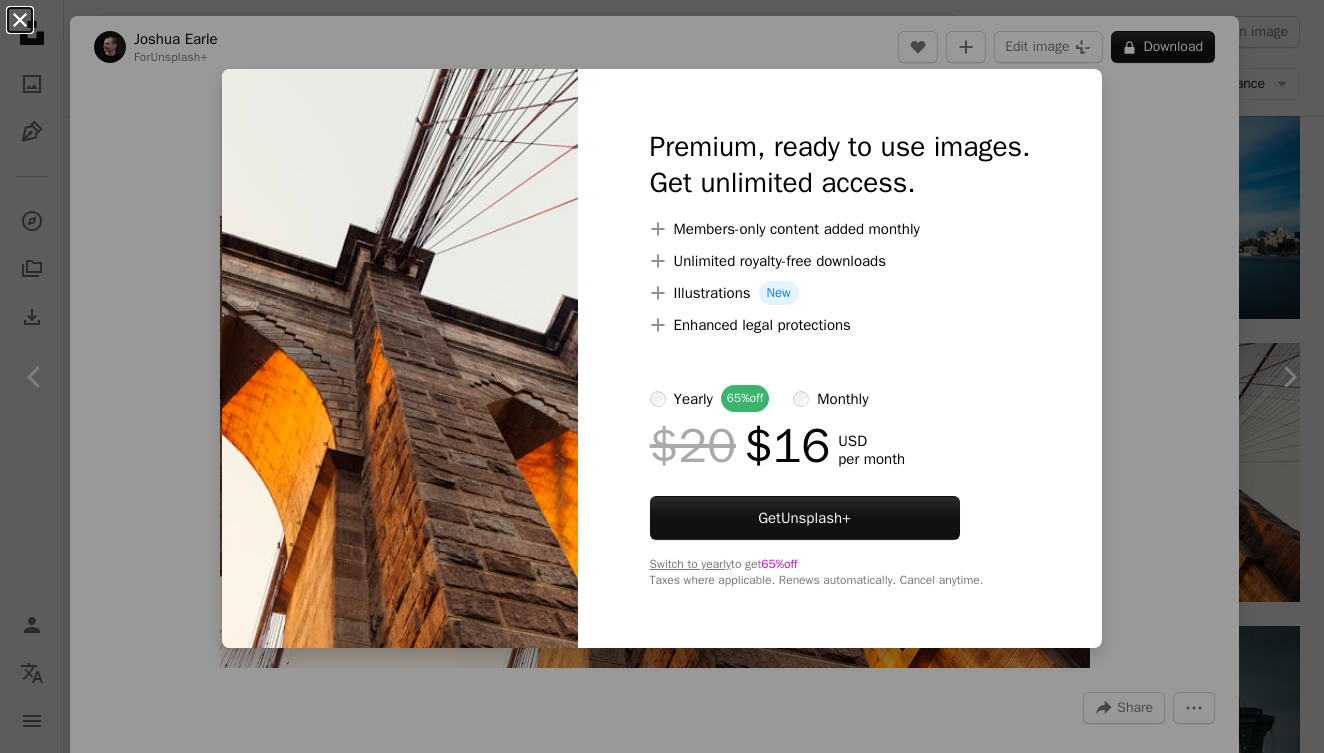 click on "An X shape" at bounding box center [20, 20] 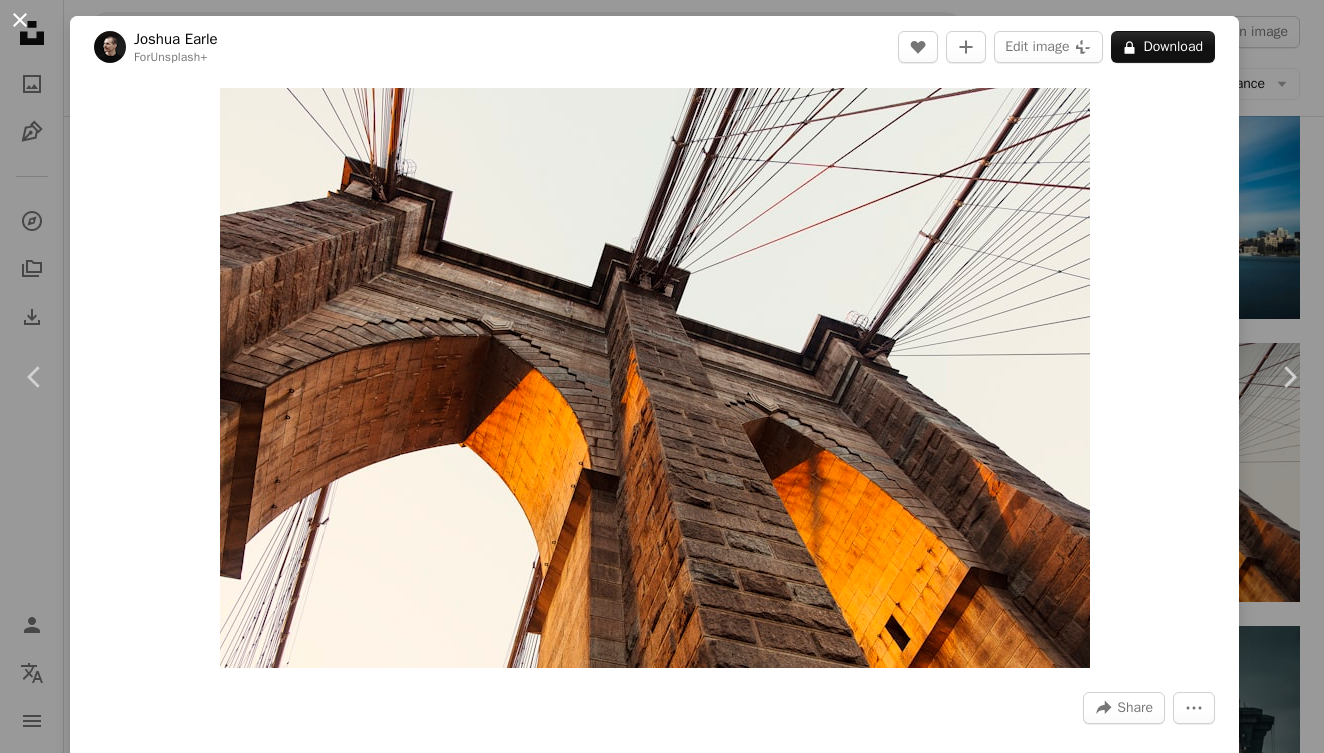 click on "An X shape" at bounding box center [20, 20] 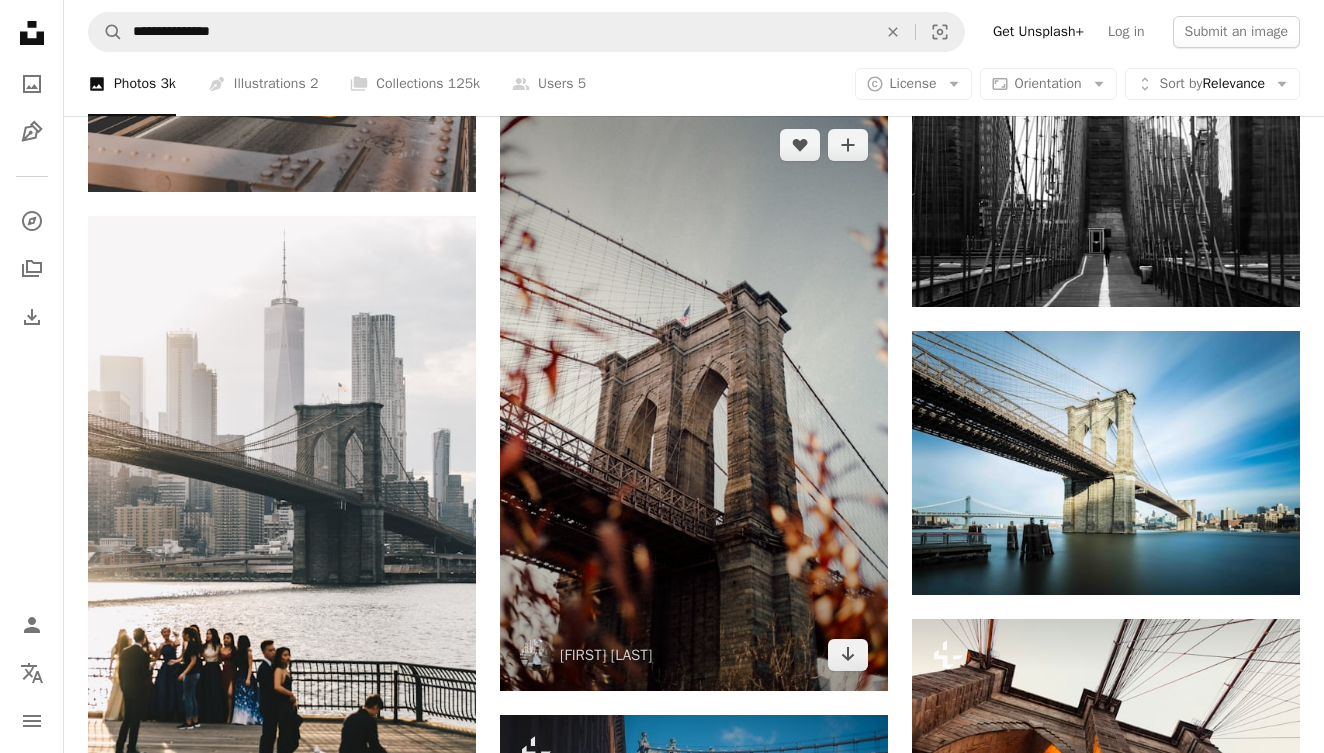 scroll, scrollTop: 3365, scrollLeft: 0, axis: vertical 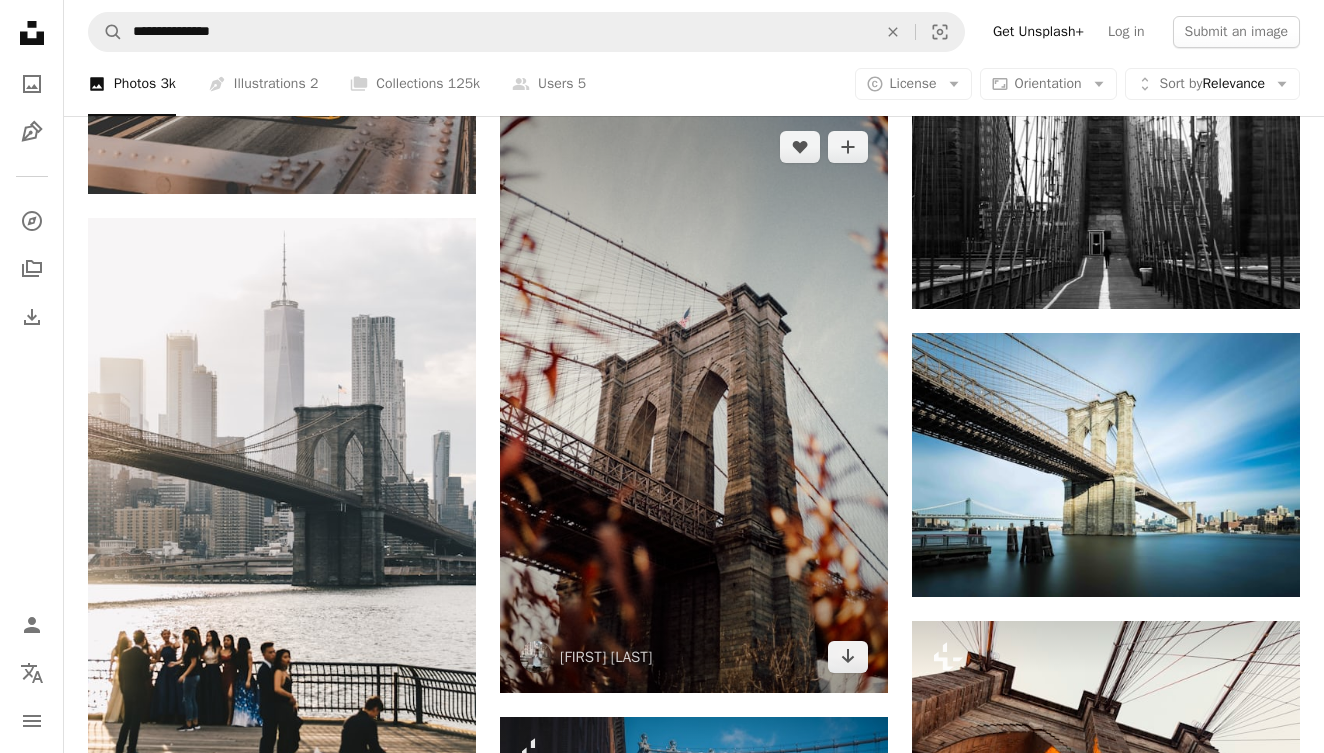 click at bounding box center [694, 402] 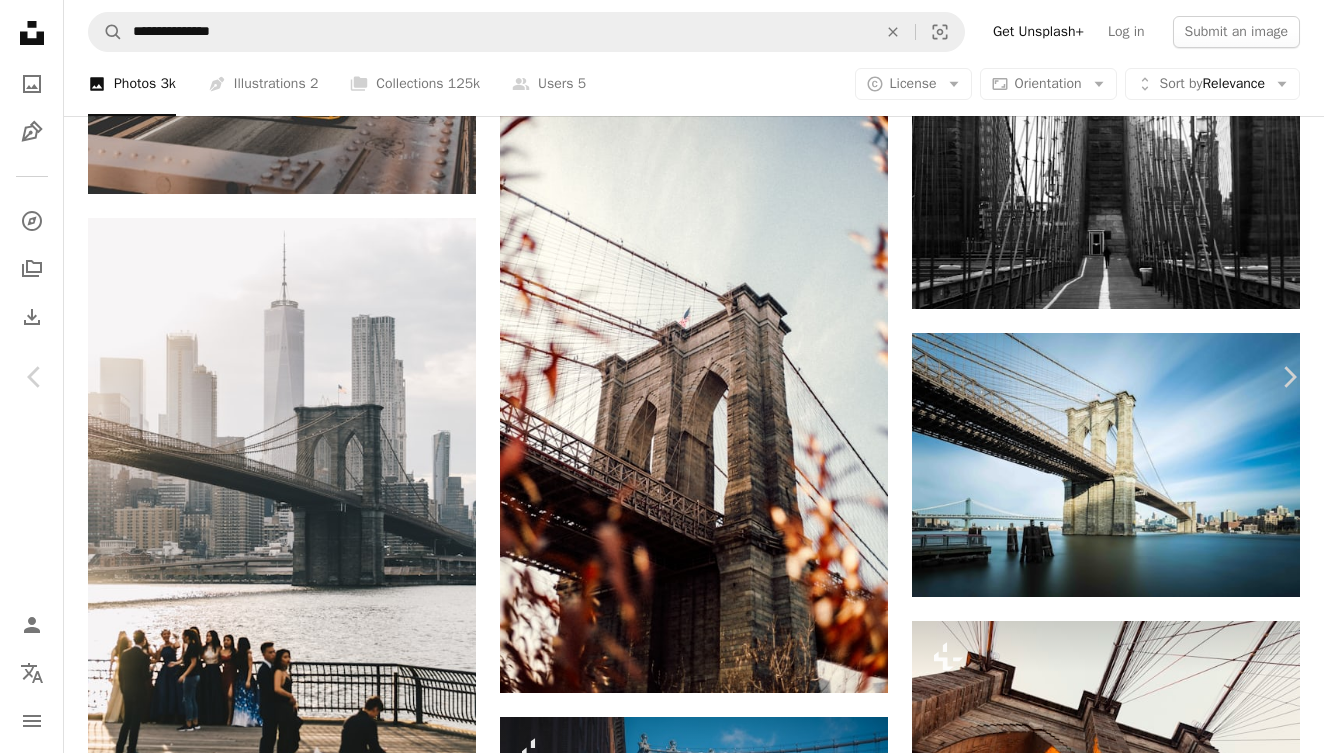 click on "Chevron down" 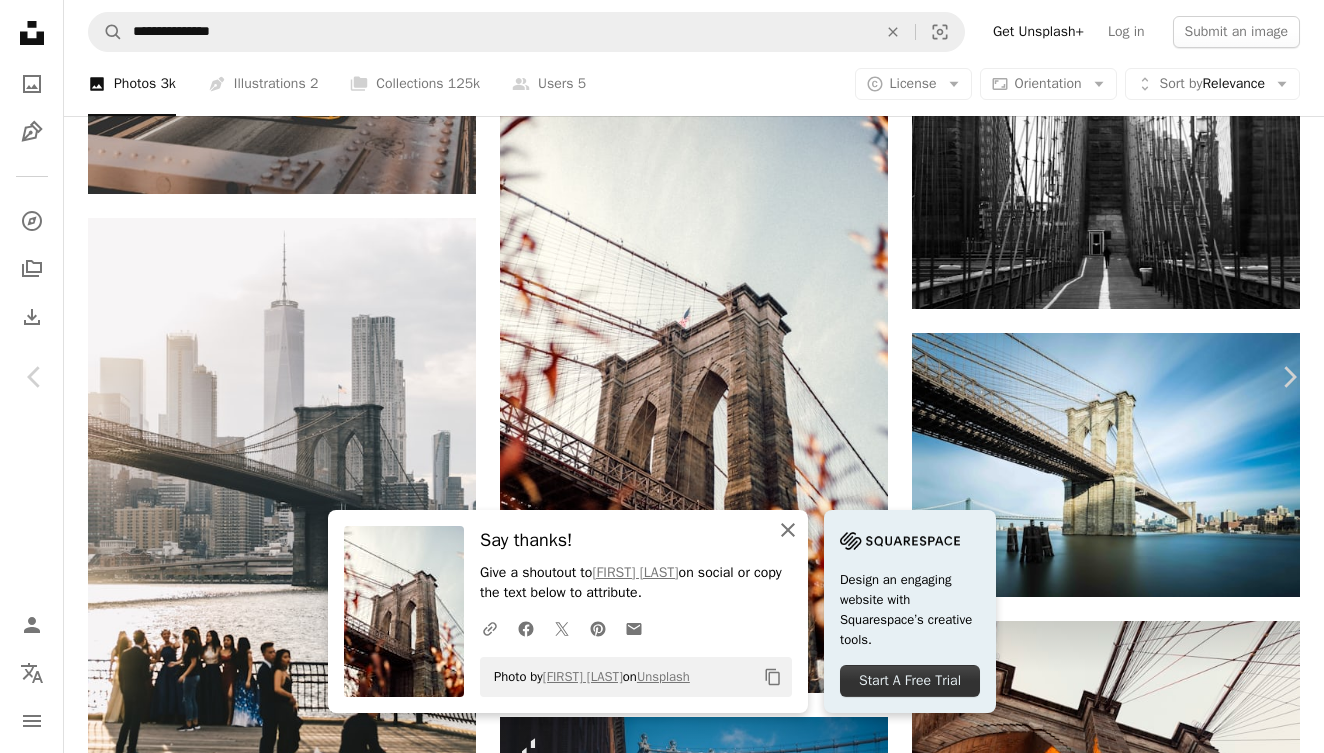 click 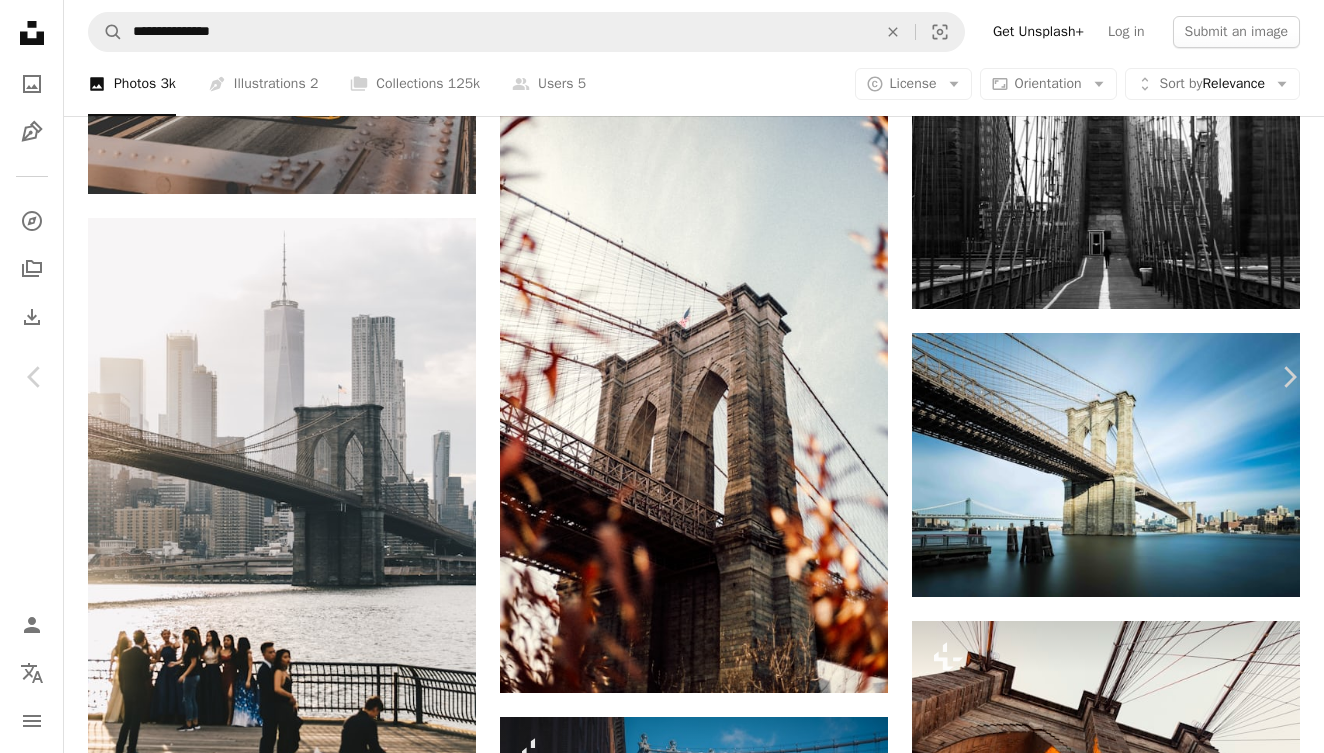 click on "An X shape" at bounding box center (20, 20) 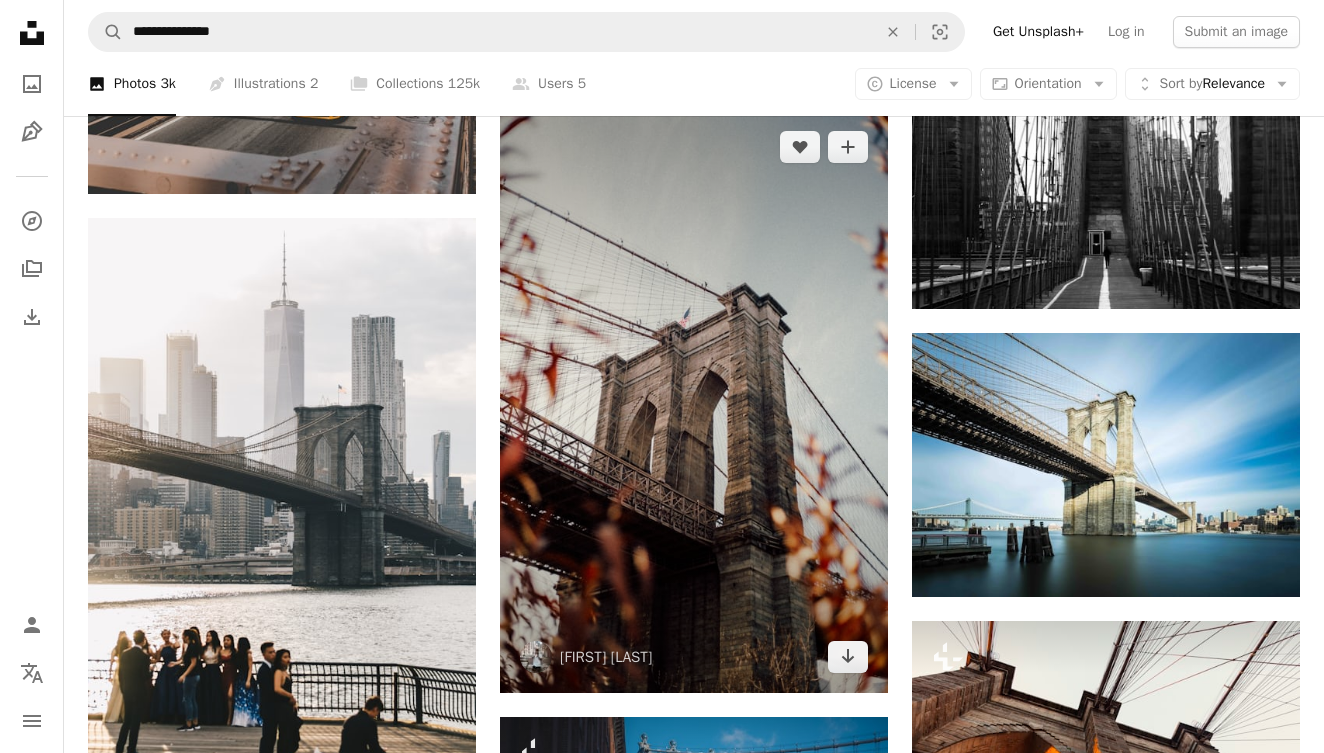 click at bounding box center [694, 402] 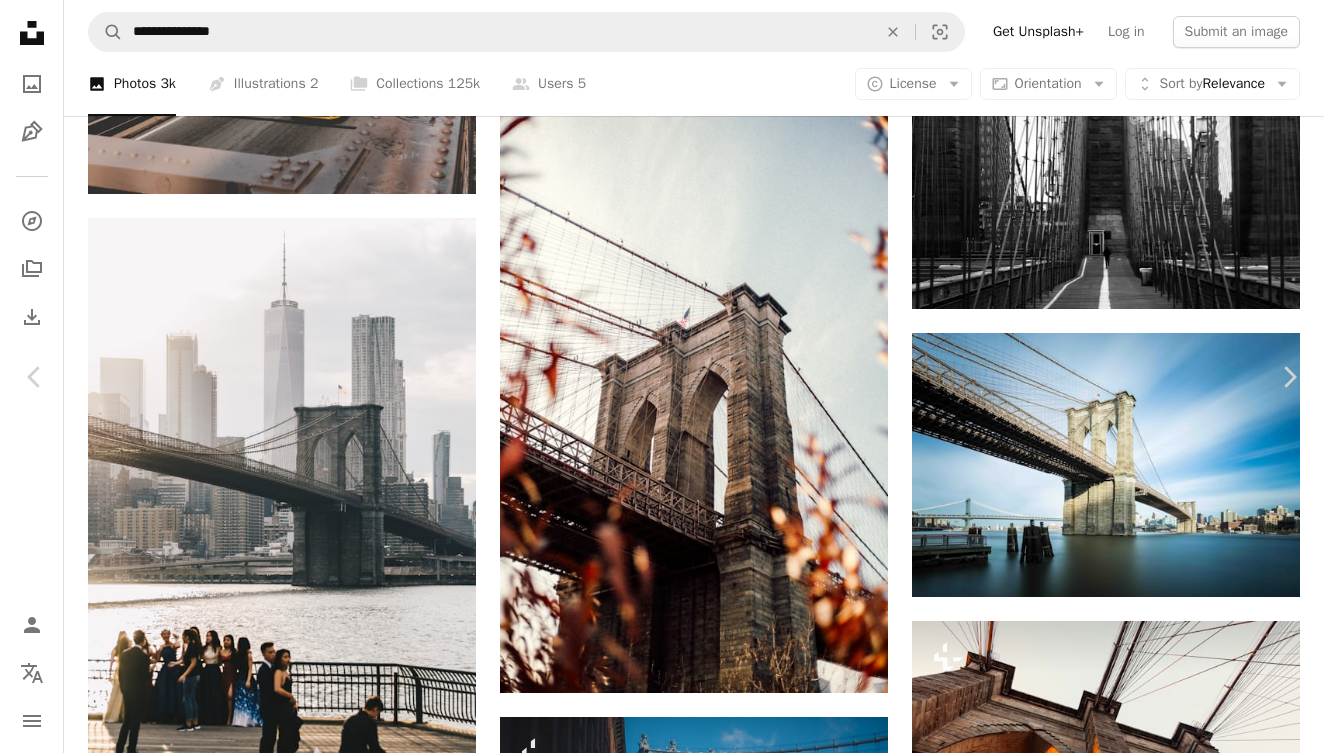 click on "An X shape" at bounding box center (20, 20) 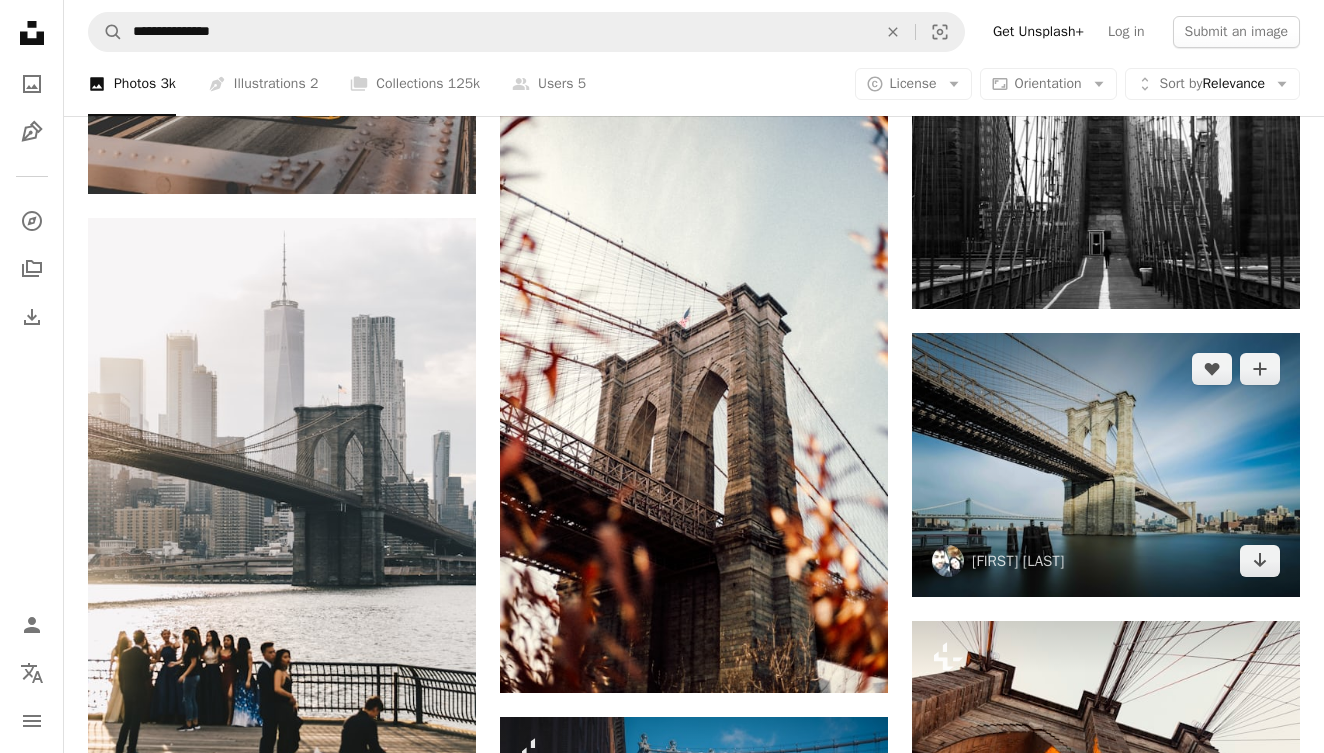 click at bounding box center (1106, 465) 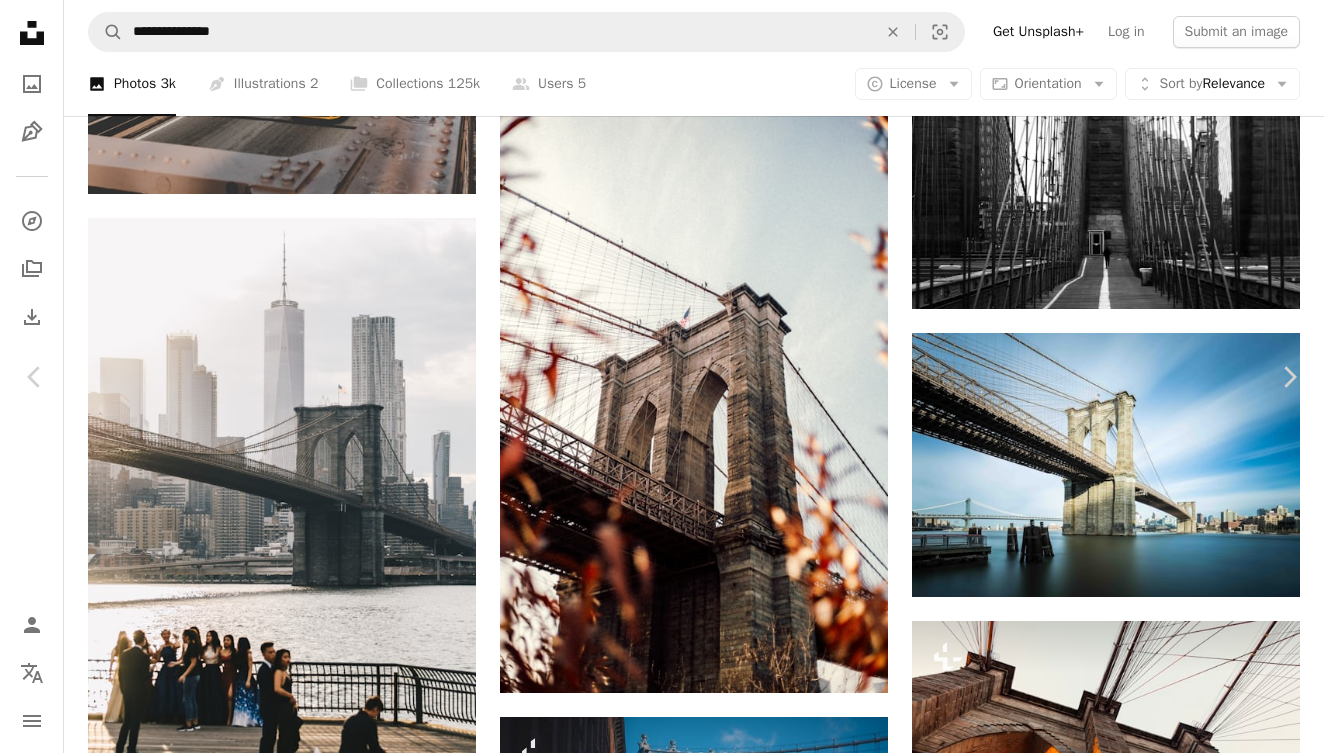 click on "An X shape" at bounding box center [20, 20] 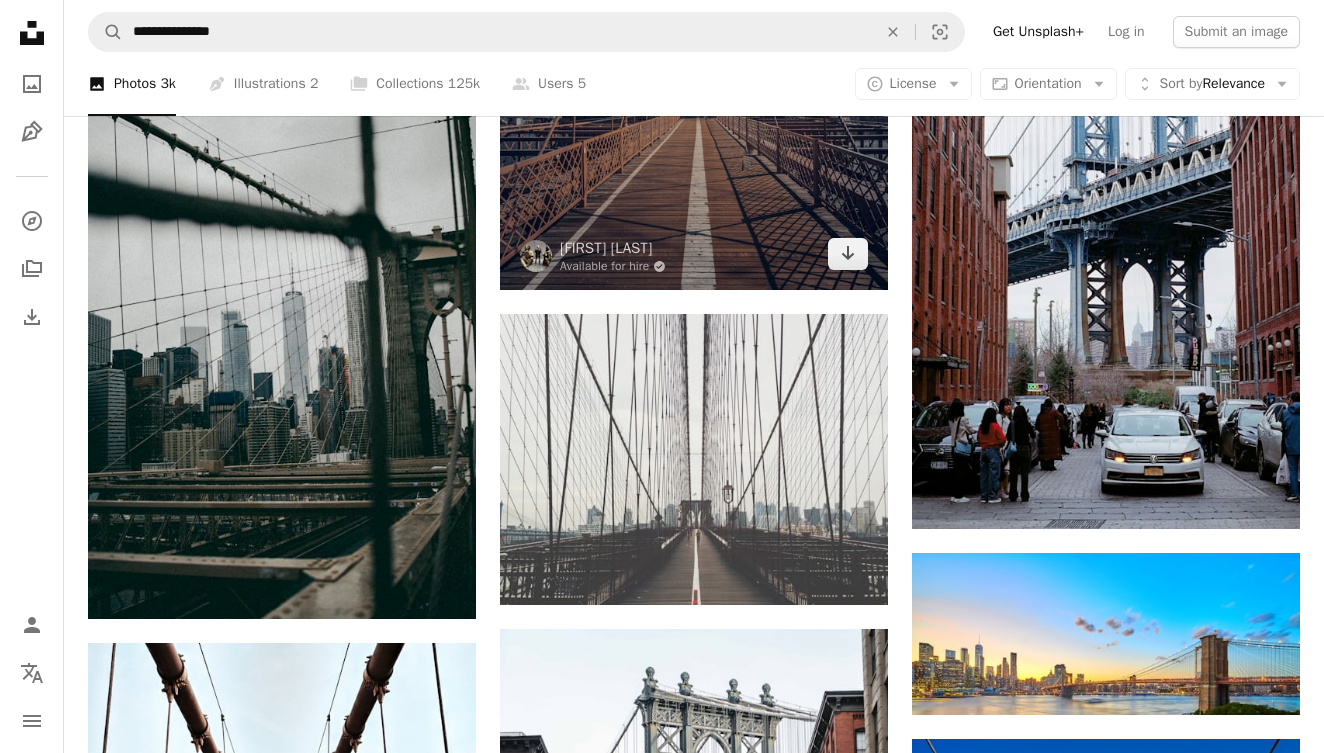scroll, scrollTop: 11900, scrollLeft: 0, axis: vertical 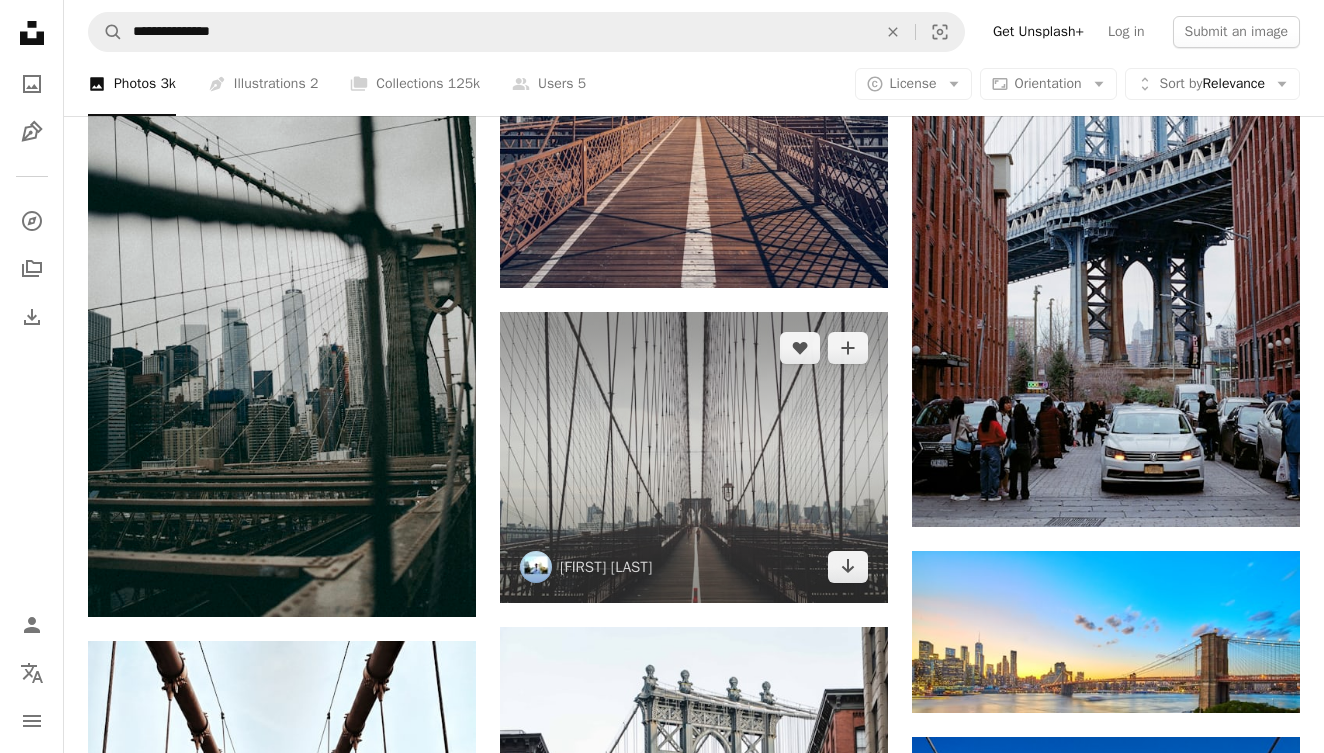 click at bounding box center [694, 457] 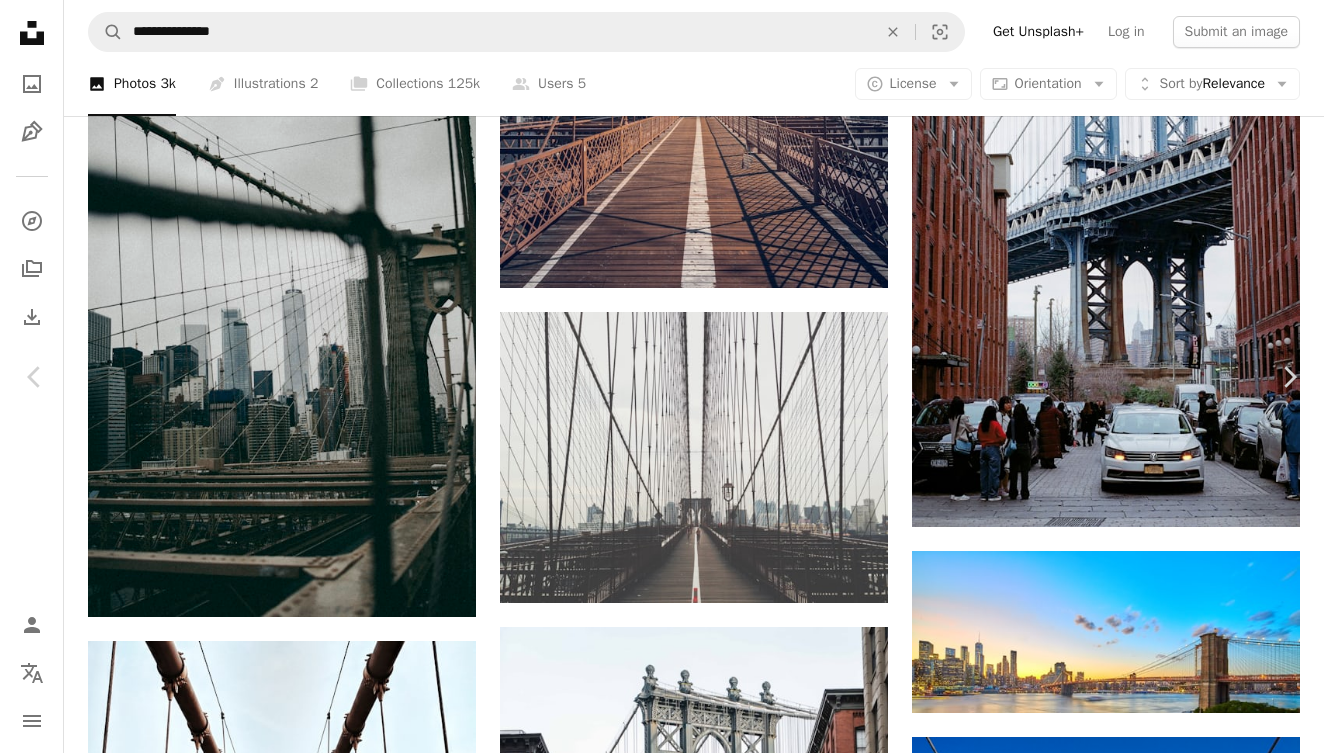 click on "Chevron down" 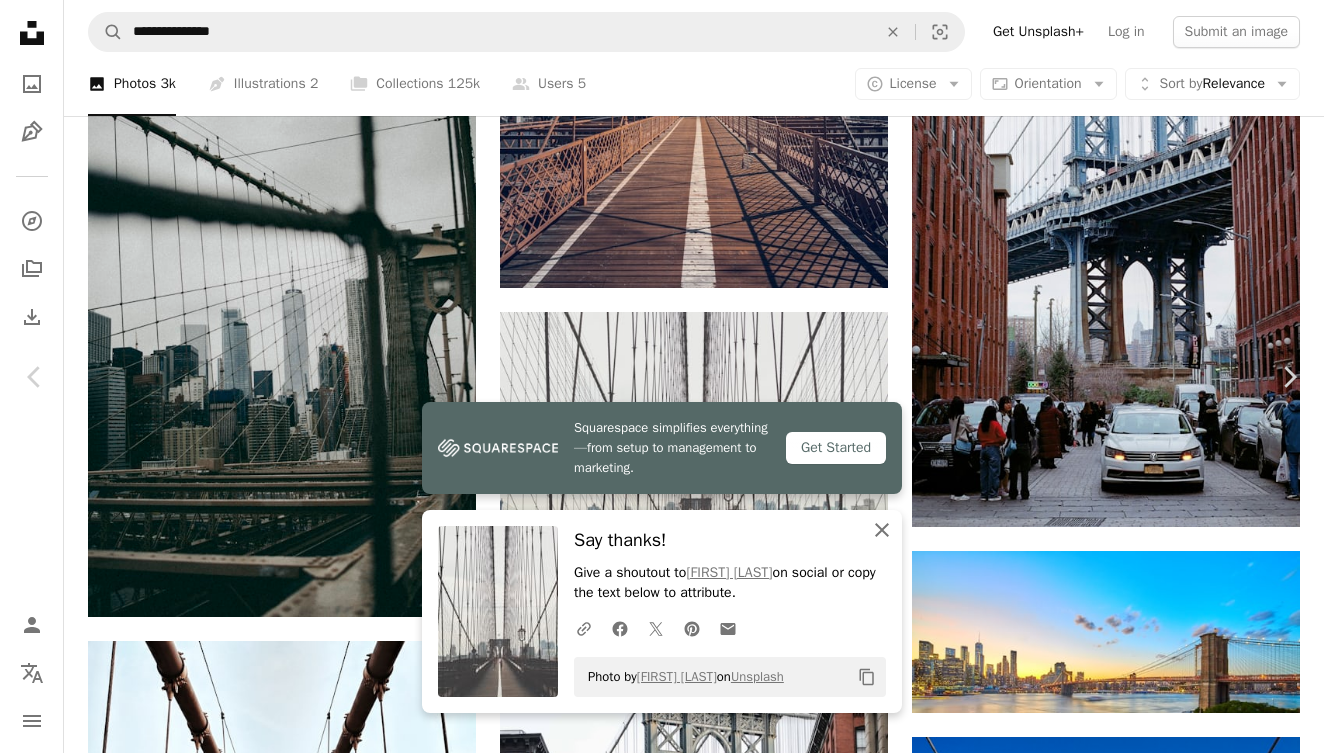 click on "An X shape" 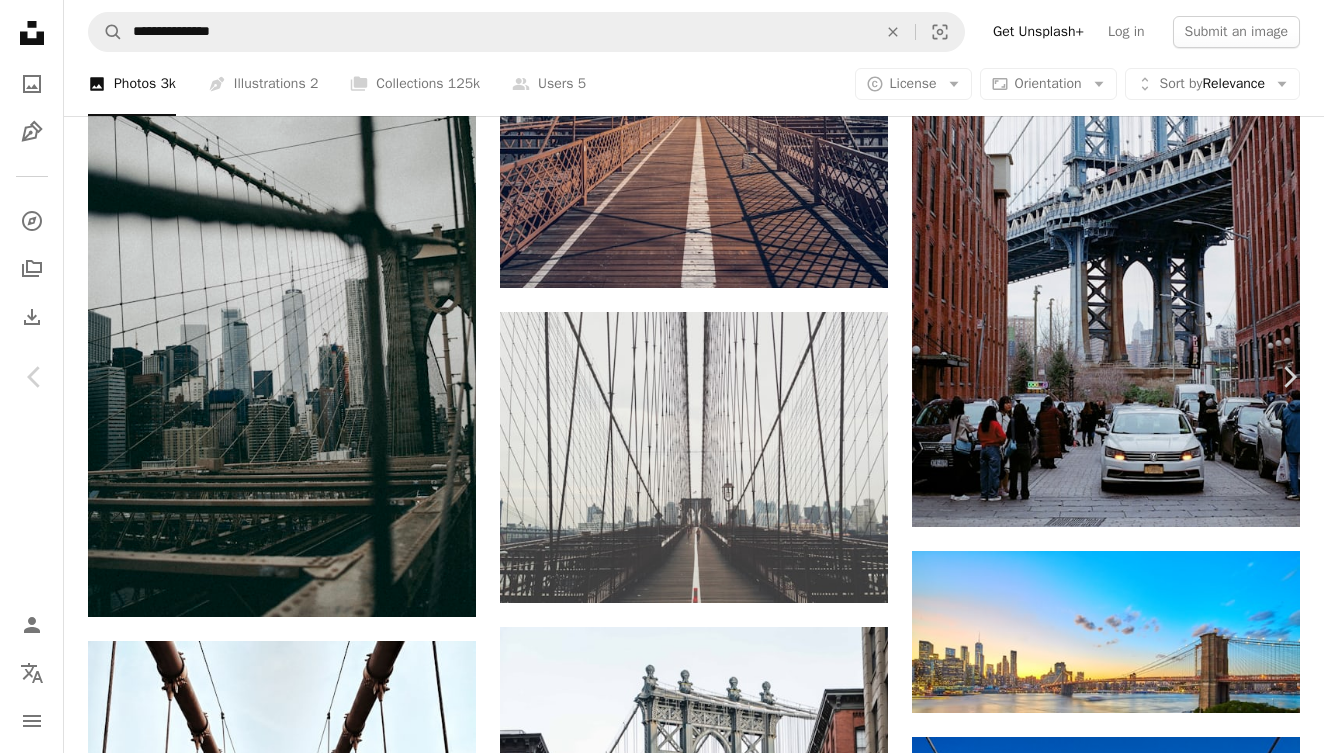 click on "An X shape" at bounding box center [20, 20] 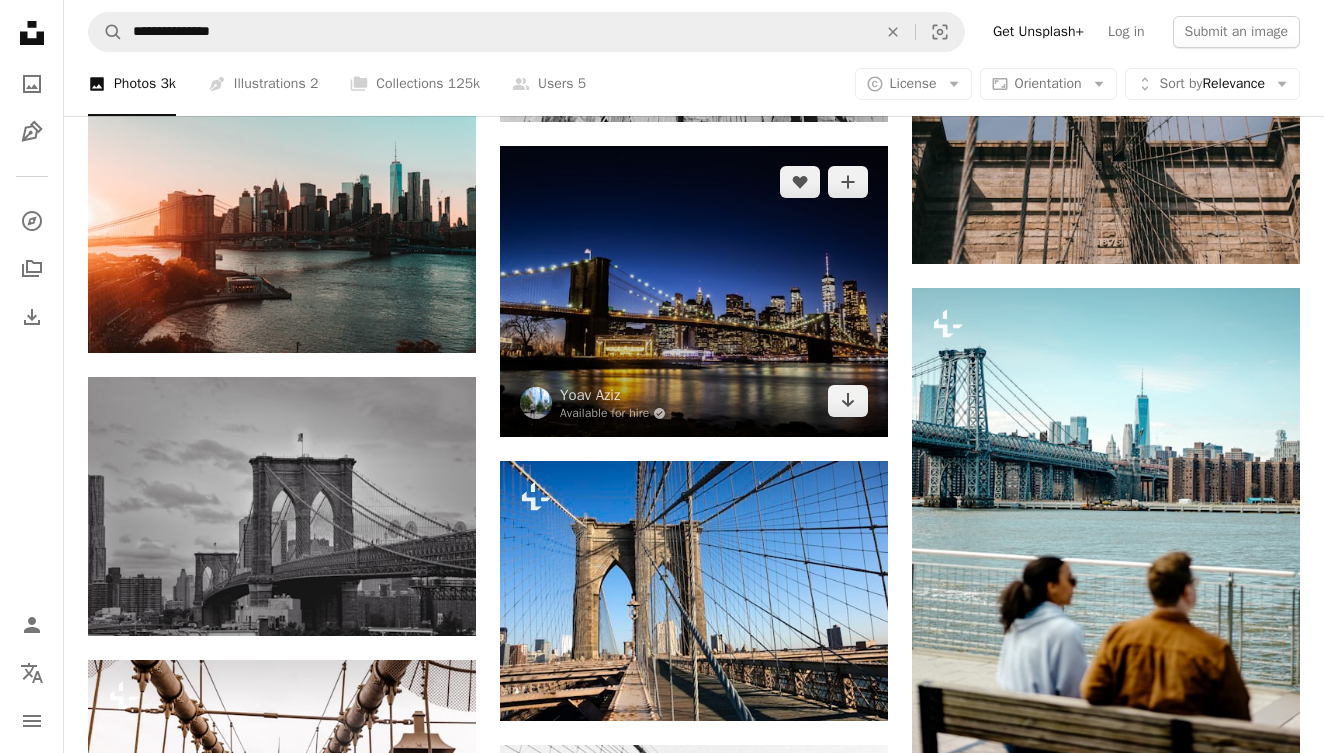 scroll, scrollTop: 13215, scrollLeft: 0, axis: vertical 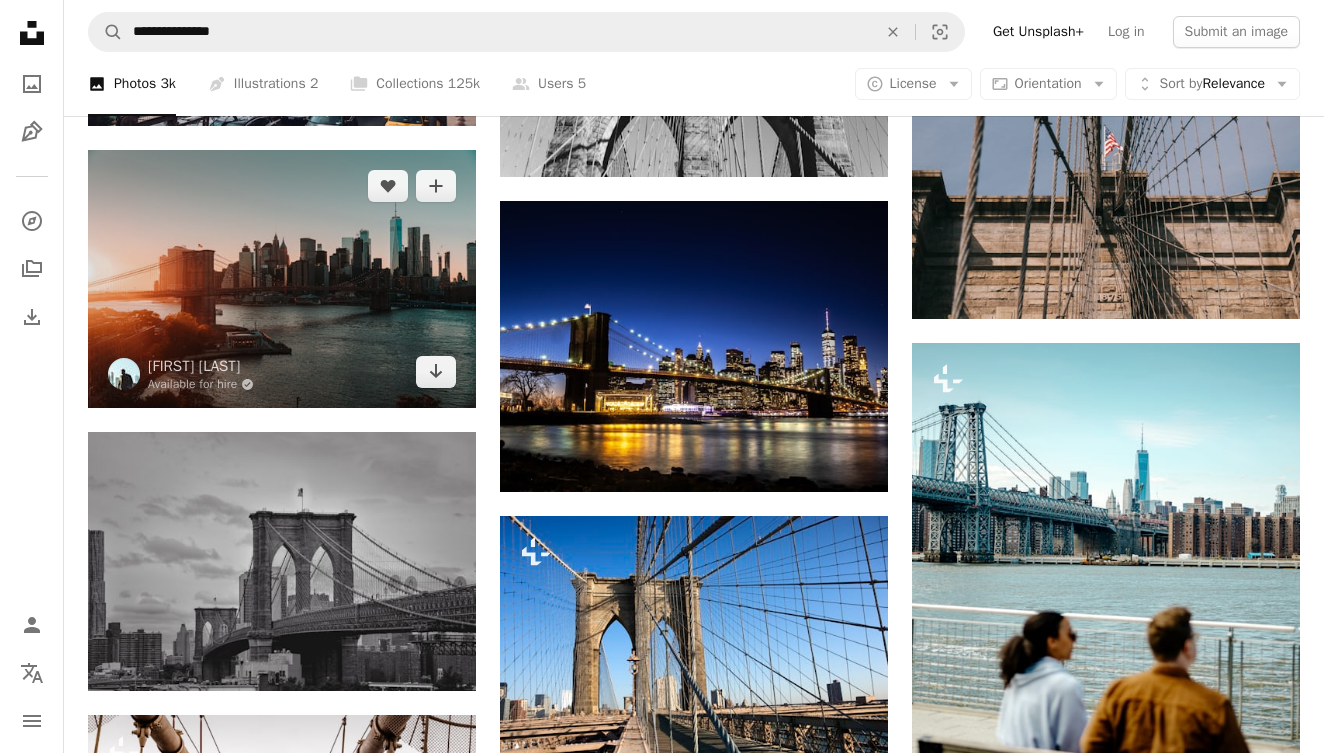 click at bounding box center [282, 279] 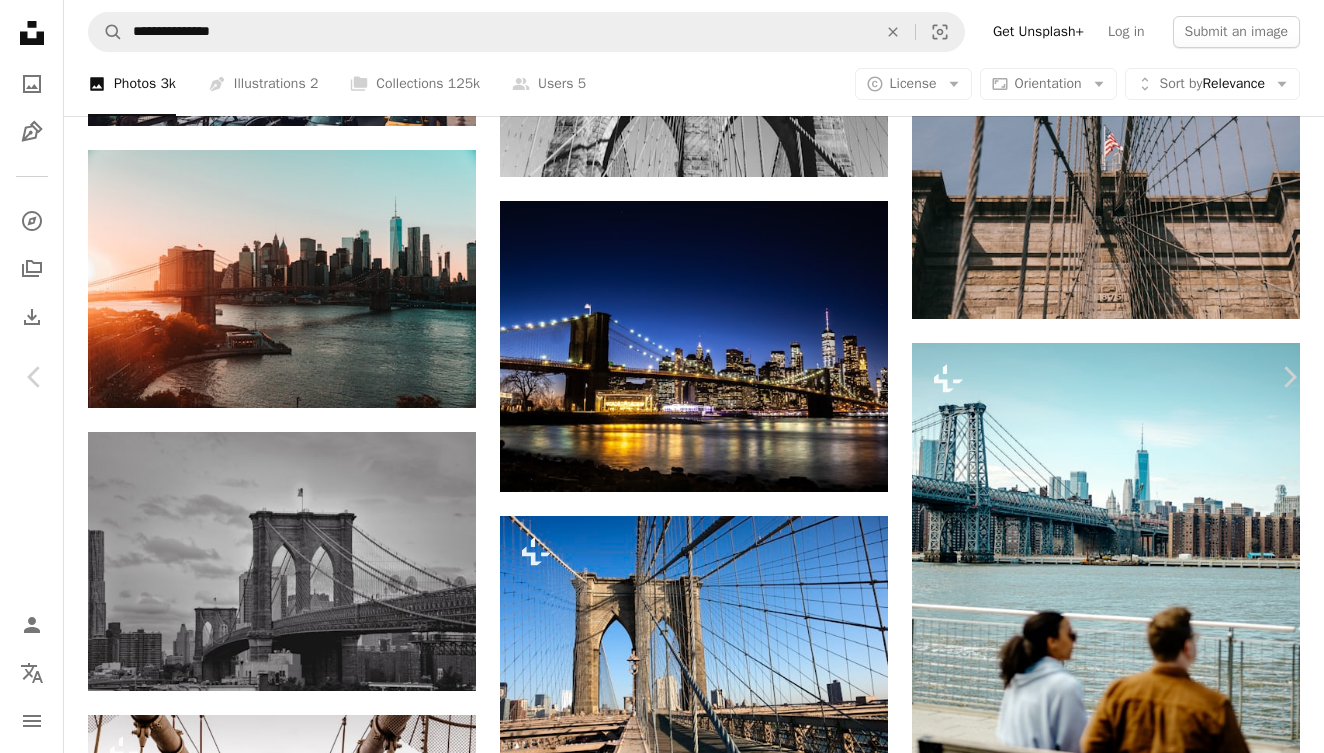 click on "Chevron down" 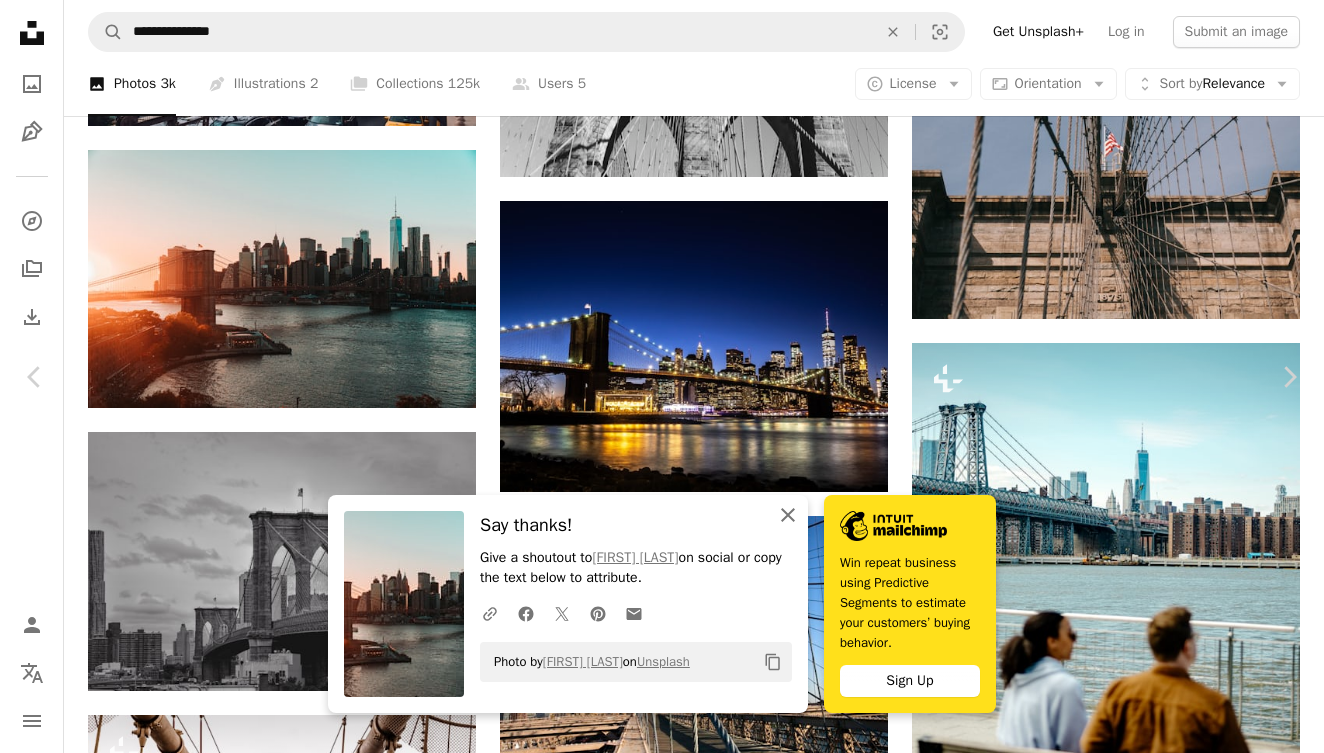 click on "An X shape" 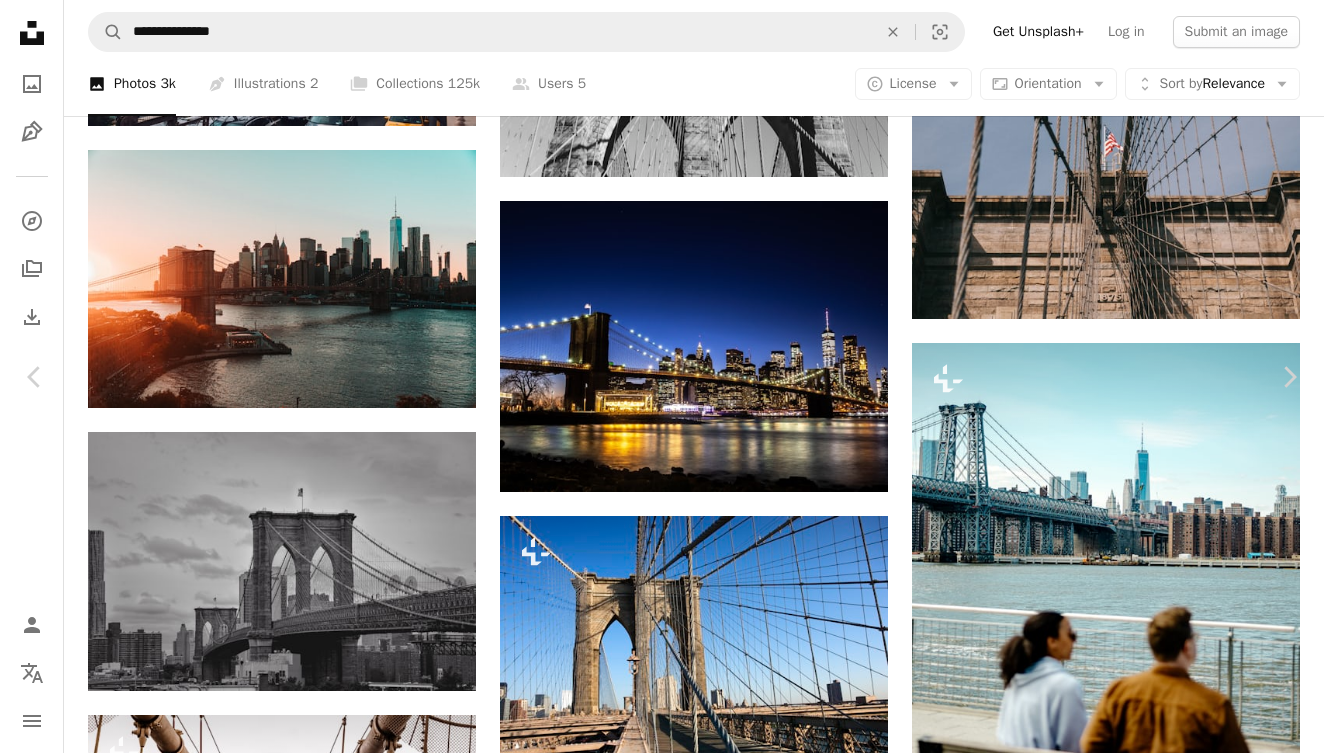click on "Zoom in" at bounding box center (654, 4768) 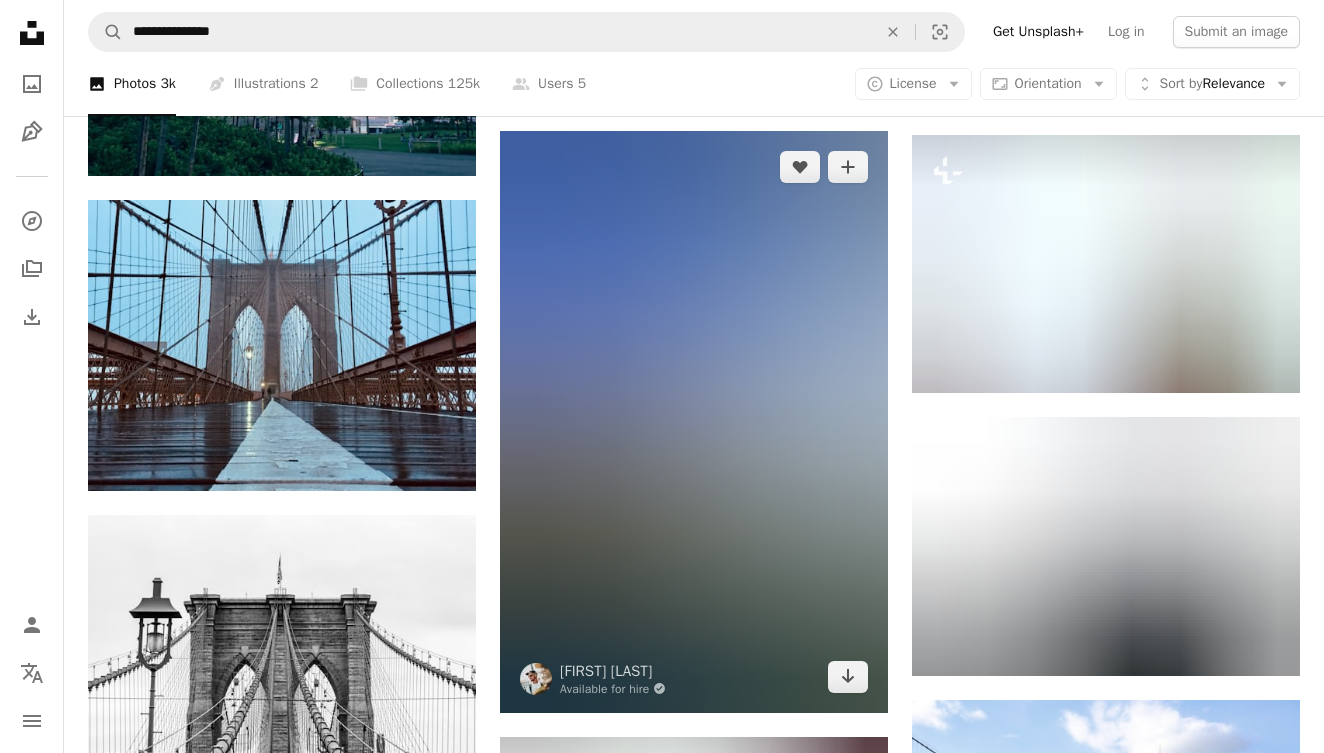 scroll, scrollTop: 15057, scrollLeft: 0, axis: vertical 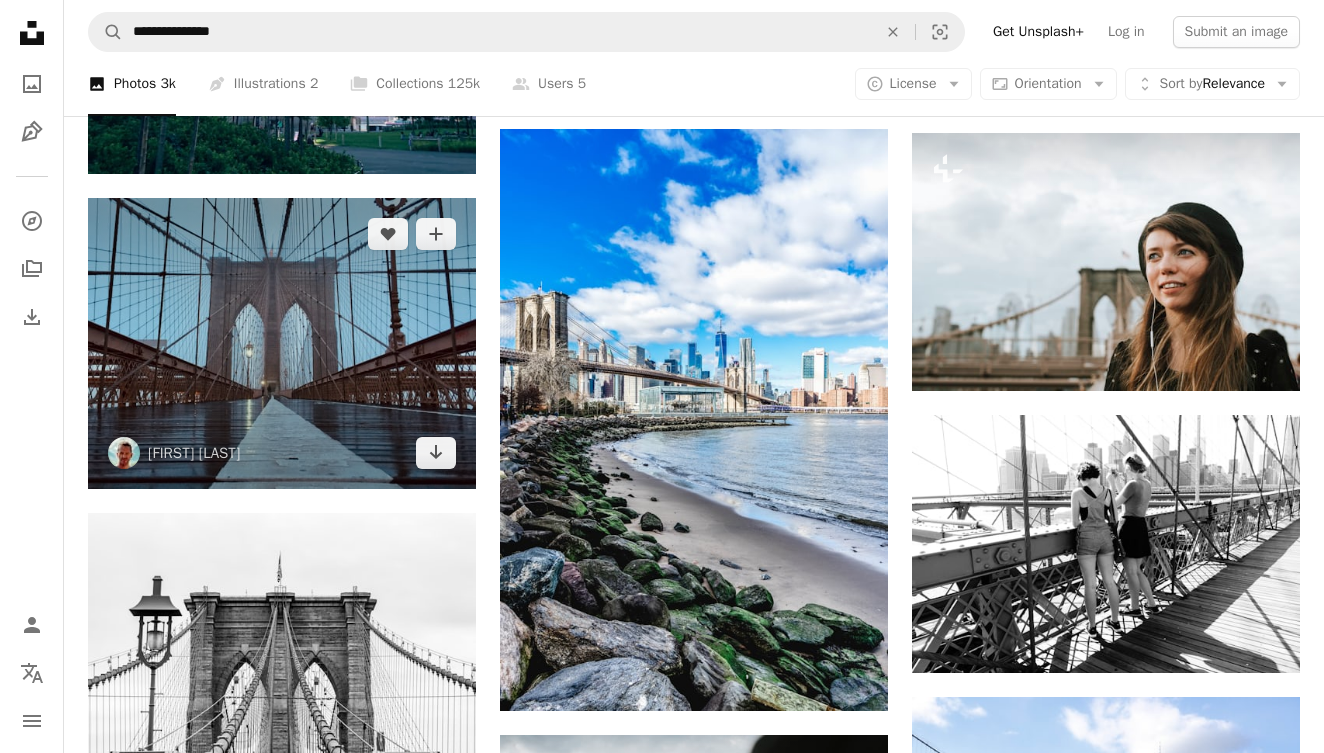 click at bounding box center [282, 343] 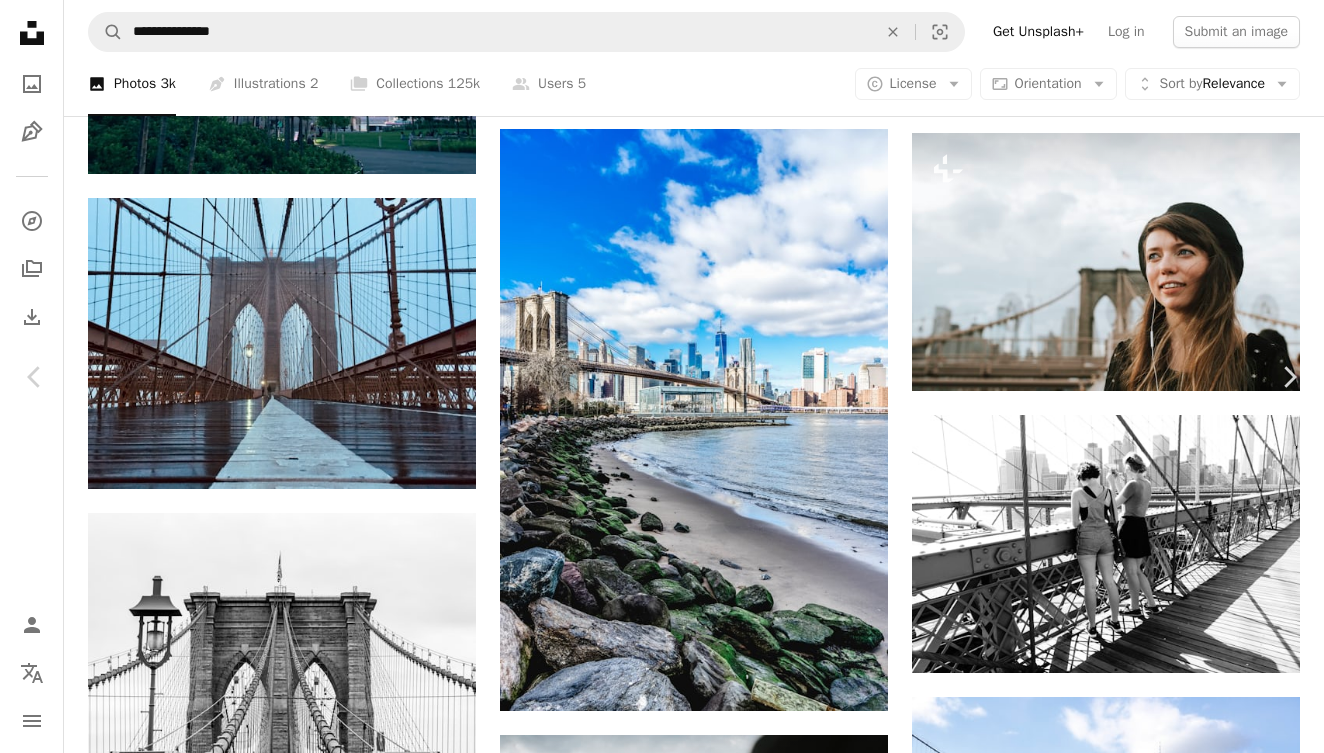click on "Chevron down" 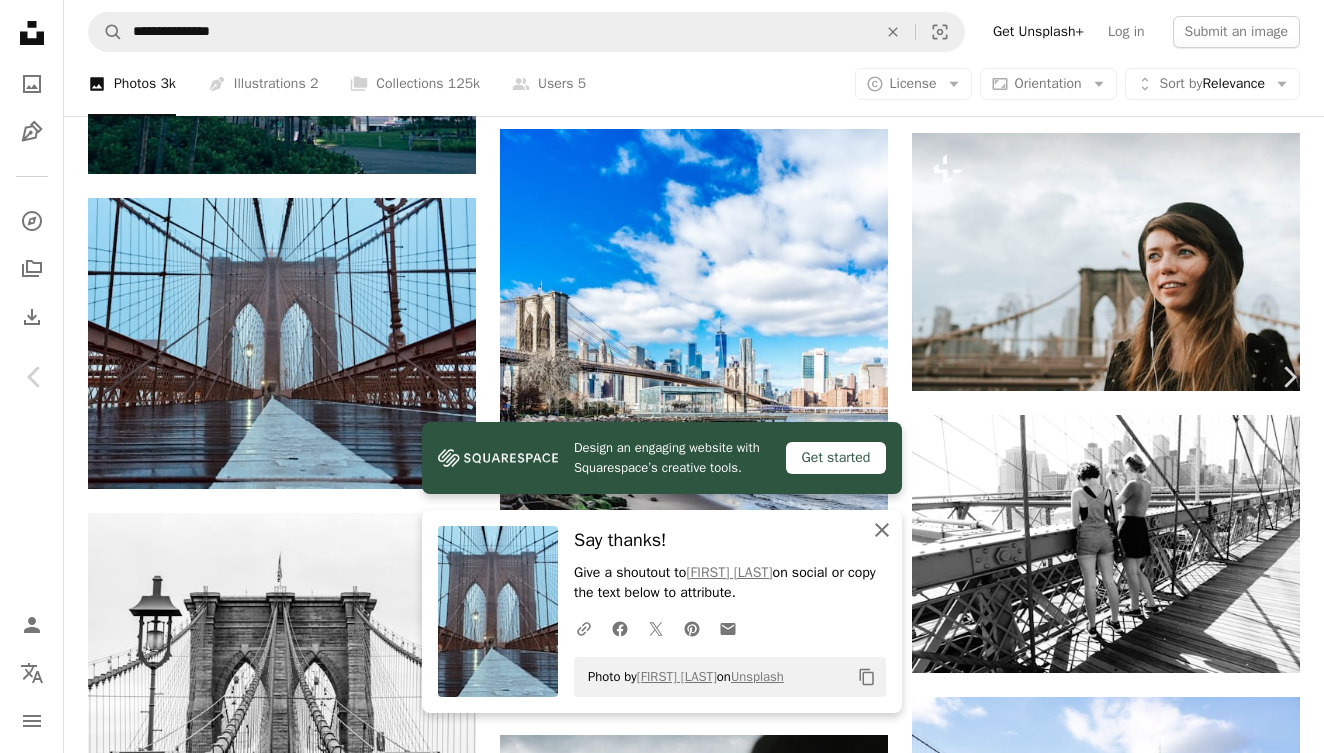 click on "An X shape" 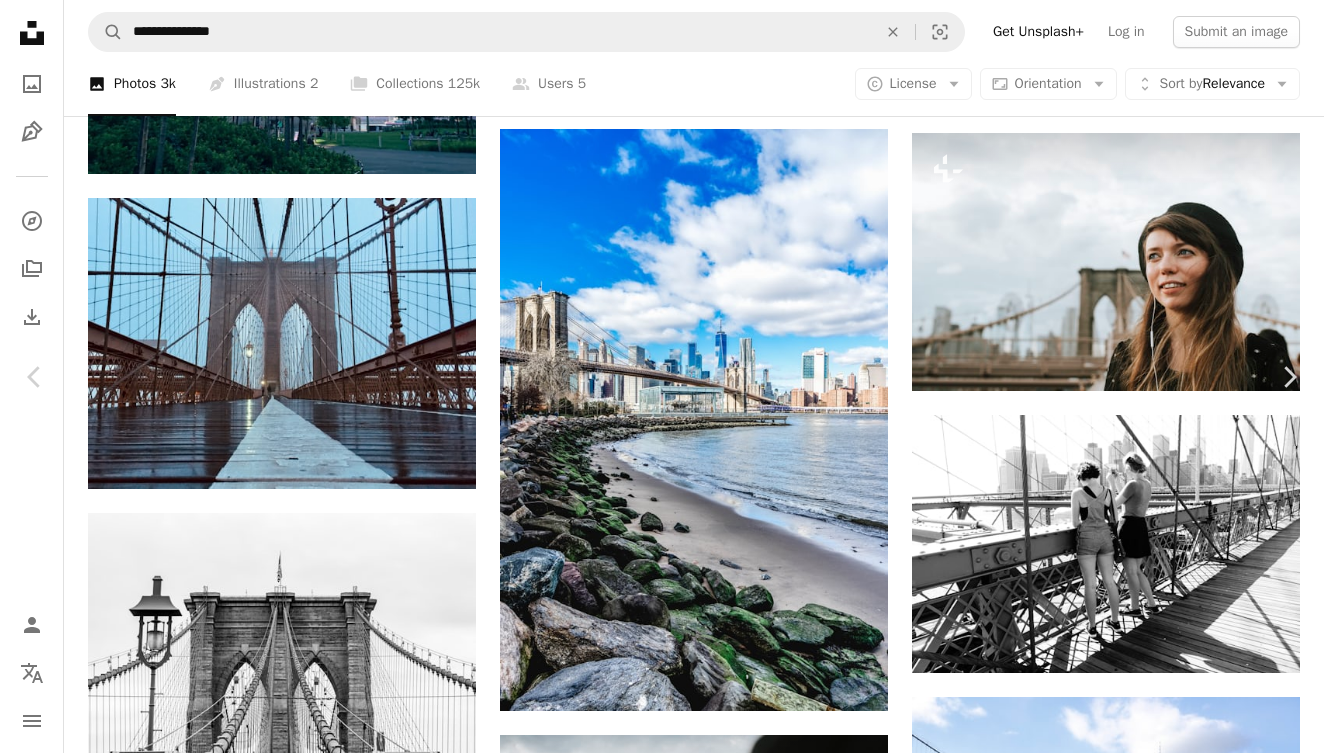 click on "An X shape" 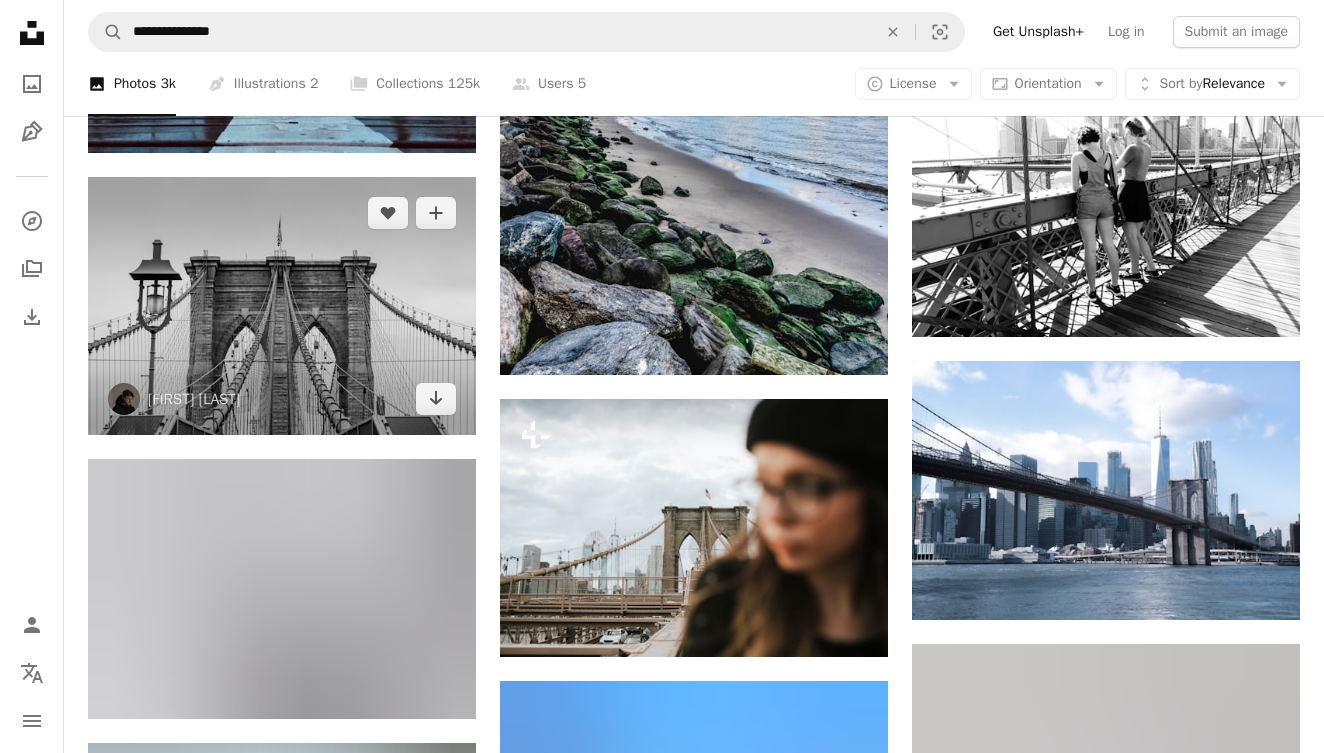 scroll, scrollTop: 15395, scrollLeft: 0, axis: vertical 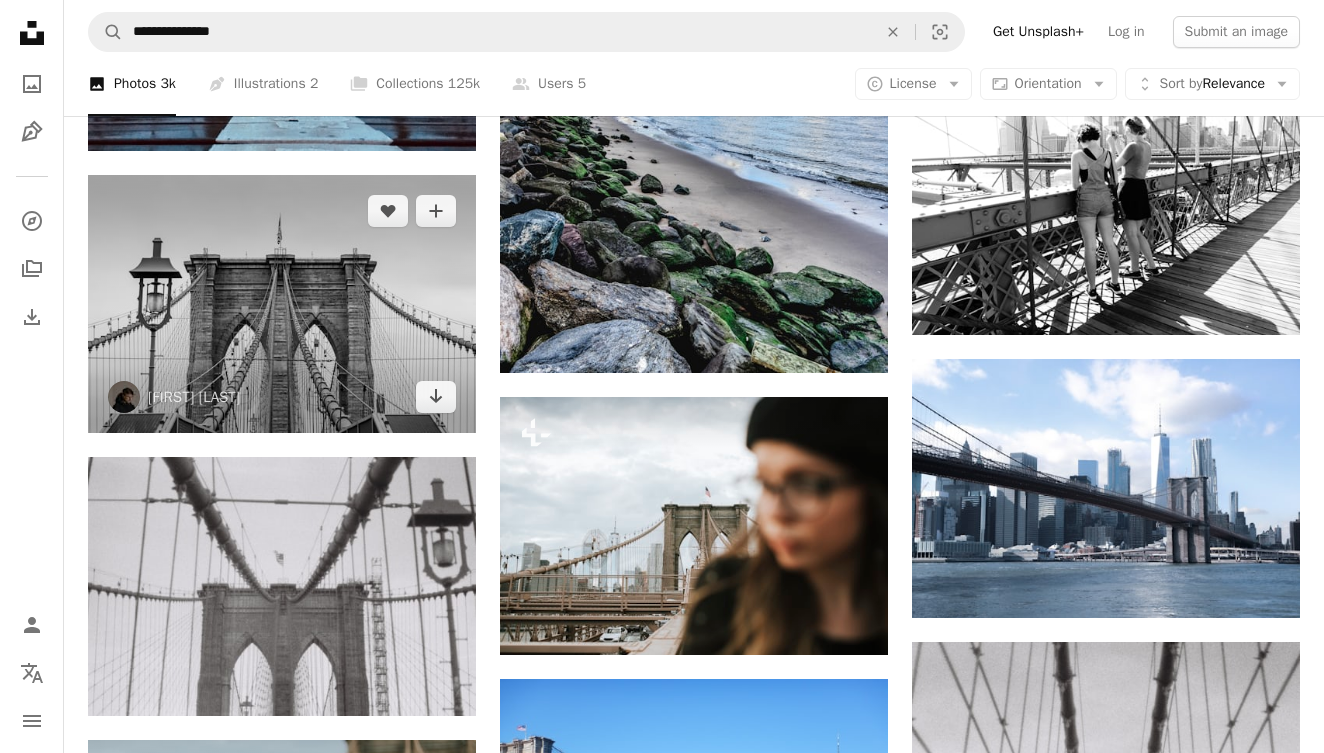 click at bounding box center [282, 304] 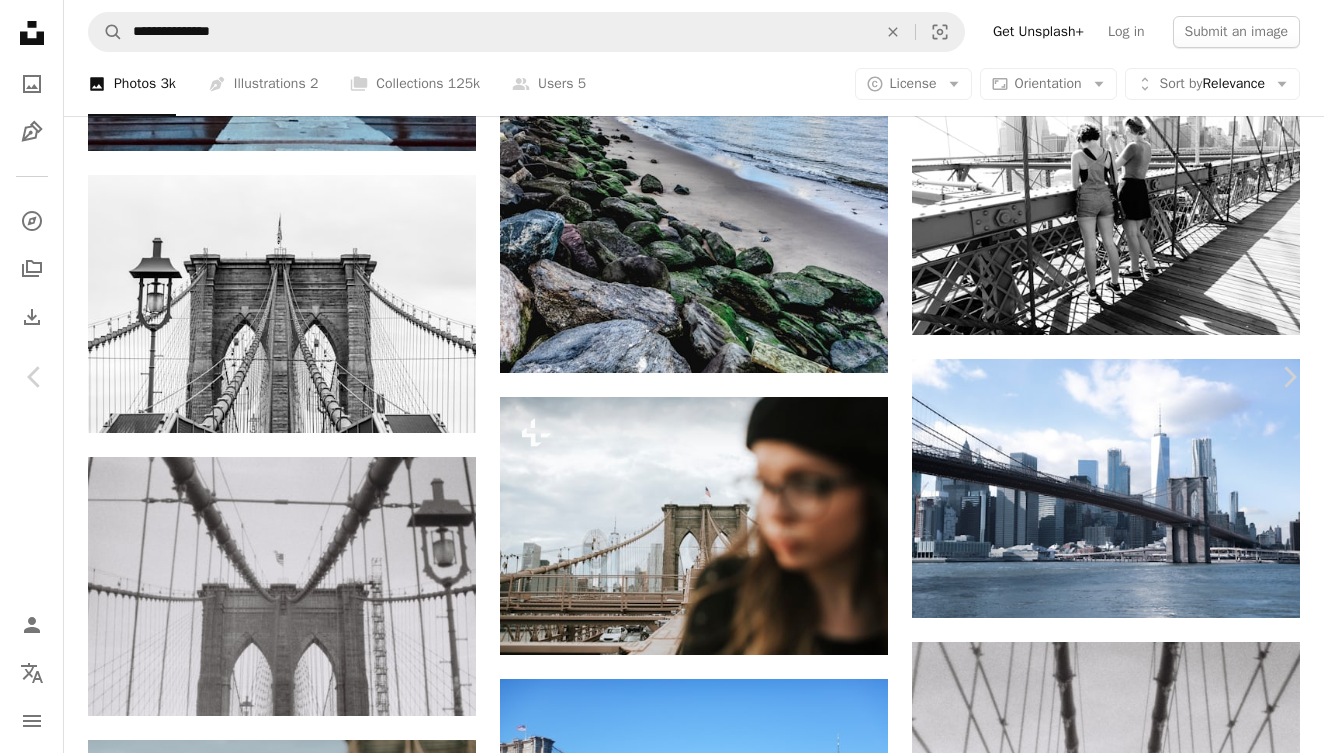 click on "Chevron down" 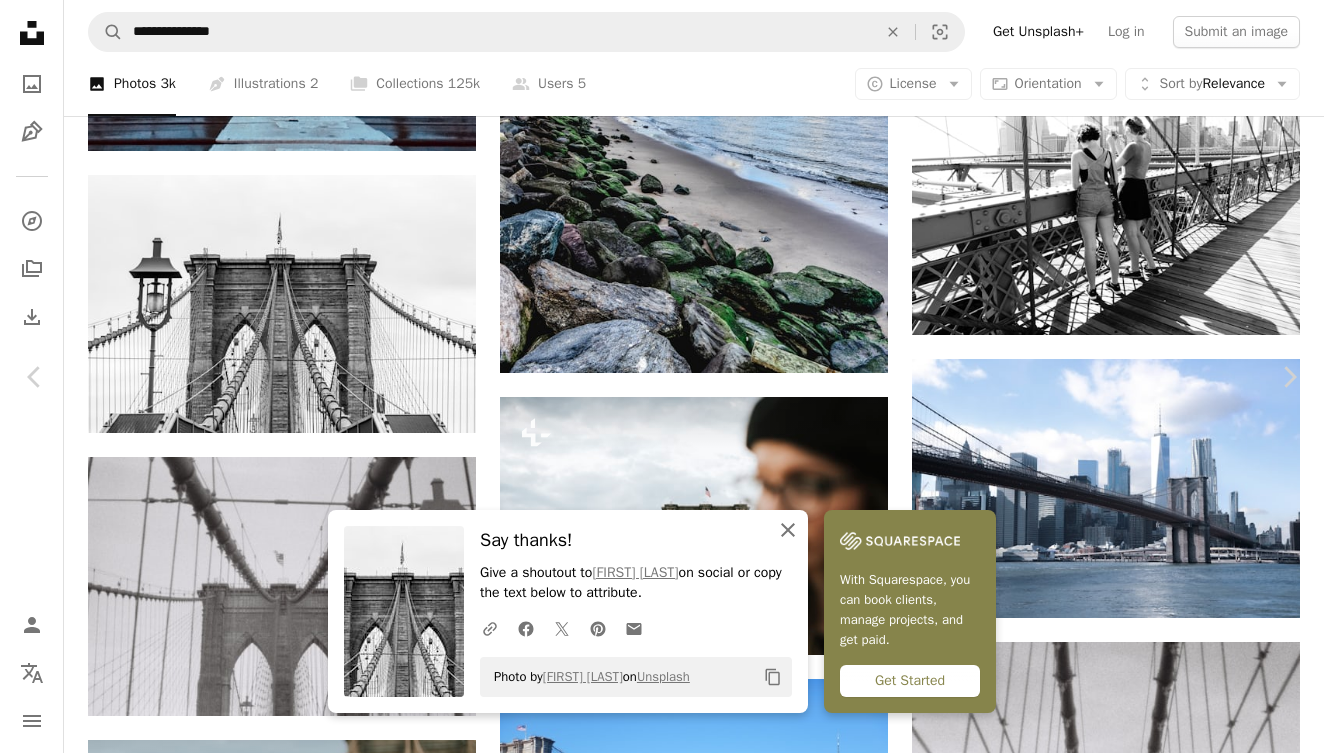 click on "An X shape" 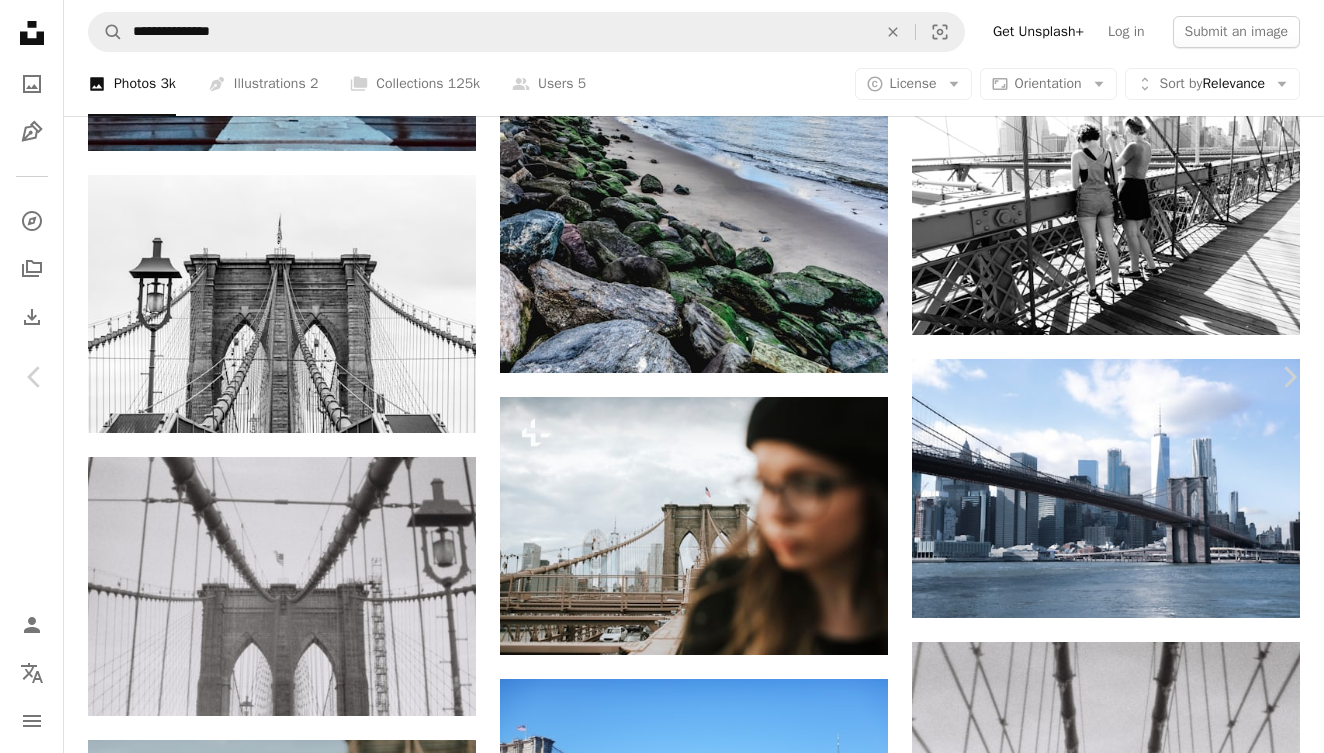 click on "An X shape" at bounding box center (20, 20) 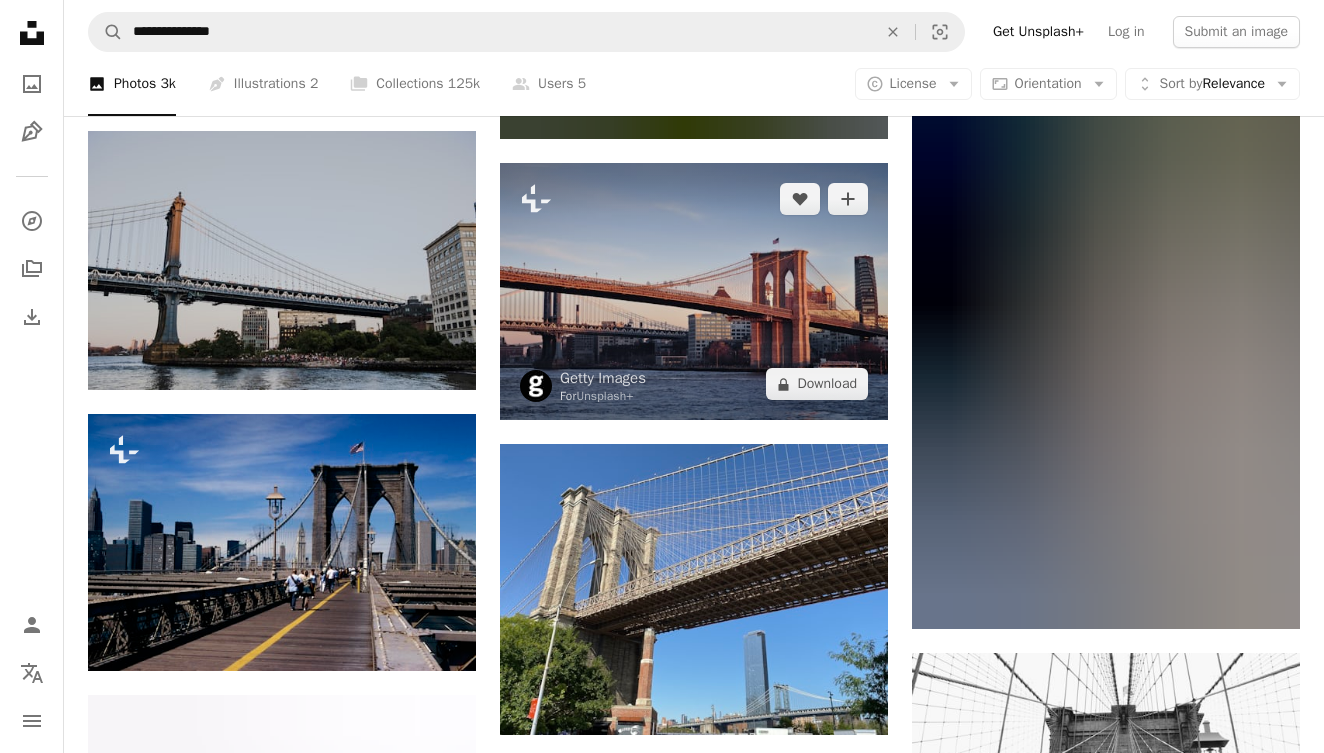 scroll, scrollTop: 18971, scrollLeft: 0, axis: vertical 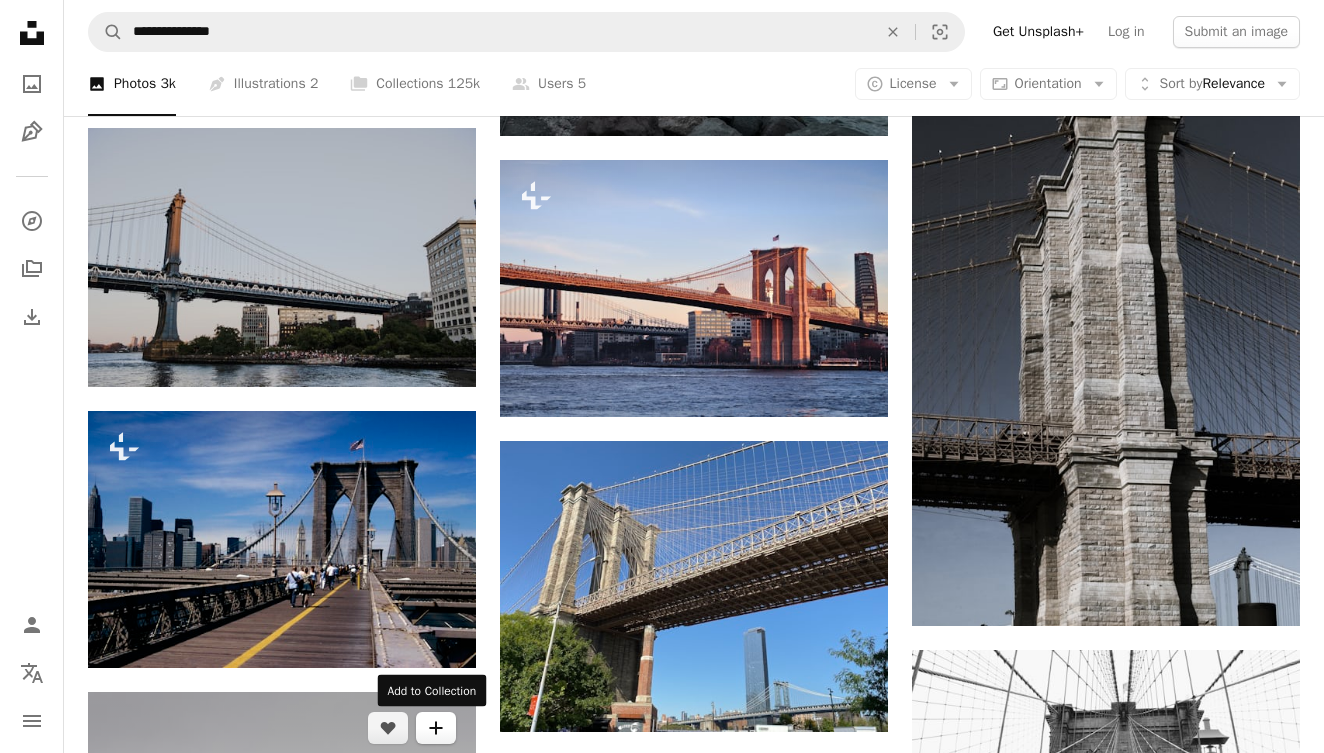click on "A plus sign" 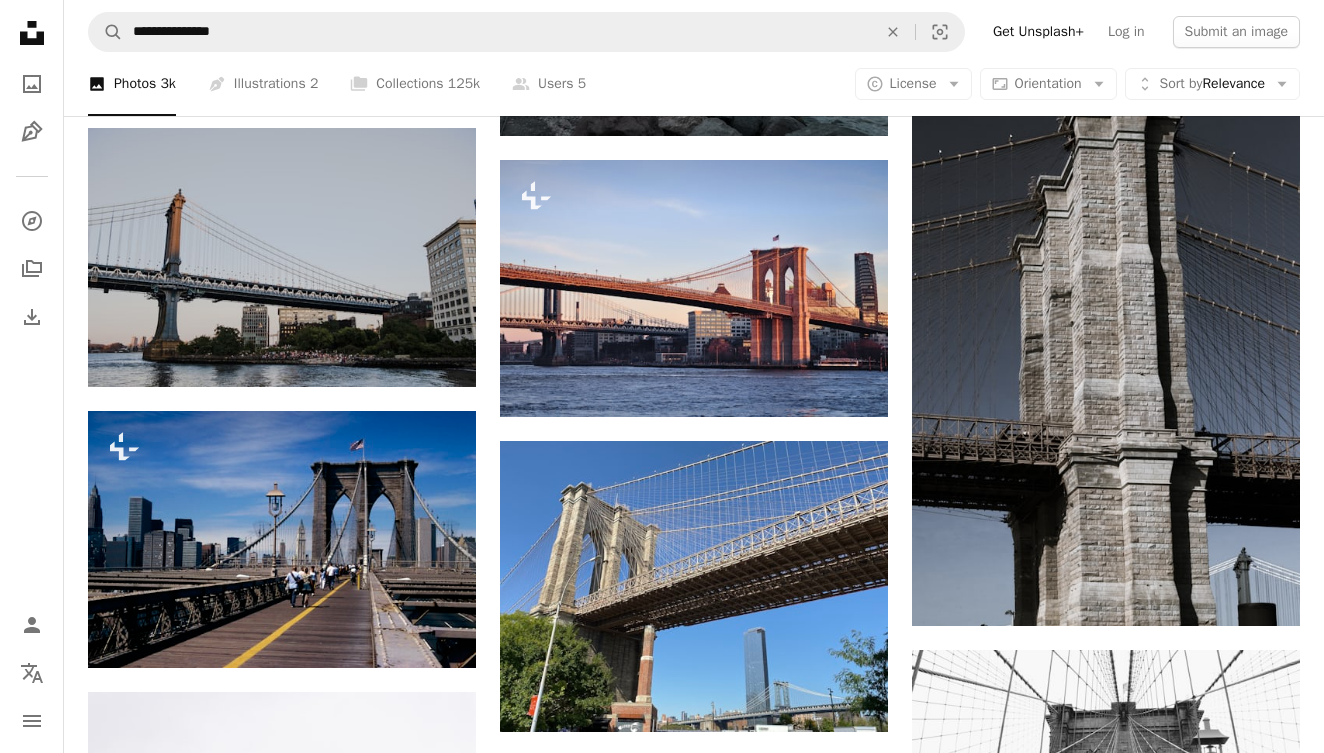 click on "An X shape" at bounding box center [20, 20] 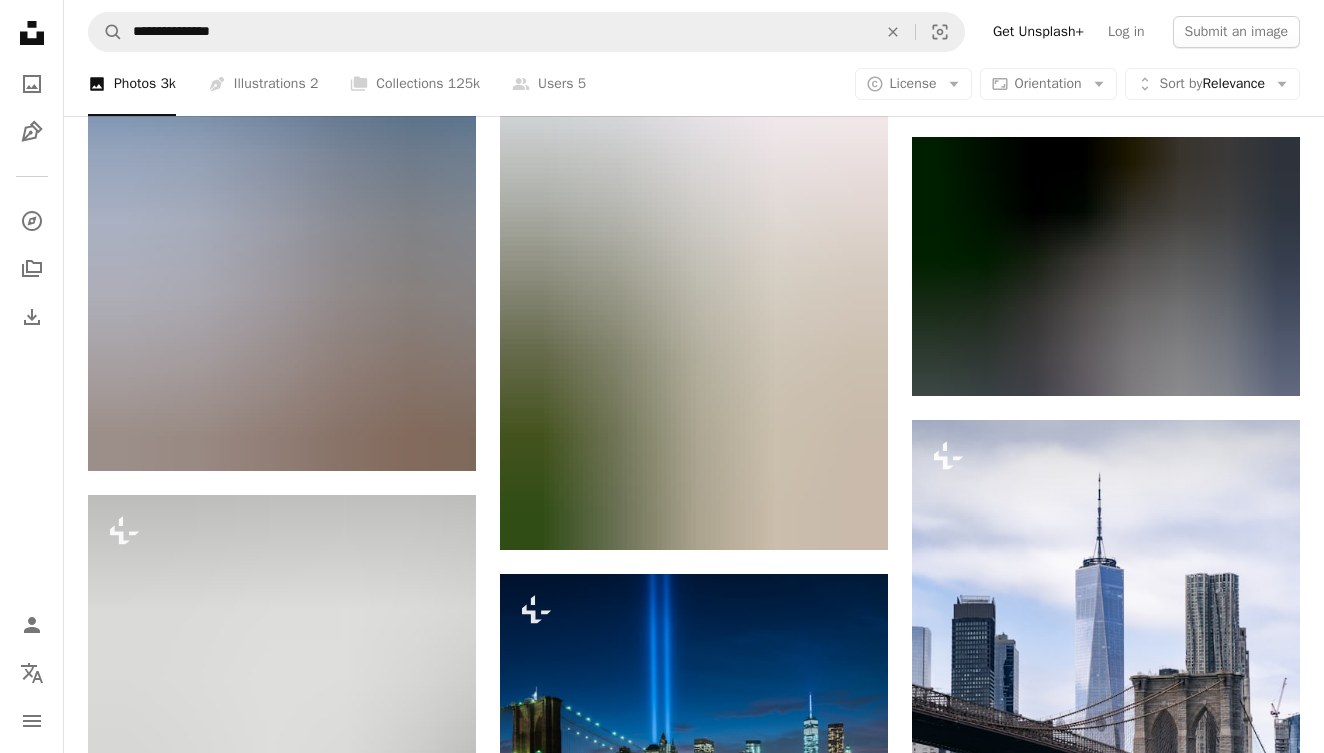 scroll, scrollTop: 20378, scrollLeft: 0, axis: vertical 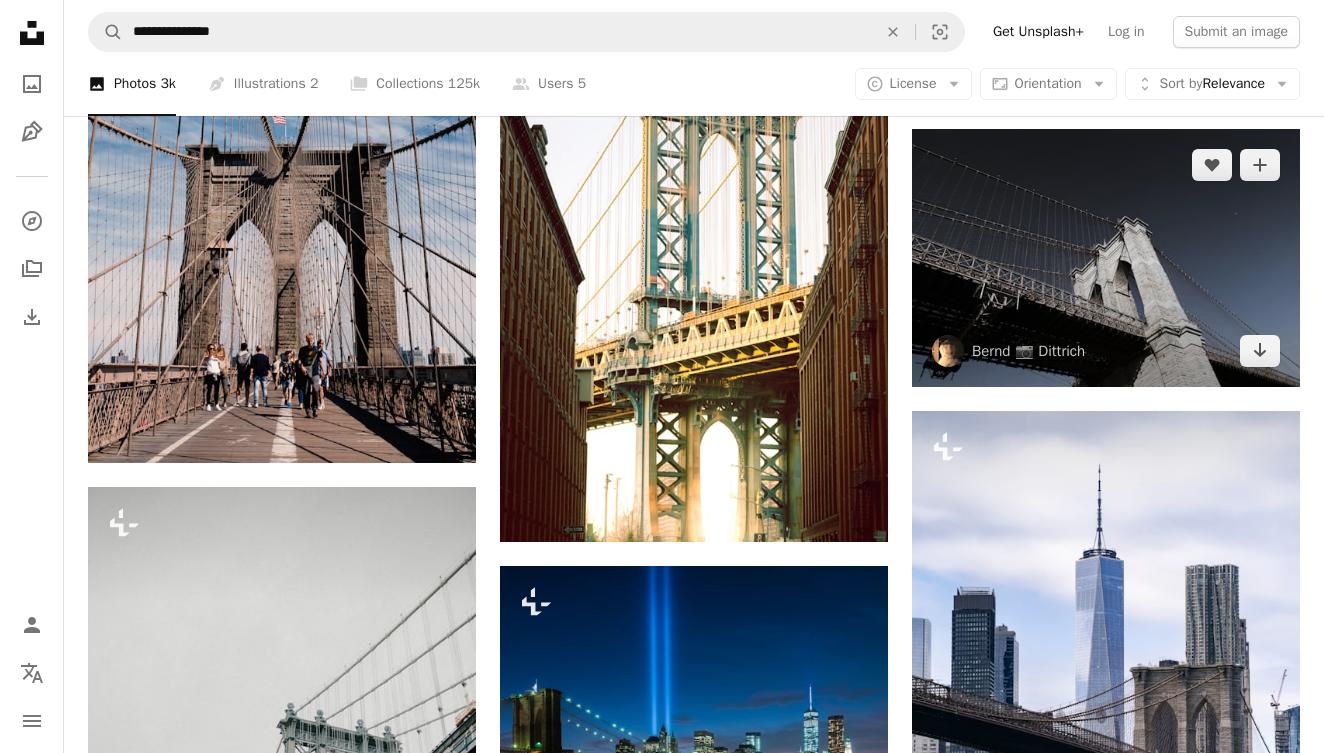 click at bounding box center [1106, 258] 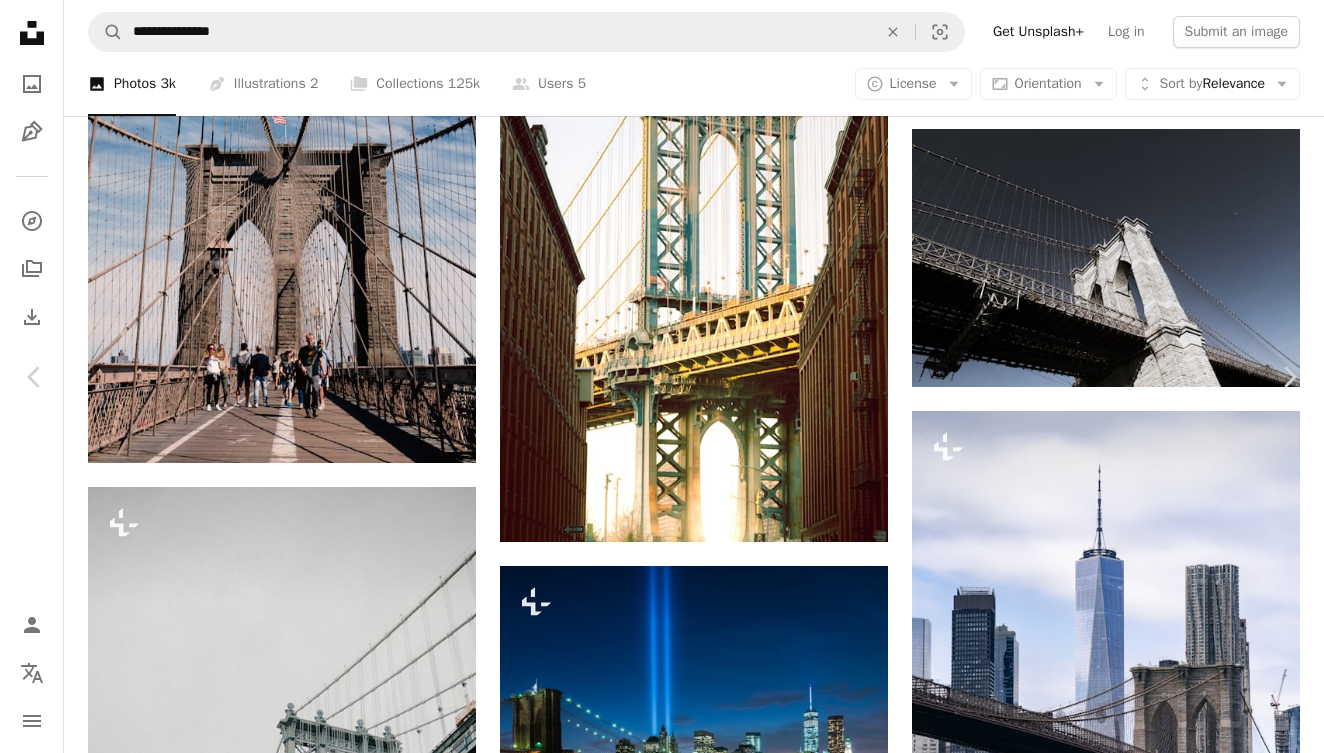 click on "An X shape" at bounding box center [20, 20] 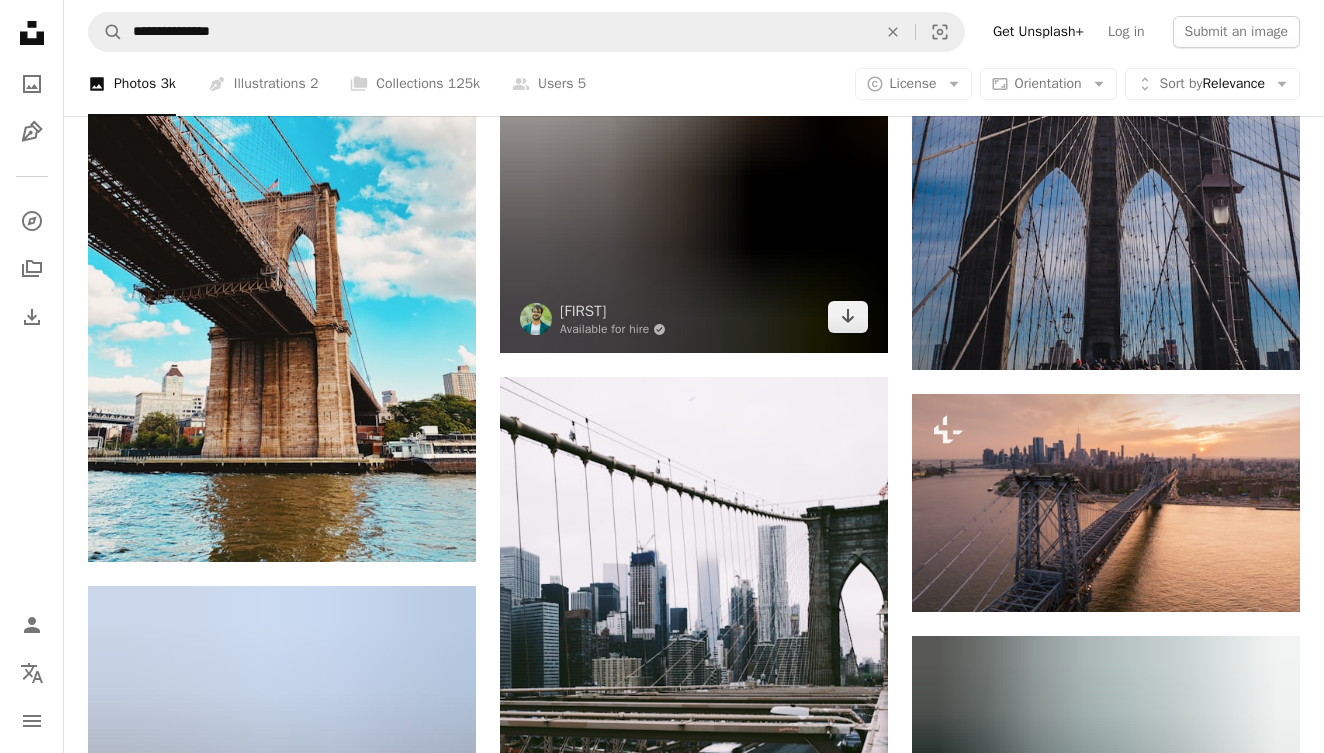 scroll, scrollTop: 22335, scrollLeft: 0, axis: vertical 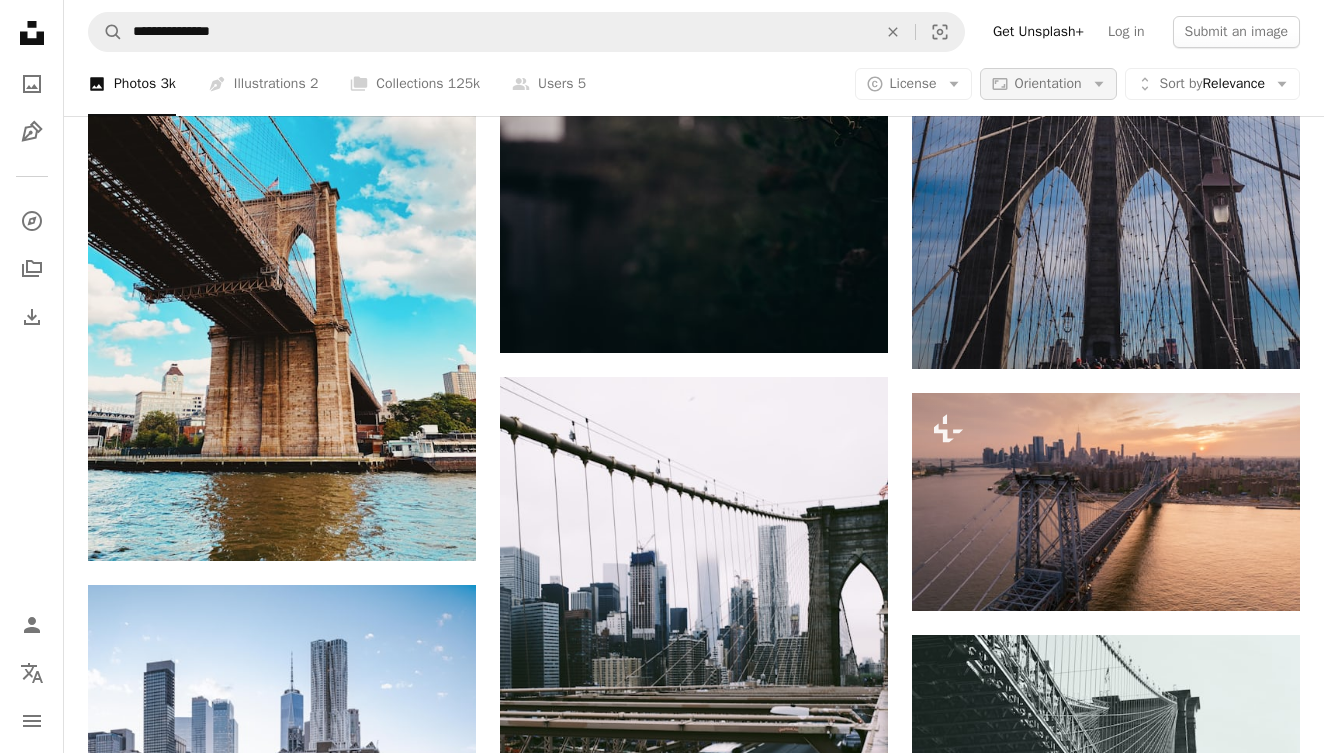 click 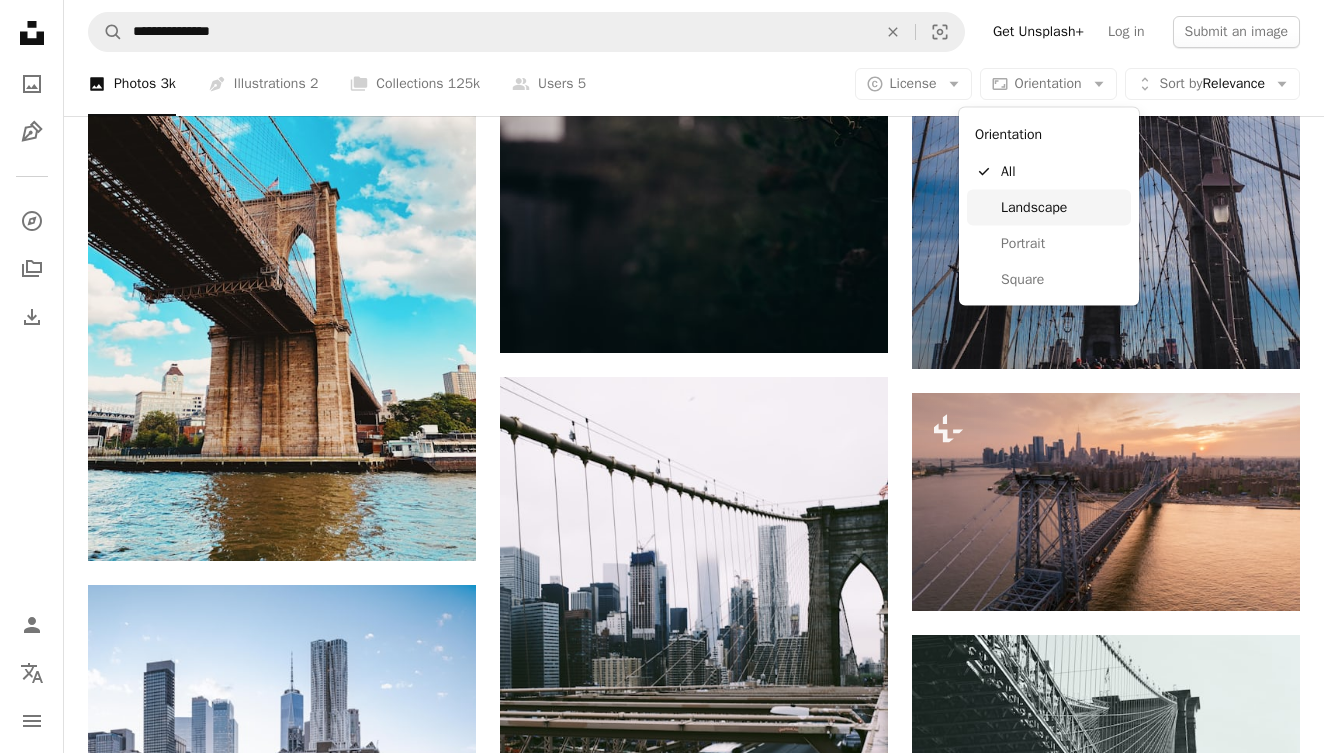click on "Landscape" at bounding box center (1062, 207) 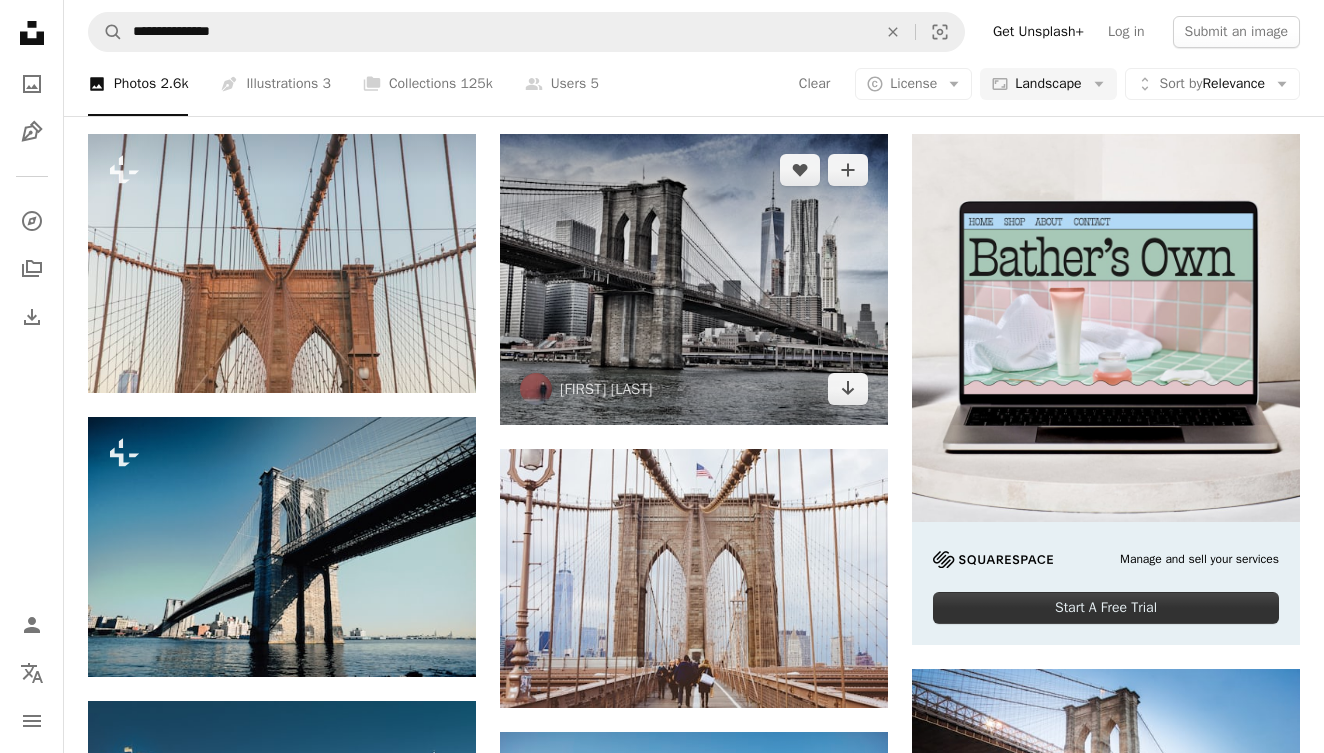 scroll, scrollTop: 501, scrollLeft: 0, axis: vertical 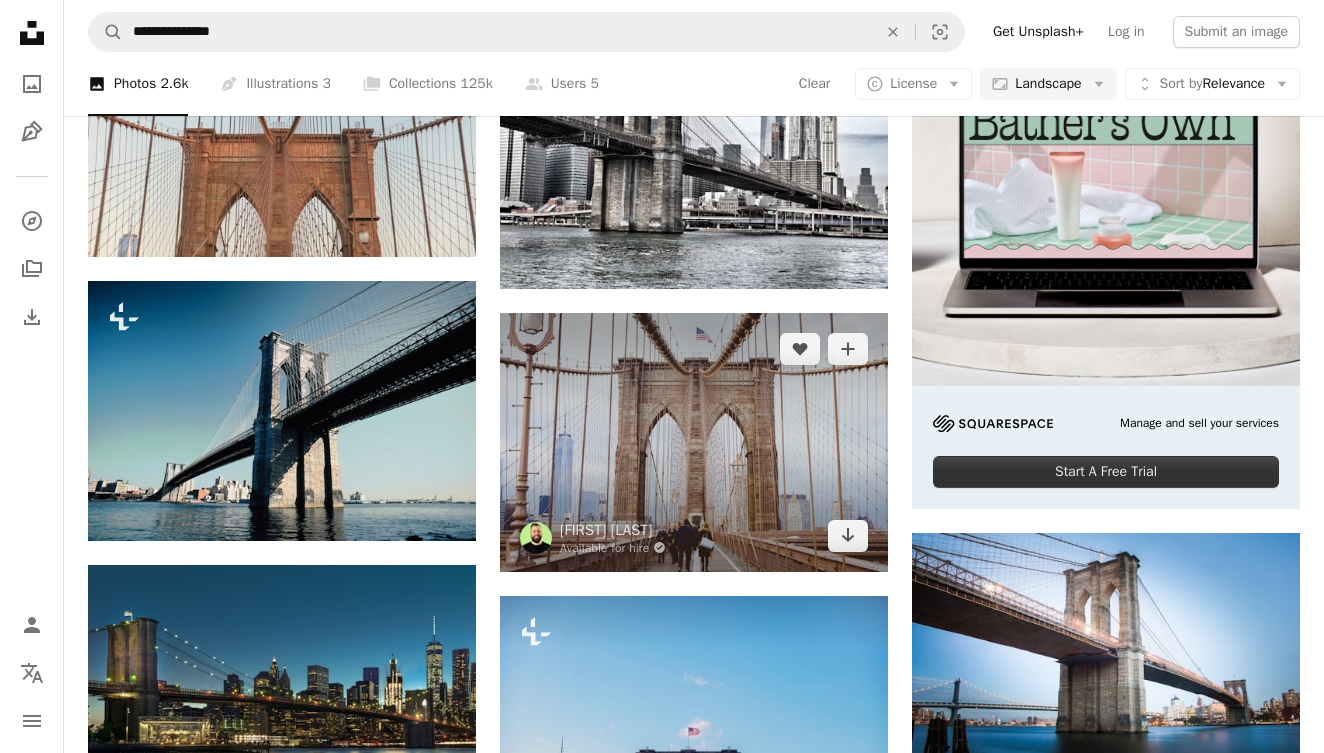 type 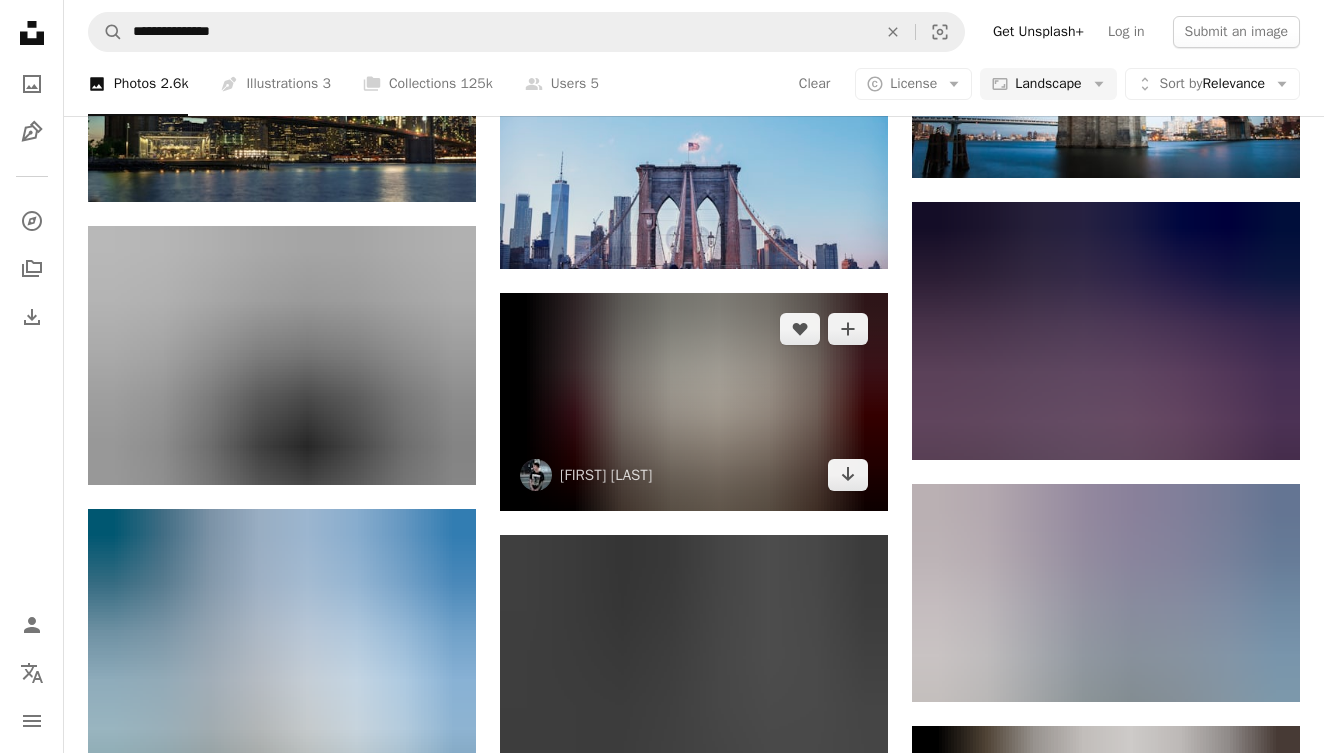 scroll, scrollTop: 1096, scrollLeft: 0, axis: vertical 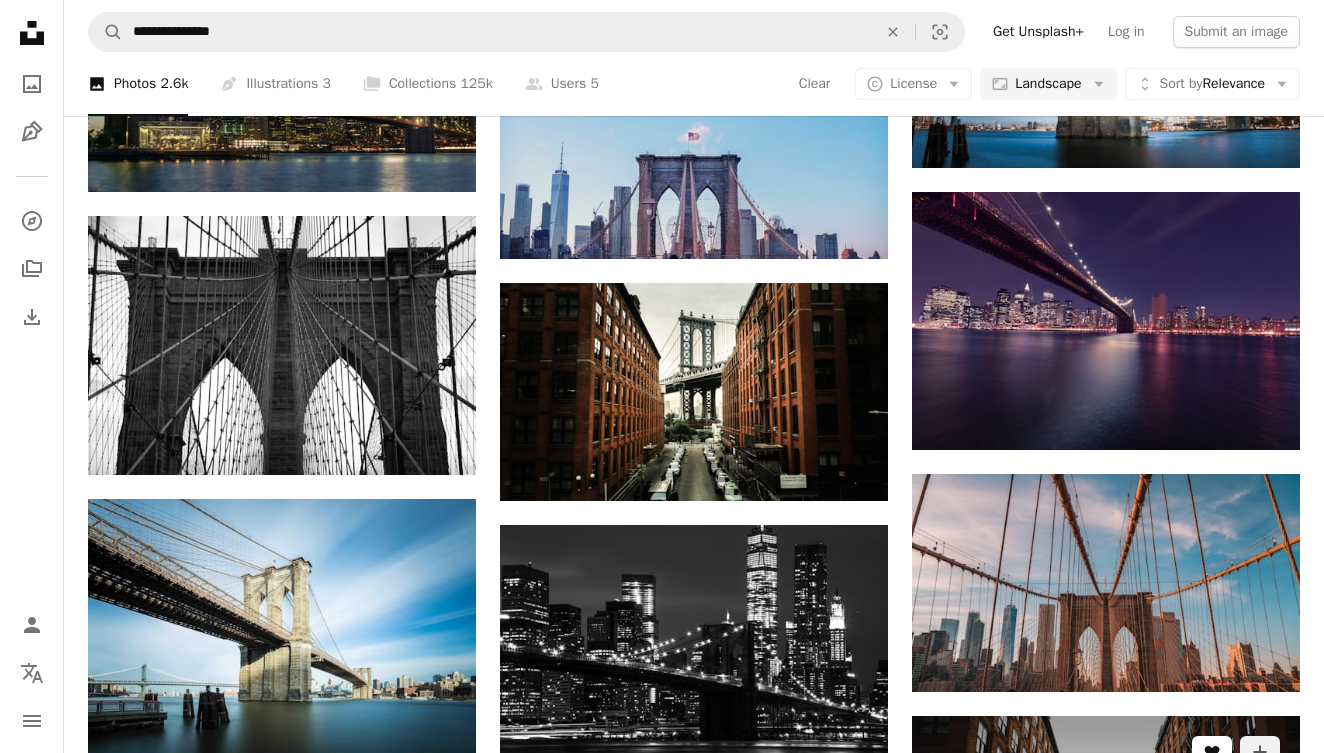 click at bounding box center (282, 345) 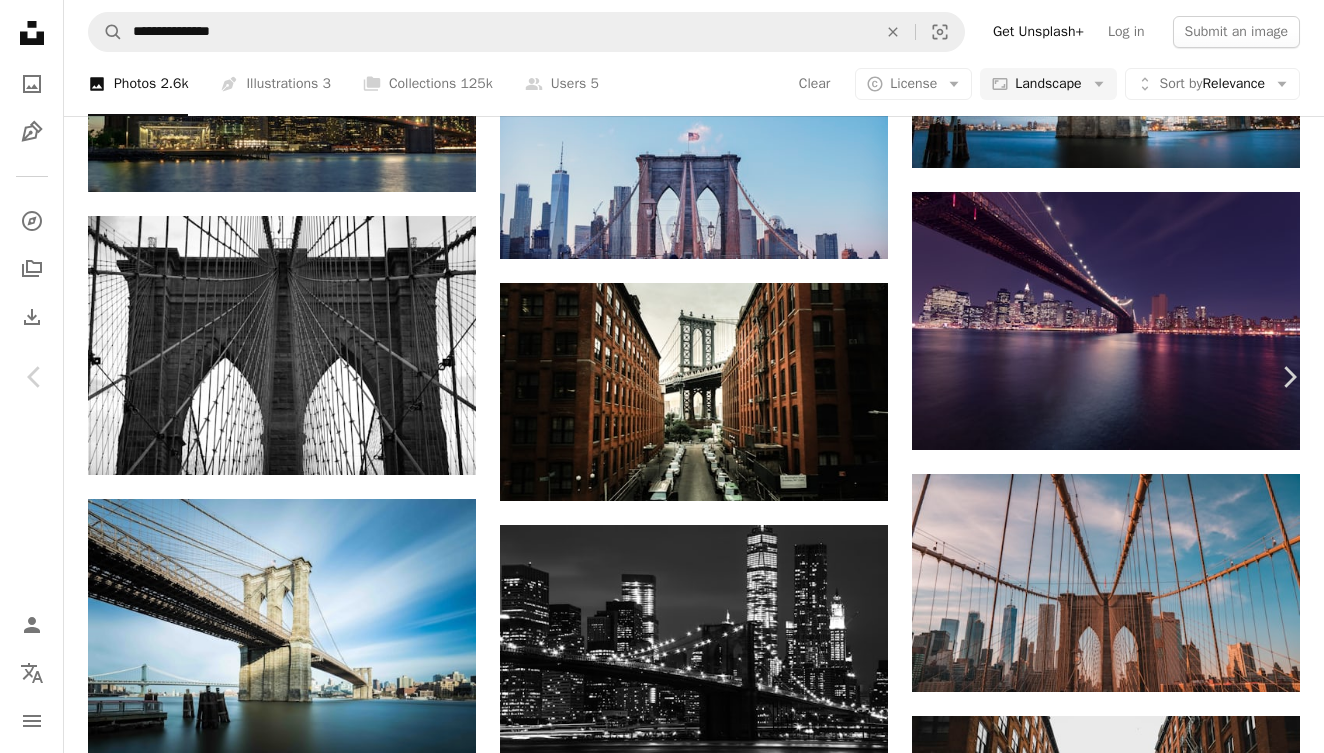 click on "An X shape" at bounding box center (20, 20) 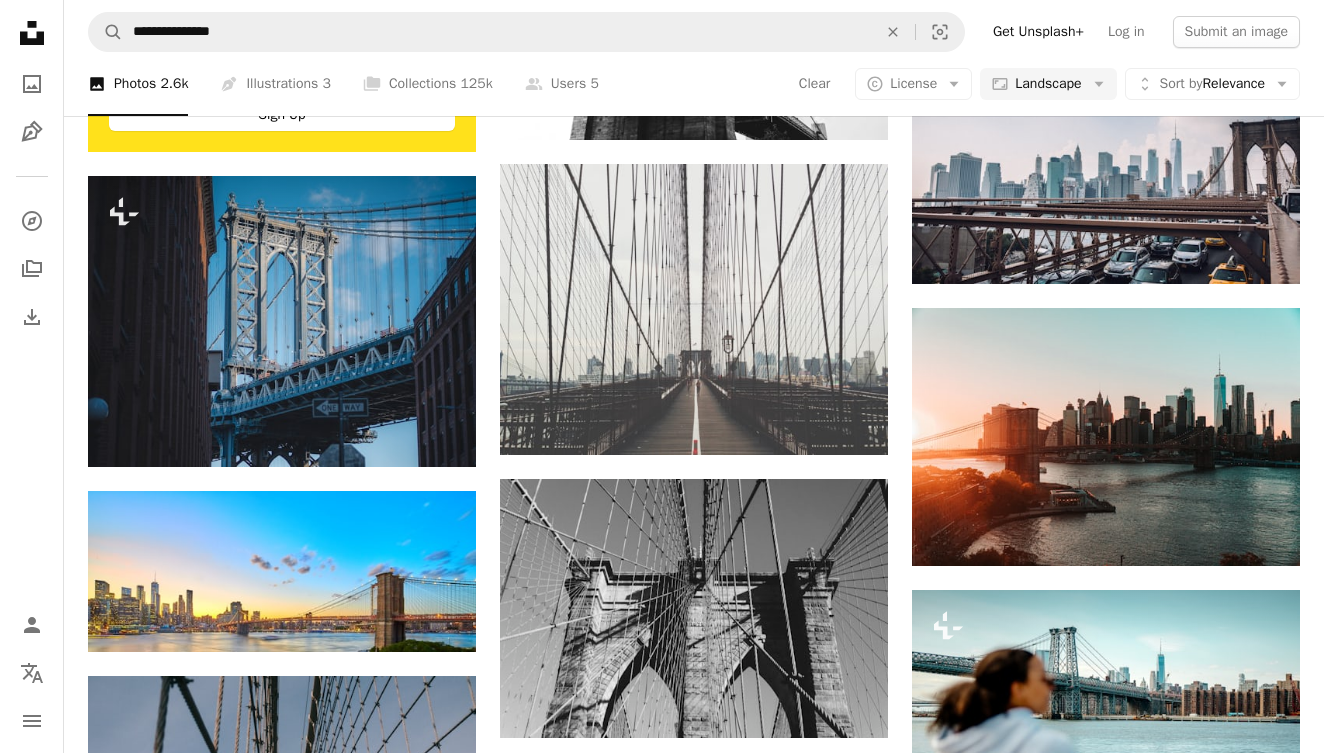 scroll, scrollTop: 3686, scrollLeft: 0, axis: vertical 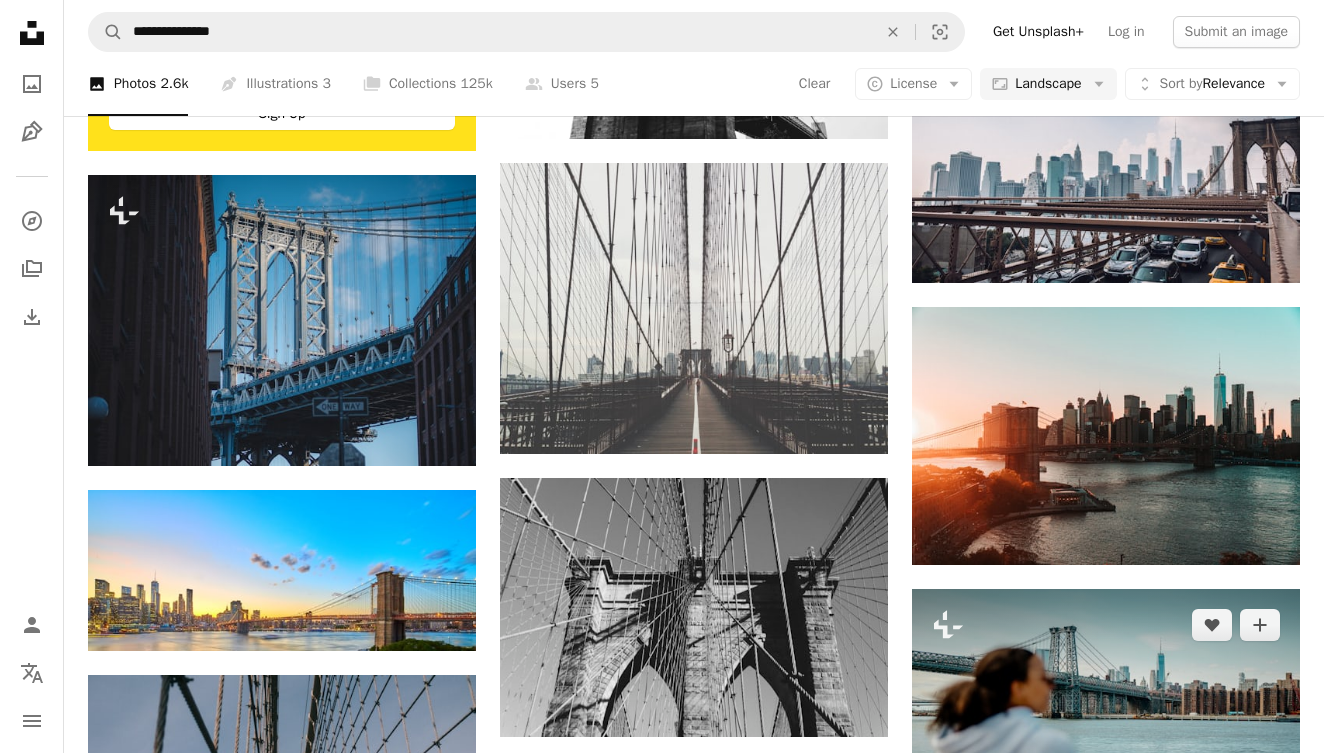 click on "A heart A plus sign [FIRST] [LAST] Arrow pointing down A heart A plus sign [FIRST] [LAST] Available for hire A checkmark inside of a circle Arrow pointing down Plus sign for Unsplash+ A heart A plus sign [FIRST] [LAST] For  Unsplash+ A lock   Download A heart A plus sign [FIRST] [LAST] Arrow pointing down A heart A plus sign [FIRST] [LAST] Available for hire A checkmark inside of a circle Arrow pointing down A heart A plus sign [FIRST] [LAST] Arrow pointing down Plus sign for Unsplash+ A heart A plus sign [FIRST] [LAST] For  Unsplash+ A lock   Download A heart A plus sign [FIRST] [LAST] Arrow pointing down A heart A plus sign [FIRST] [LAST] Arrow pointing down Plus sign for Unsplash+ A heart A plus sign Getty Images For  Unsplash+ A lock   Download A heart A plus sign [INITIALS]. [LAST] Arrow pointing down A heart A plus sign [FIRST] [LAST] Available for hire A checkmark inside of a circle Arrow pointing down A heart A plus sign [FIRST] [LAST] Arrow pointing down A heart A plus sign [FIRST] [LAST] Arrow pointing down A heart For" at bounding box center [694, -328] 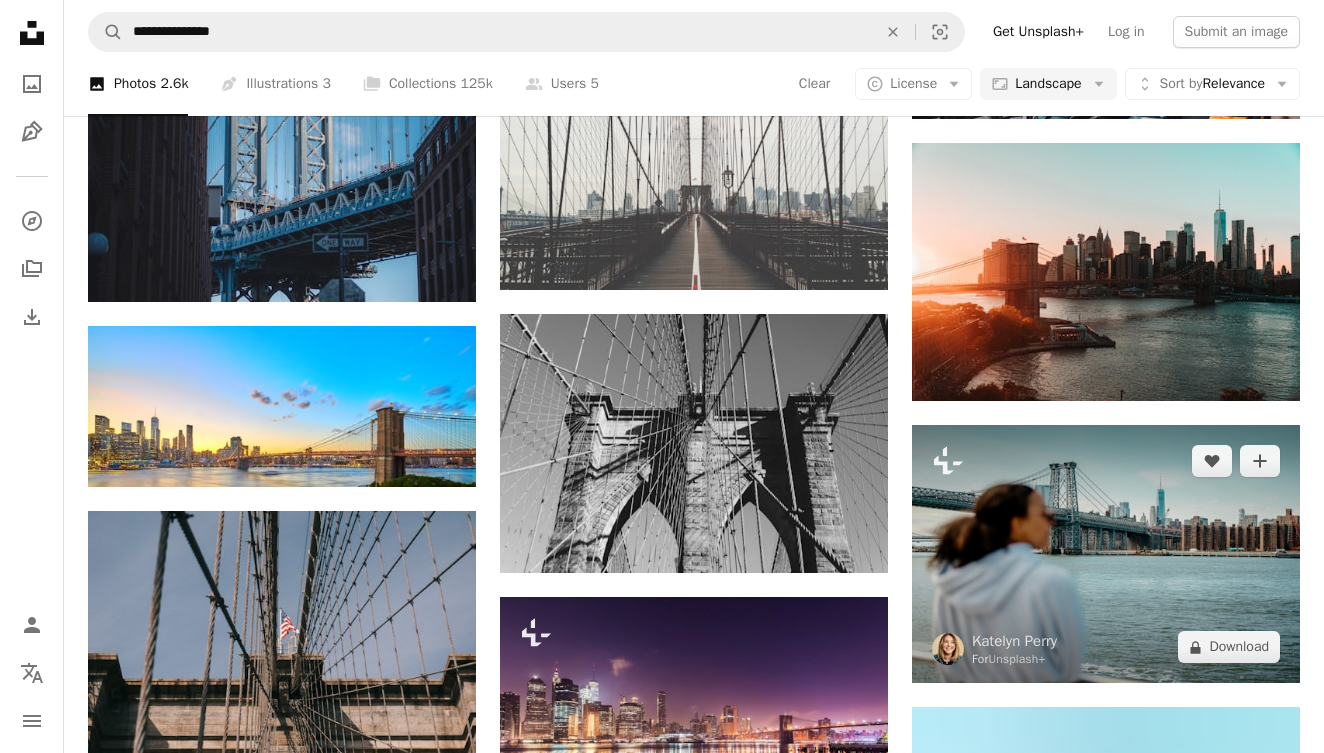 scroll, scrollTop: 3863, scrollLeft: 0, axis: vertical 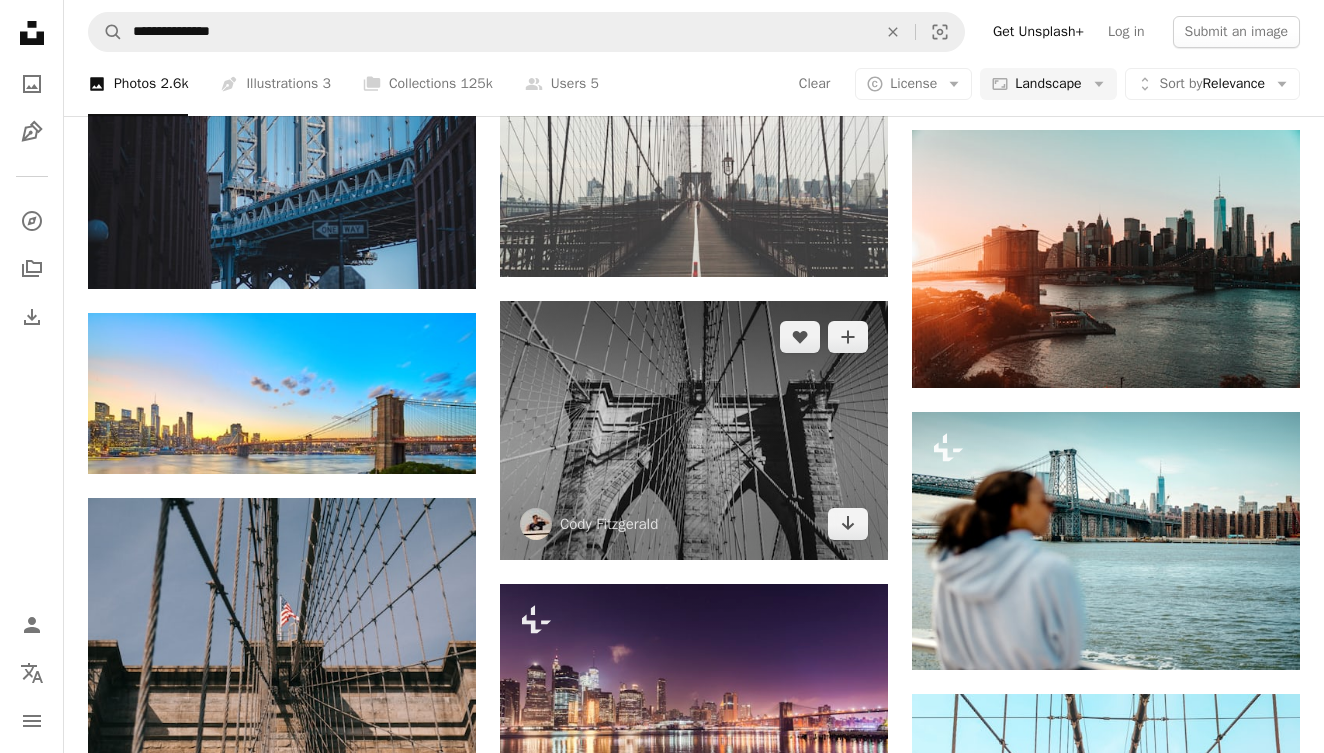 click at bounding box center (694, 430) 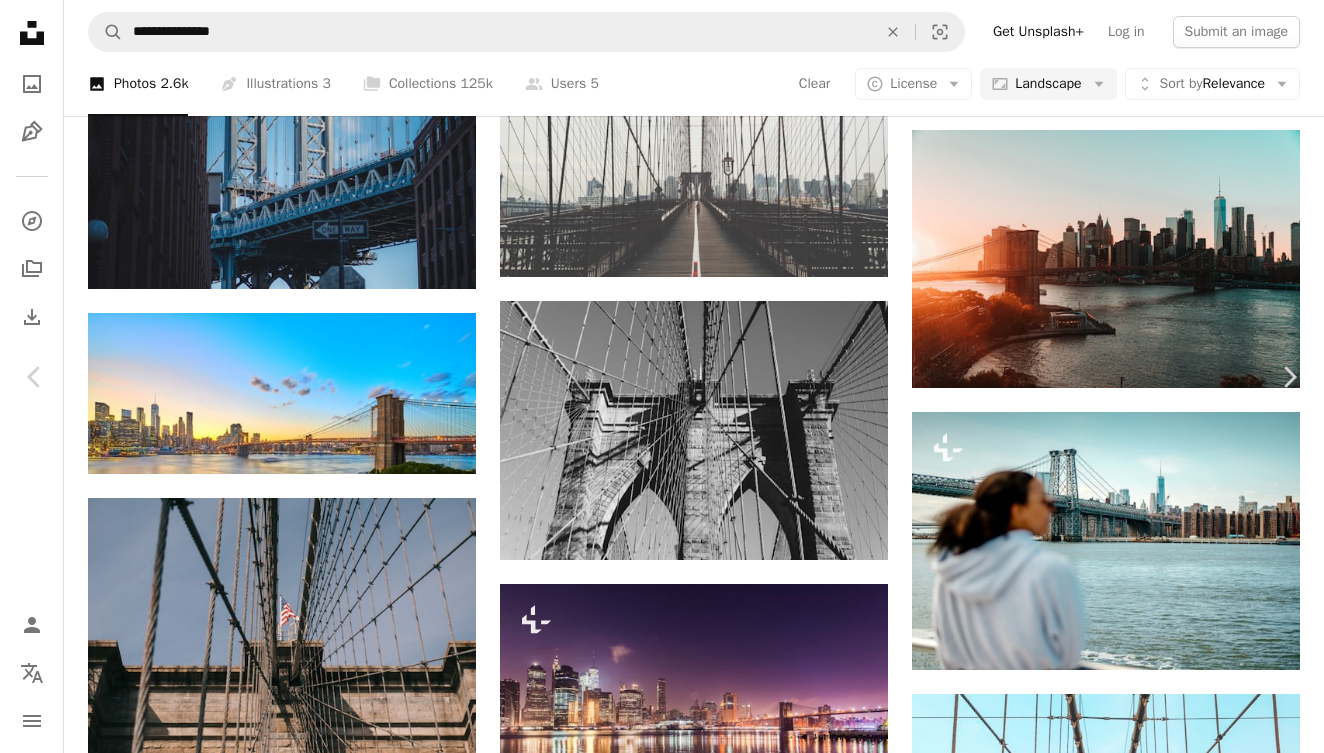 click on "Zoom in" at bounding box center [654, 3624] 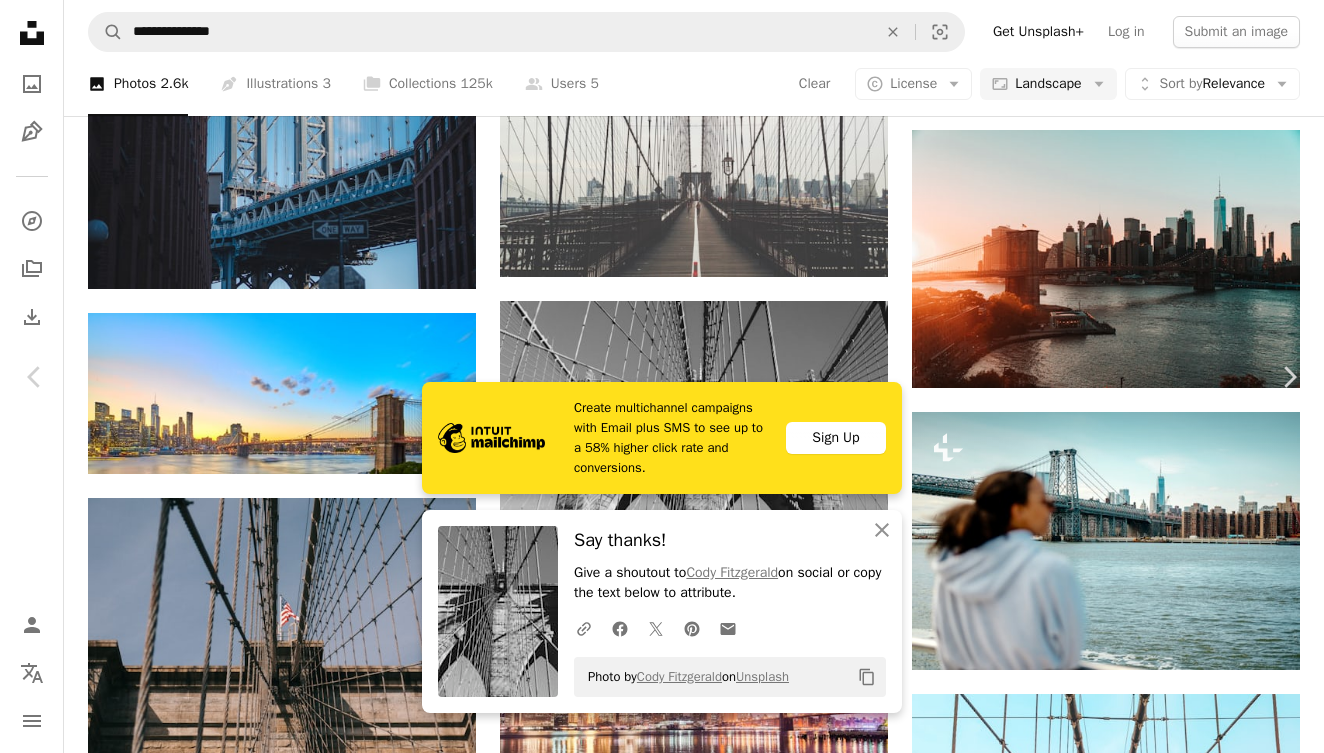 click on "An X shape" at bounding box center [20, 20] 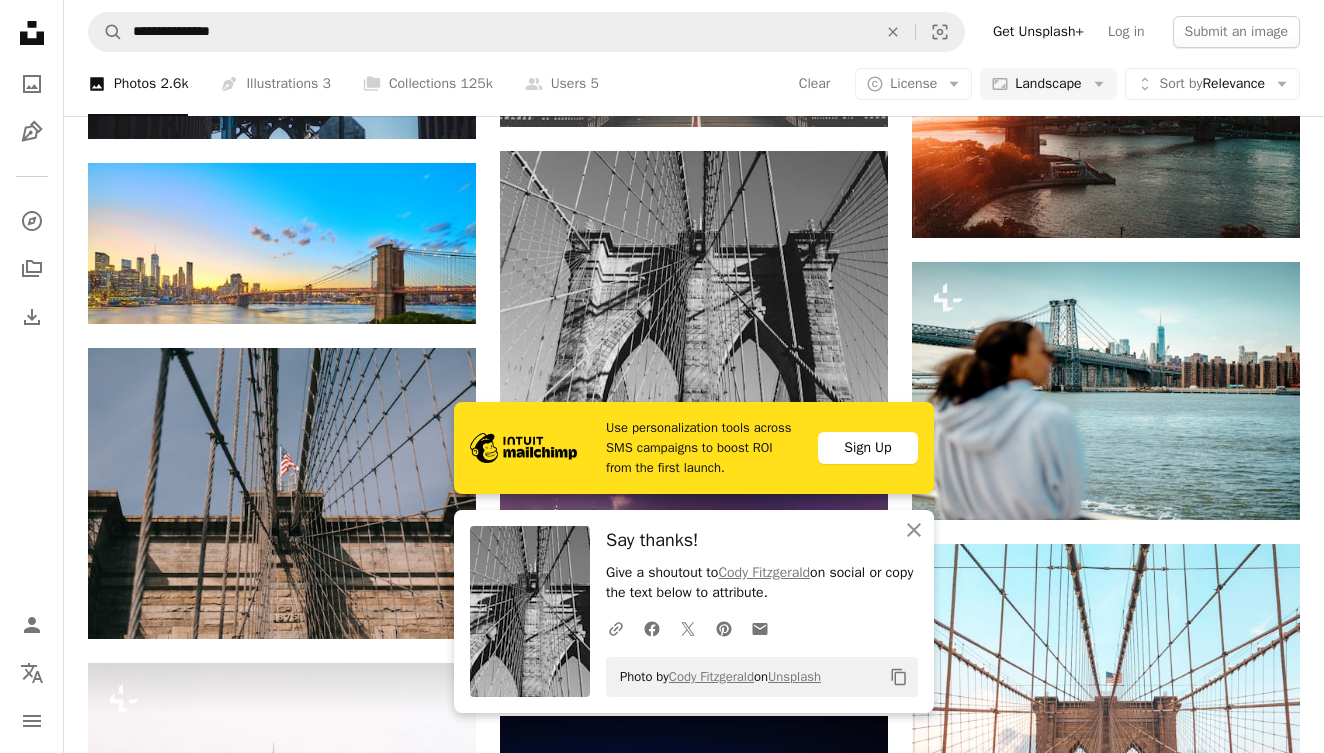 scroll, scrollTop: 4022, scrollLeft: 0, axis: vertical 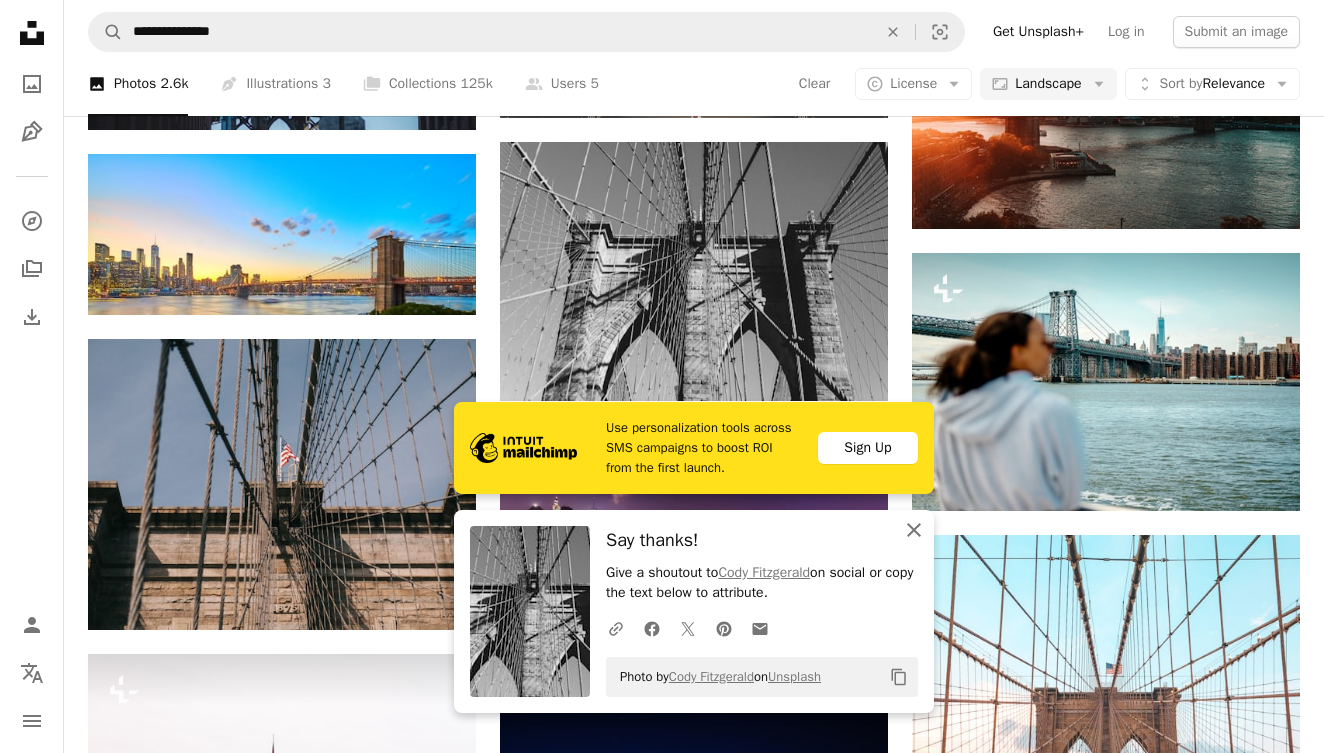 click 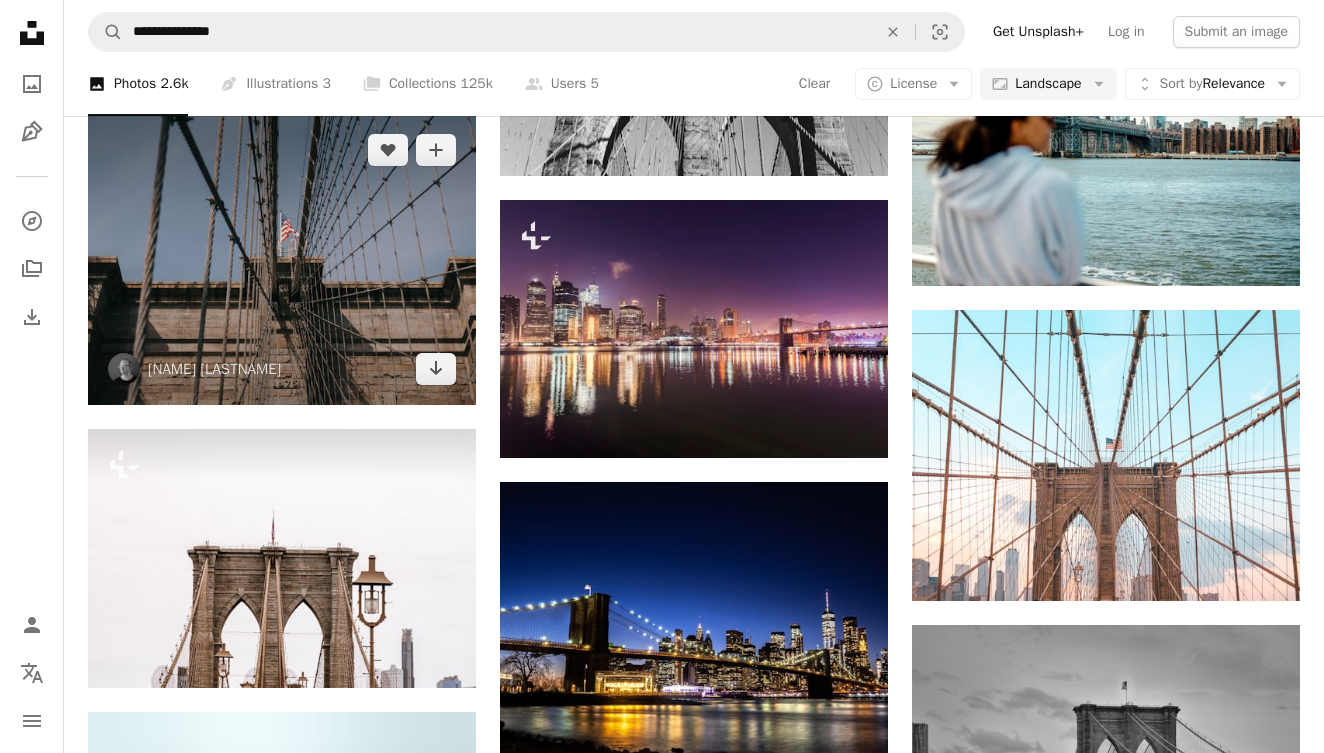scroll, scrollTop: 4248, scrollLeft: 0, axis: vertical 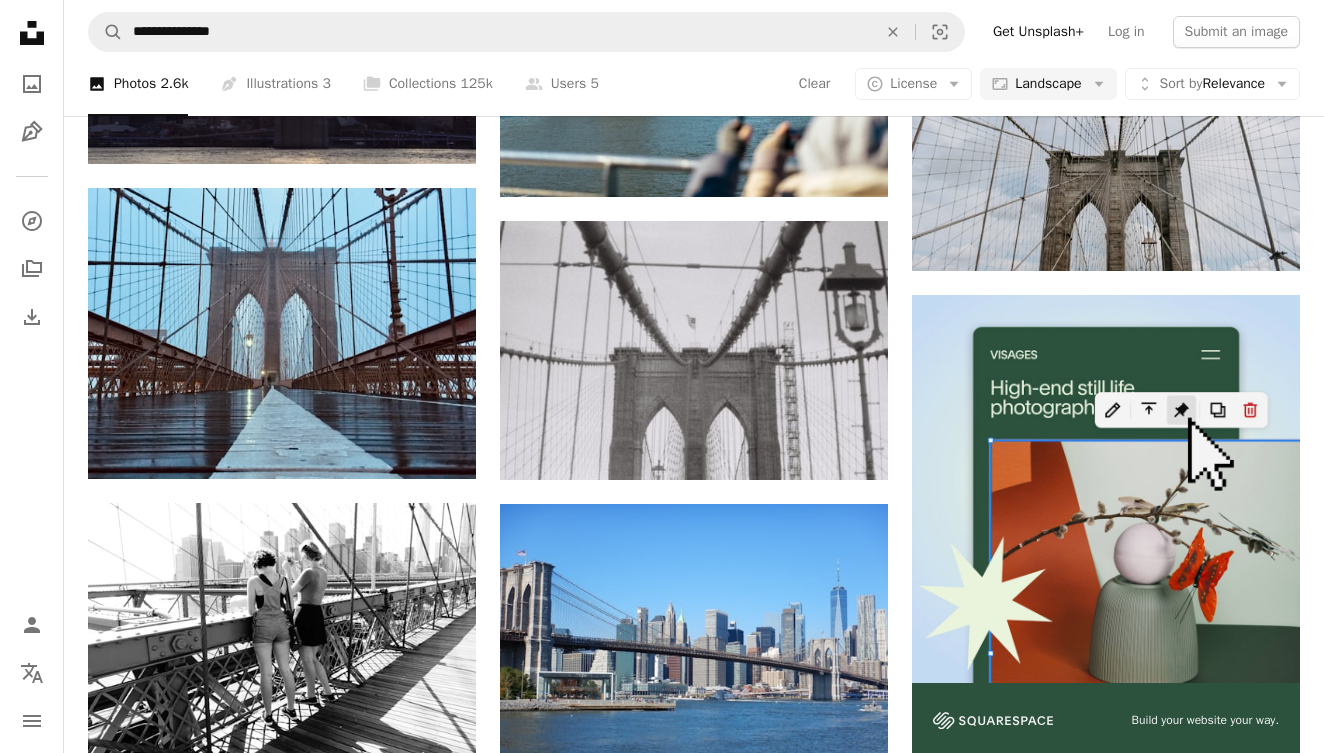 click on "Plus sign for Unsplash+ A heart A plus sign [FIRST] [LAST] For  Unsplash+ A lock   Download Plus sign for Unsplash+ A heart A plus sign Getty Images For  Unsplash+ A lock   Download A heart A plus sign [FIRST] [LAST]
Arrow pointing down A heart A plus sign [FIRST] [LAST]
Available for hire A checkmark inside of a circle Arrow pointing down A heart A plus sign [FIRST] [LAST]
Arrow pointing down Plus sign for Unsplash+ A heart A plus sign Getty Images For  Unsplash+ A lock   Download A heart A plus sign [FIRST] [LAST]
Arrow pointing down A heart A plus sign [FIRST] [LAST]
Arrow pointing down A heart A plus sign [FIRST] [LAST]
Arrow pointing down A heart A plus sign [FIRST] [LAST] –– ––– –––  –– ––– –  ––– –––  ––––  –   – –– –––  – – ––– –– –– –––– –– Up to 16x ROI after first SMS campaign Sign Up Plus sign for Unsplash+ A heart A plus sign [FIRST] [LAST]
For  Unsplash+ A lock   Download A heart A plus sign" at bounding box center [694, -951] 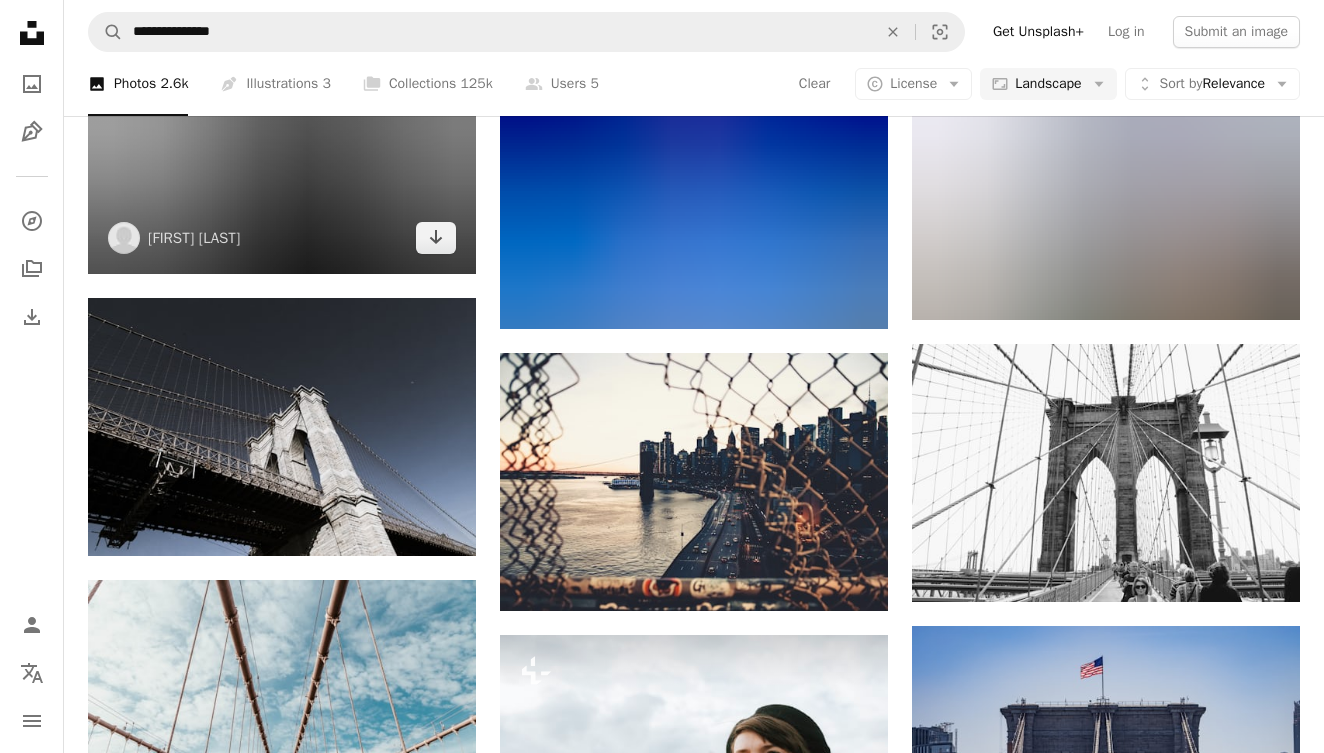 scroll, scrollTop: 7644, scrollLeft: 0, axis: vertical 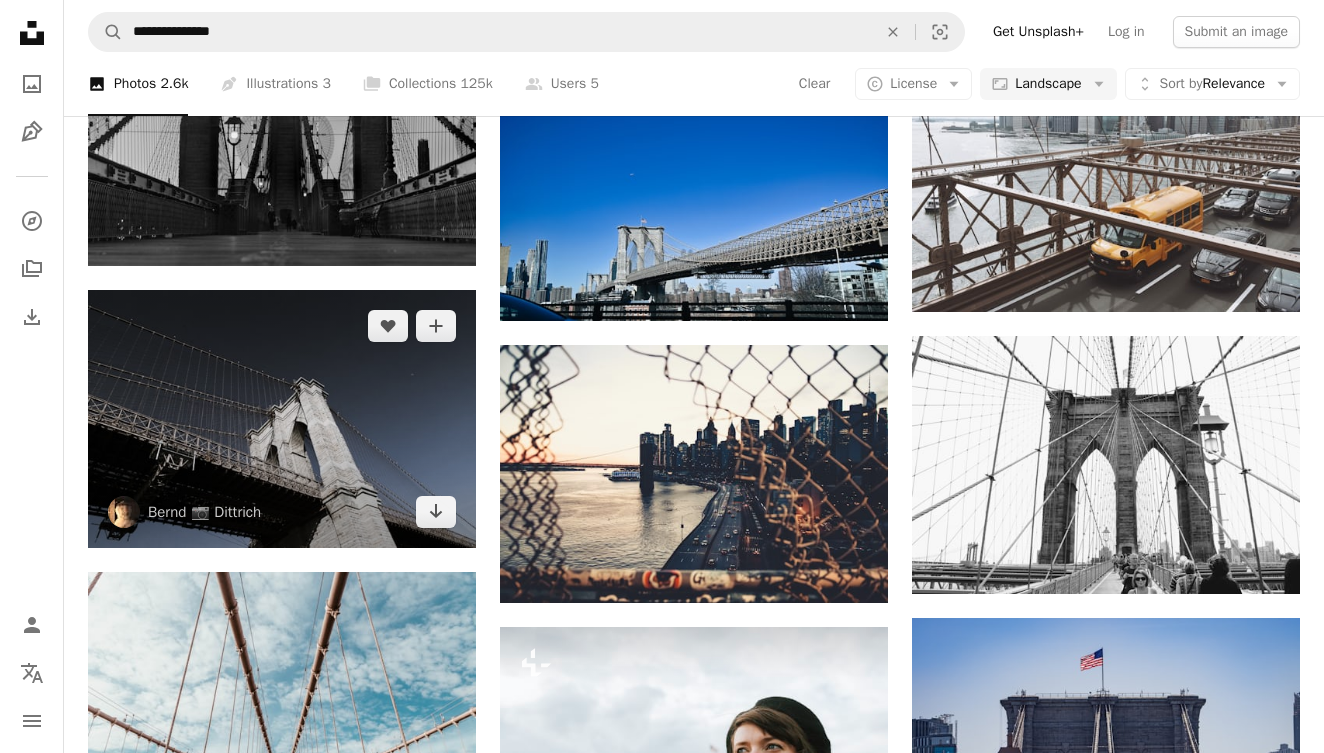 click at bounding box center [282, 419] 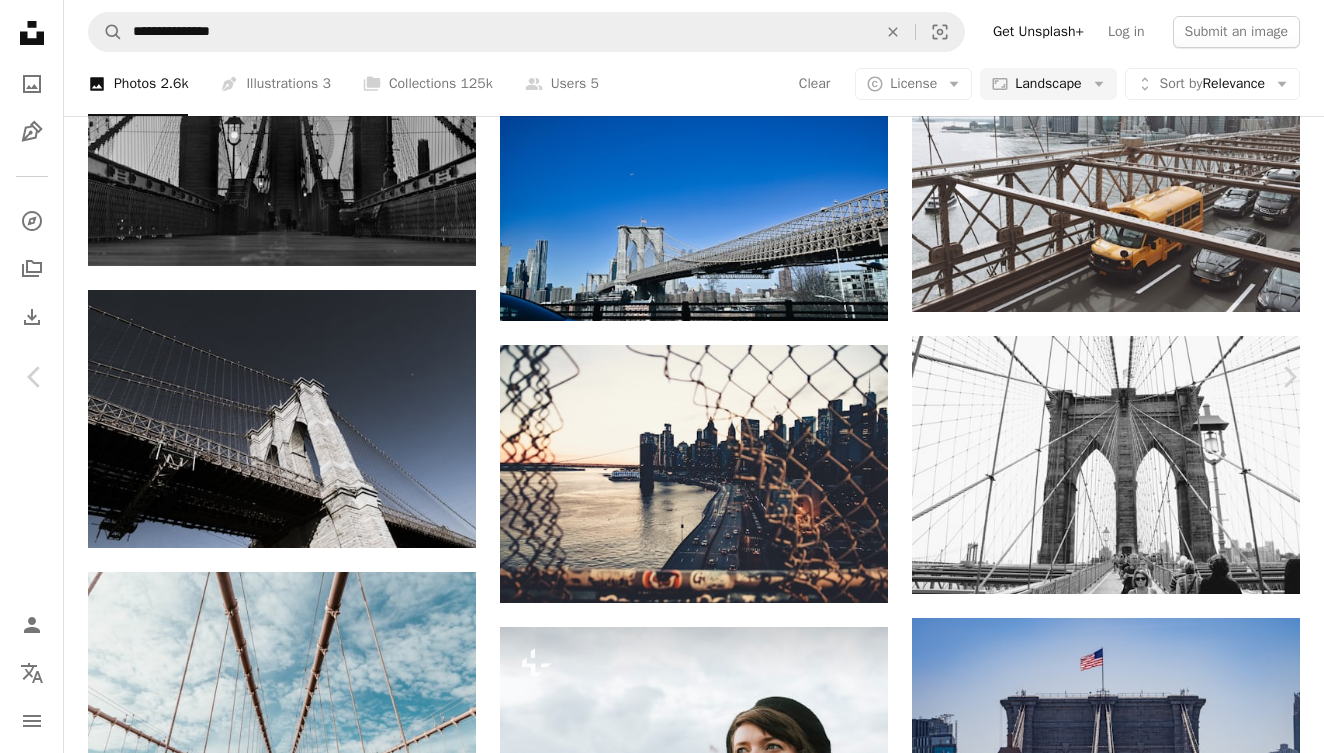 click on "An X shape" at bounding box center (20, 20) 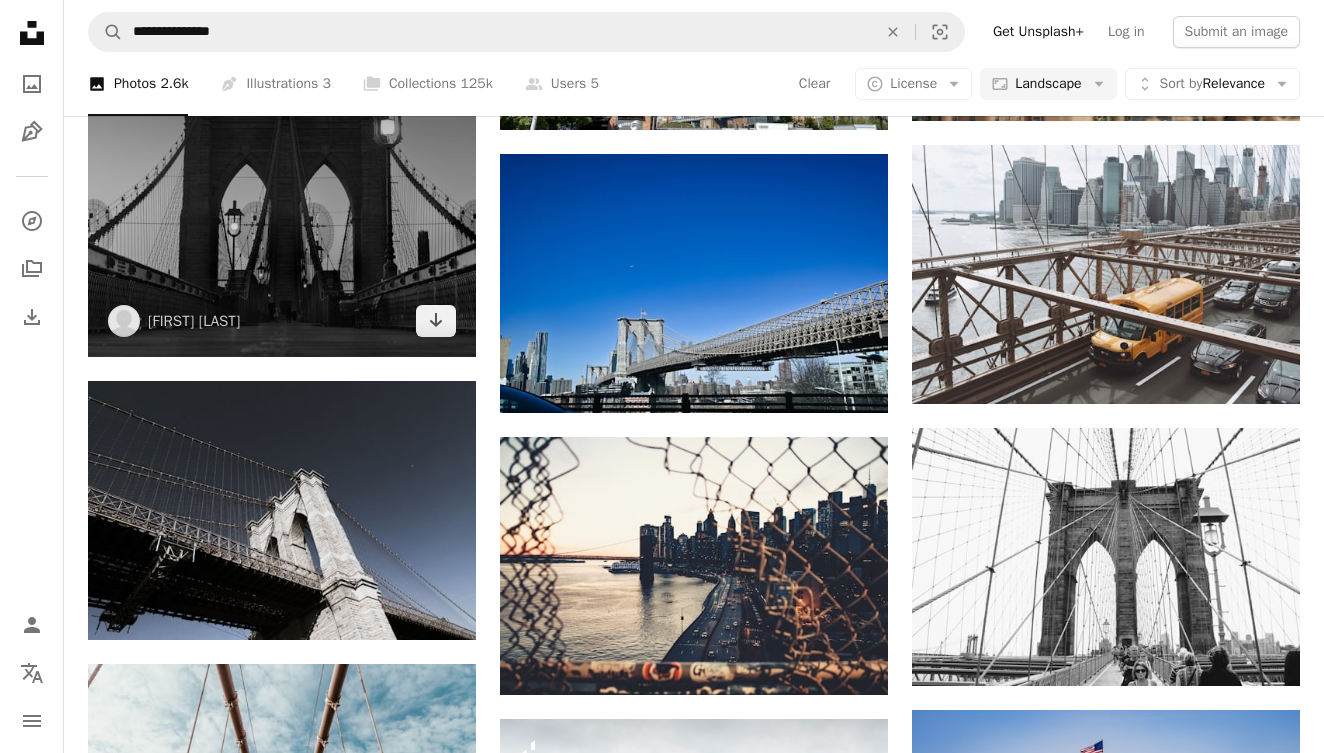 scroll, scrollTop: 7546, scrollLeft: 0, axis: vertical 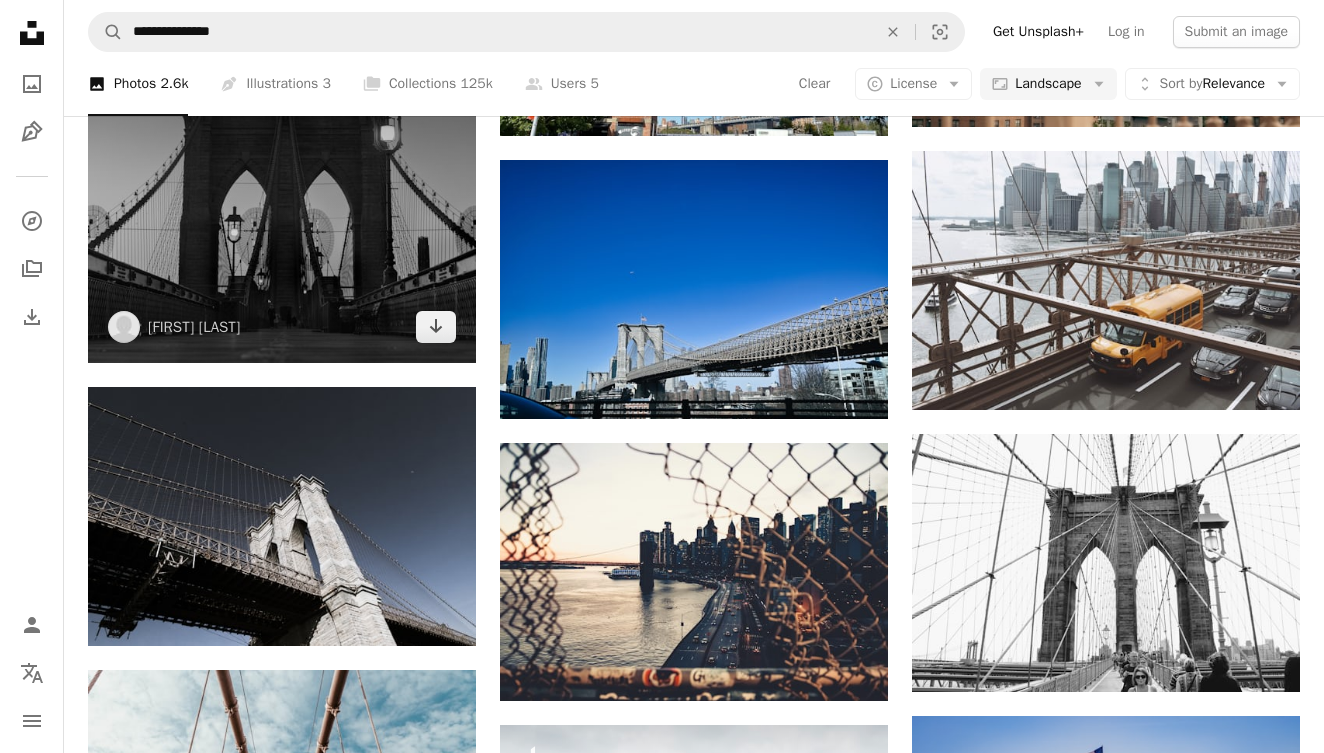 click at bounding box center (282, 208) 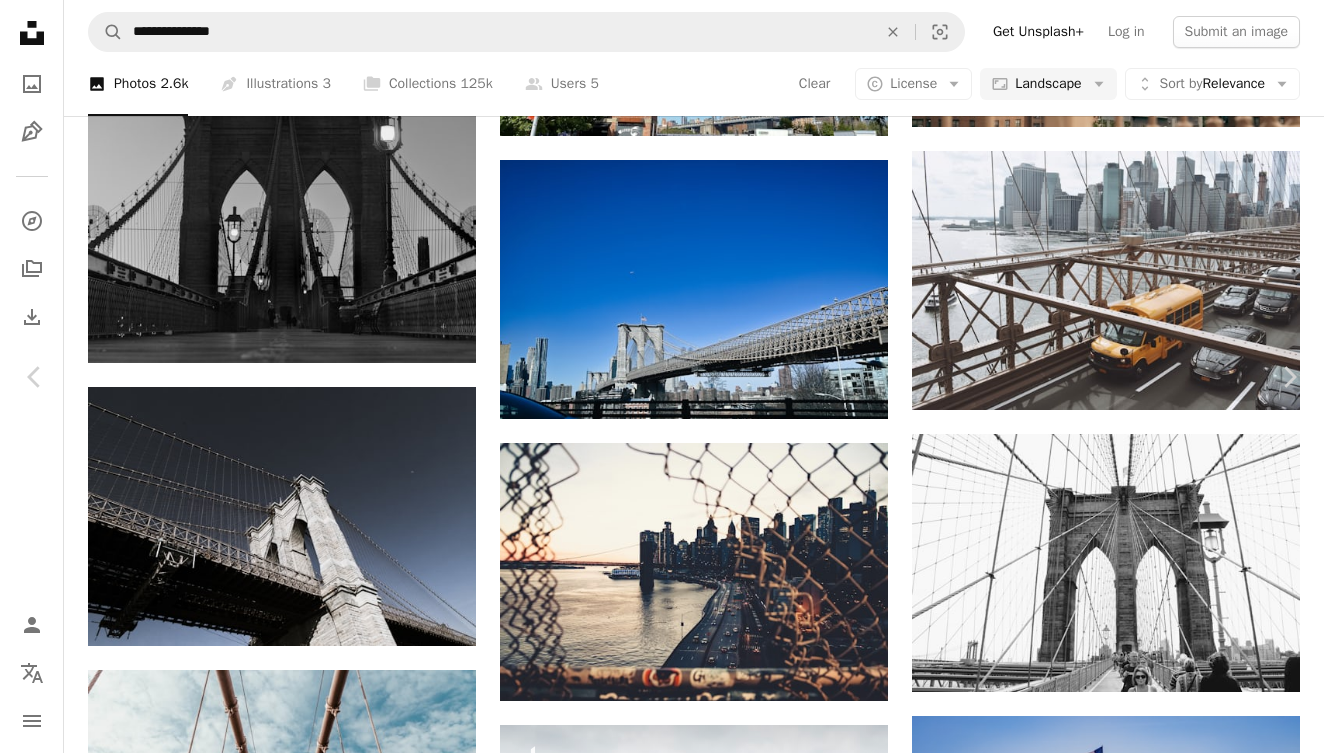 click on "An X shape" at bounding box center [20, 20] 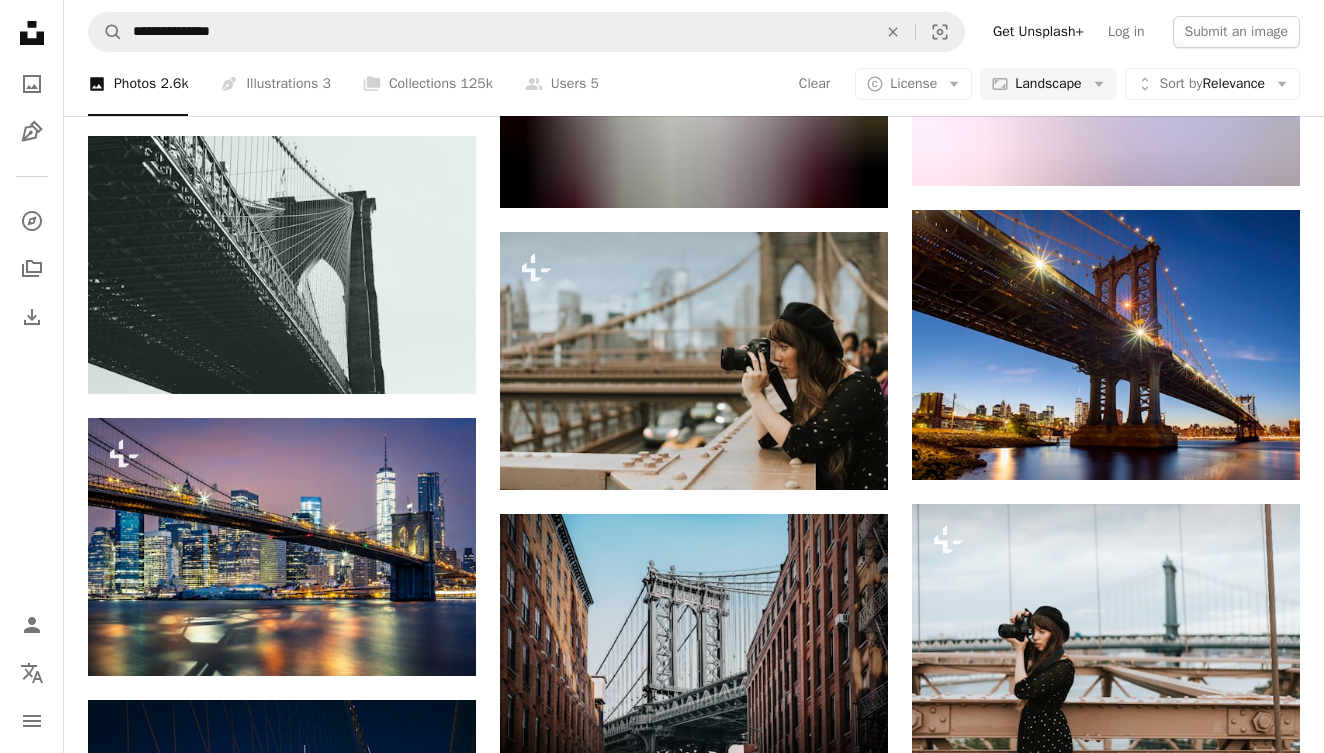 scroll, scrollTop: 9178, scrollLeft: 0, axis: vertical 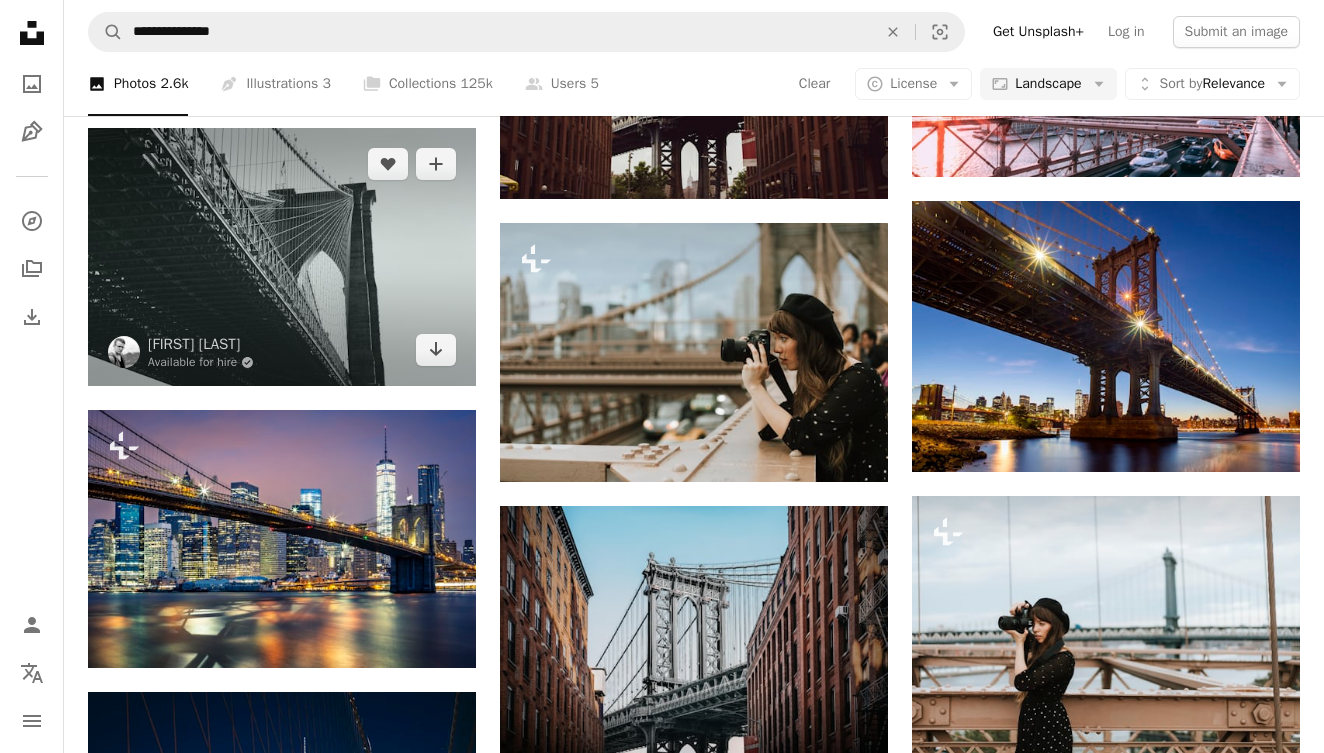 click at bounding box center [282, 257] 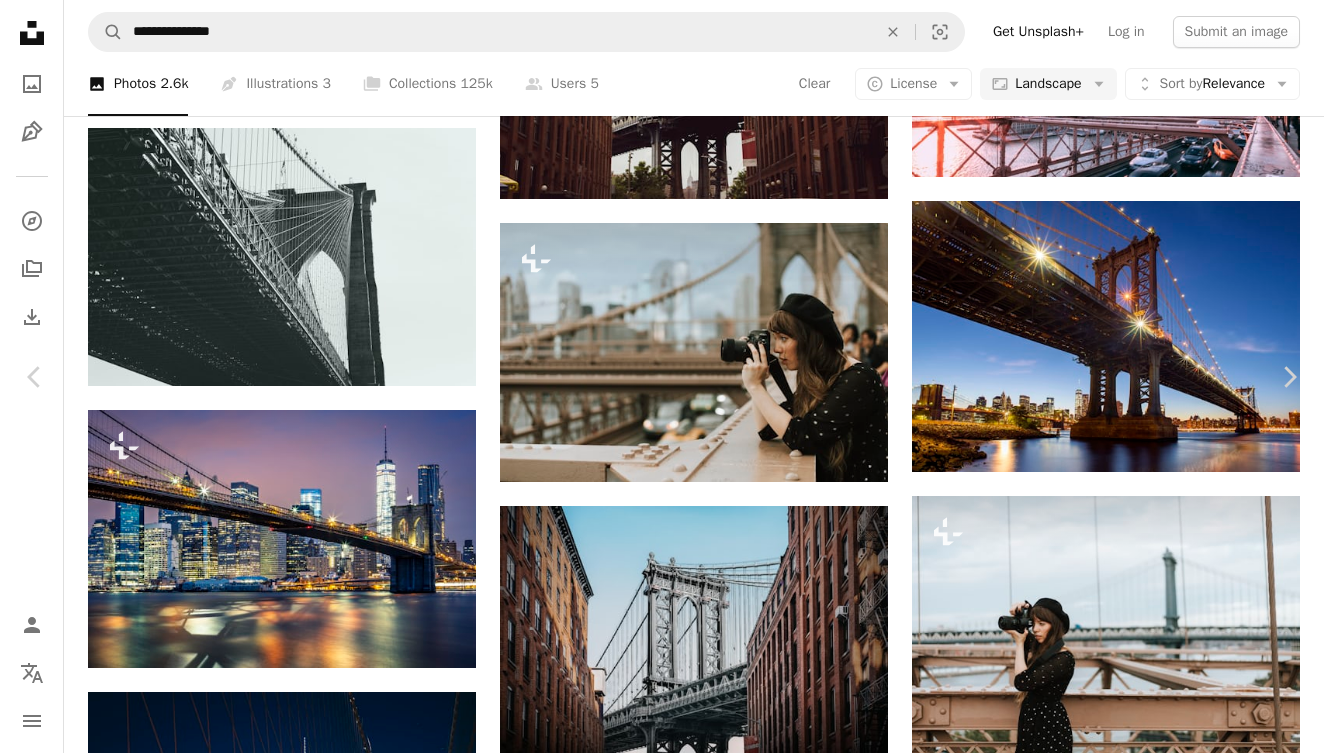 click on "Chevron down" 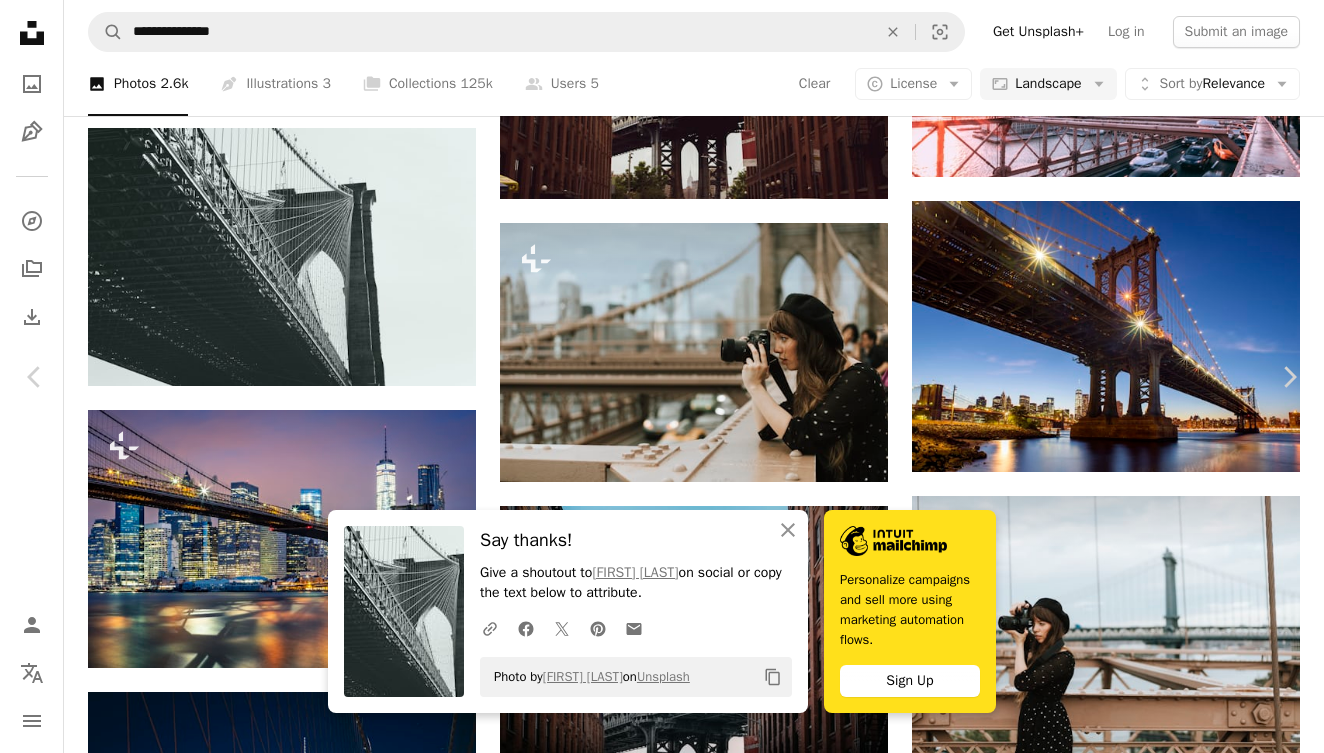 scroll, scrollTop: 0, scrollLeft: 0, axis: both 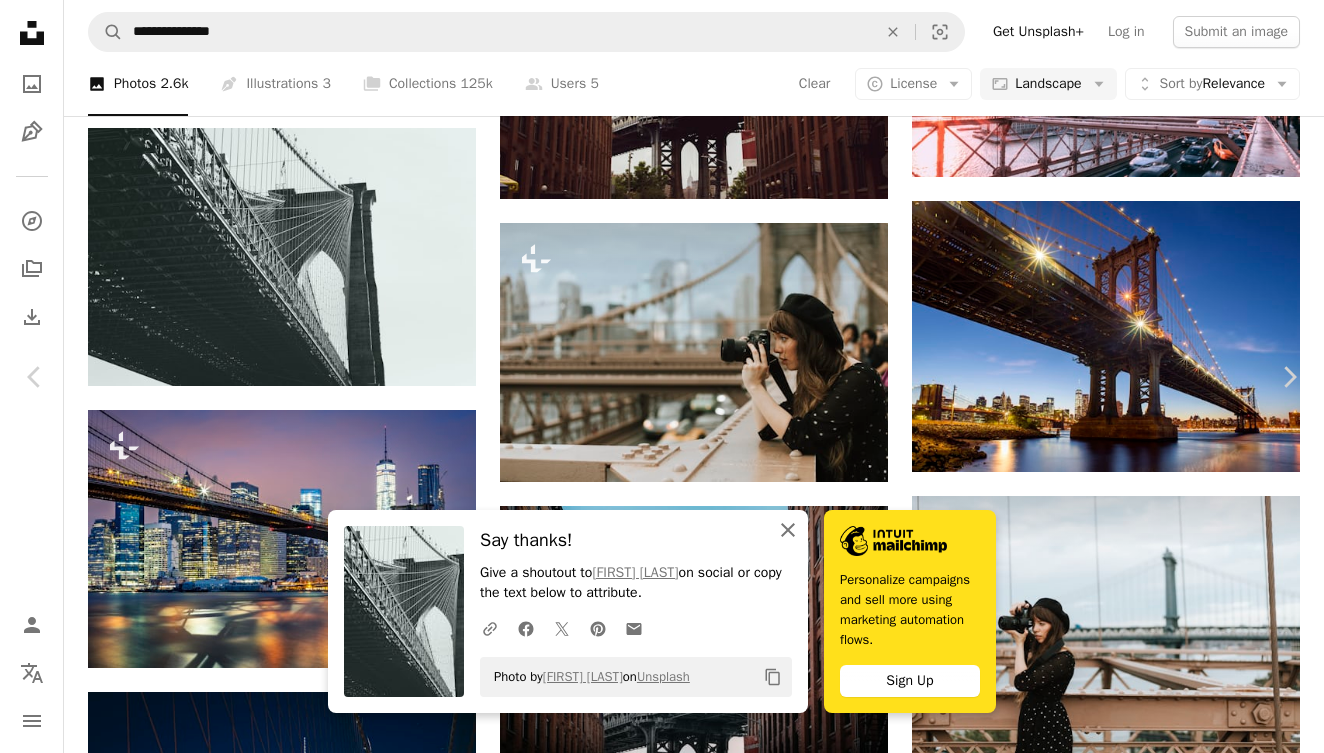 click 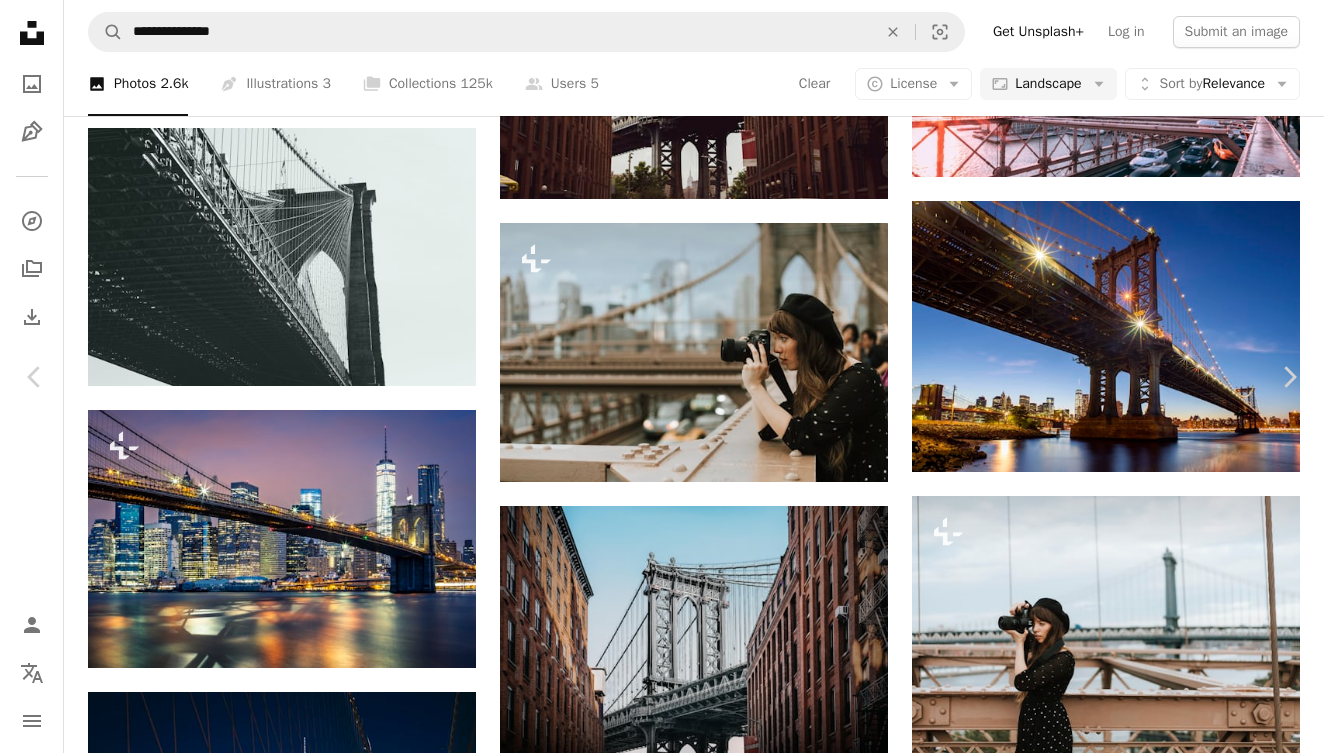 click on "An X shape" at bounding box center (20, 20) 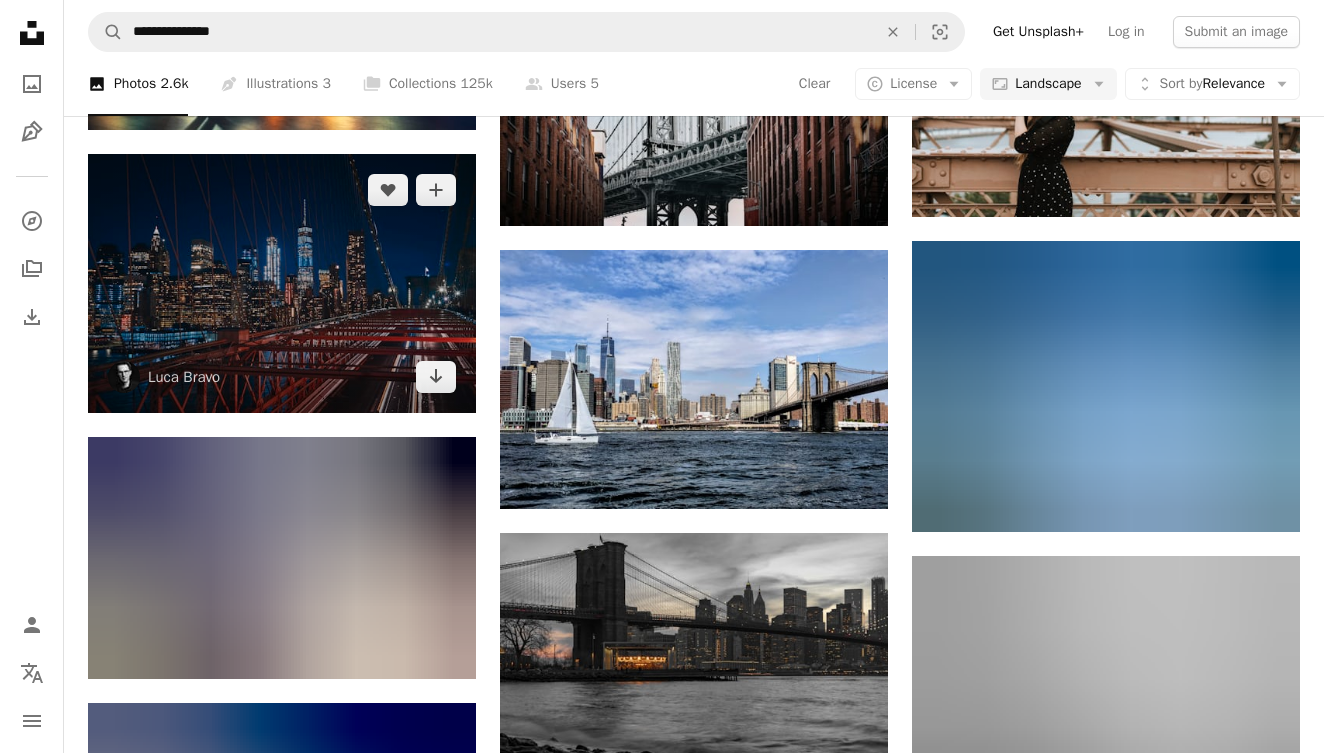 scroll, scrollTop: 9714, scrollLeft: 0, axis: vertical 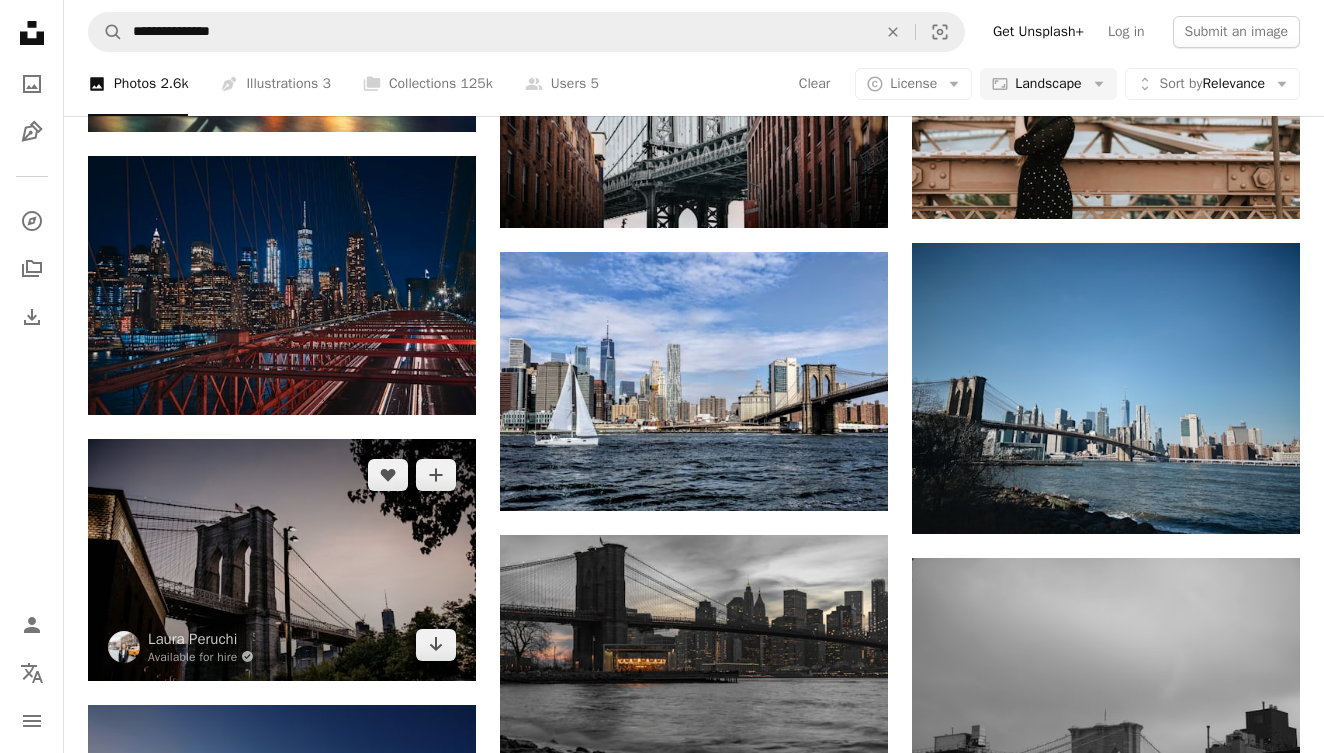 click at bounding box center (282, 560) 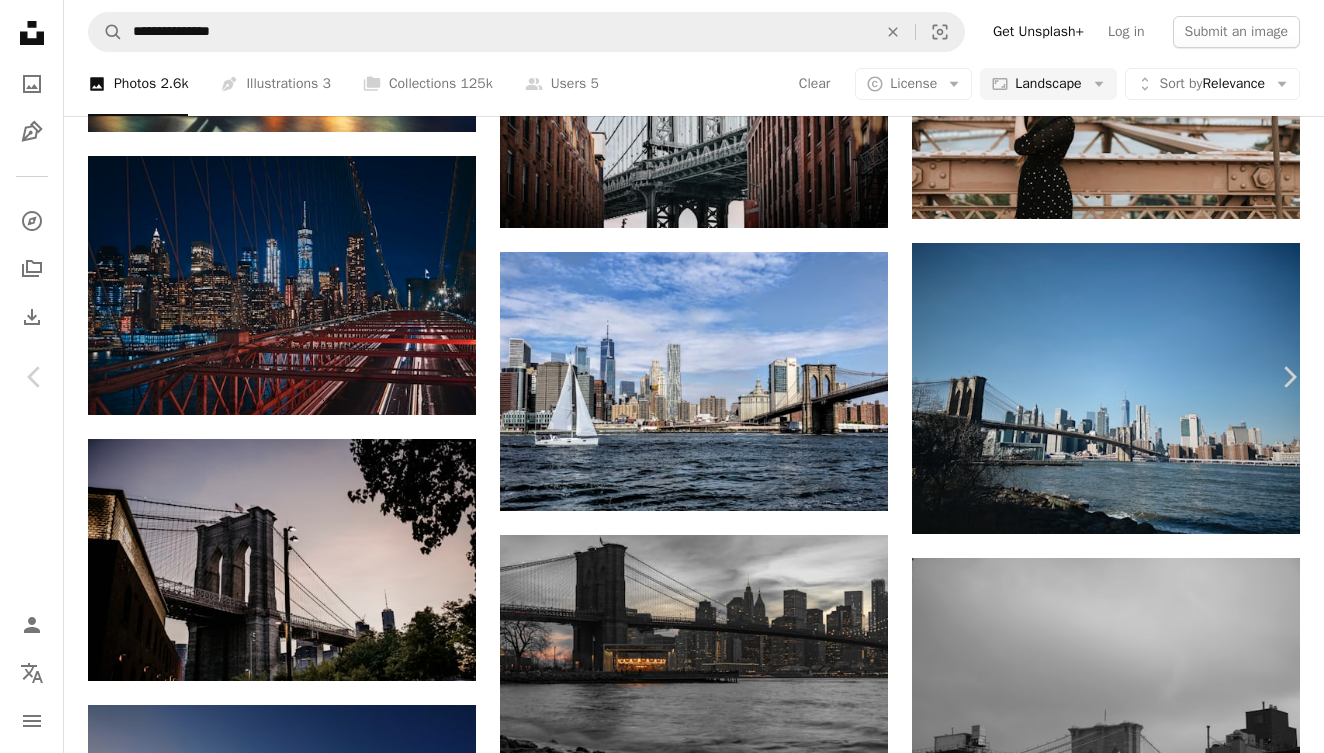click on "Chevron down" 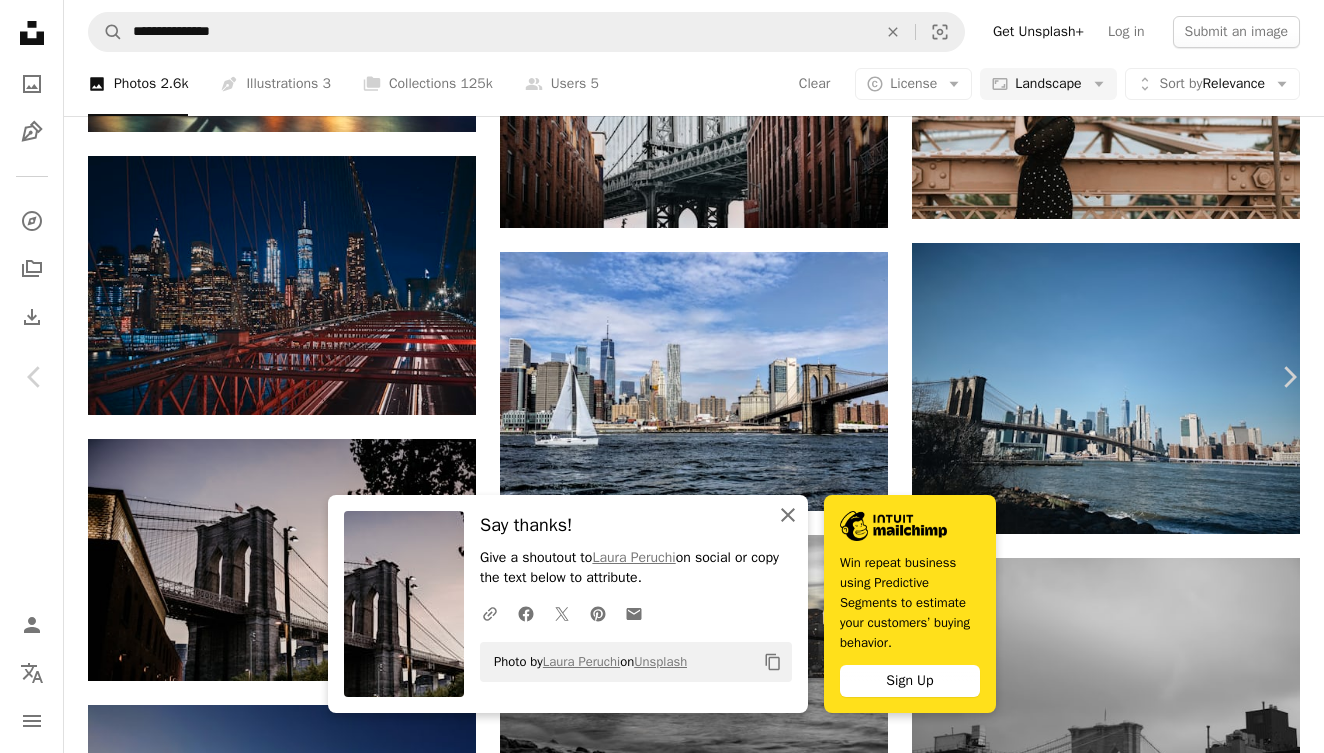 click 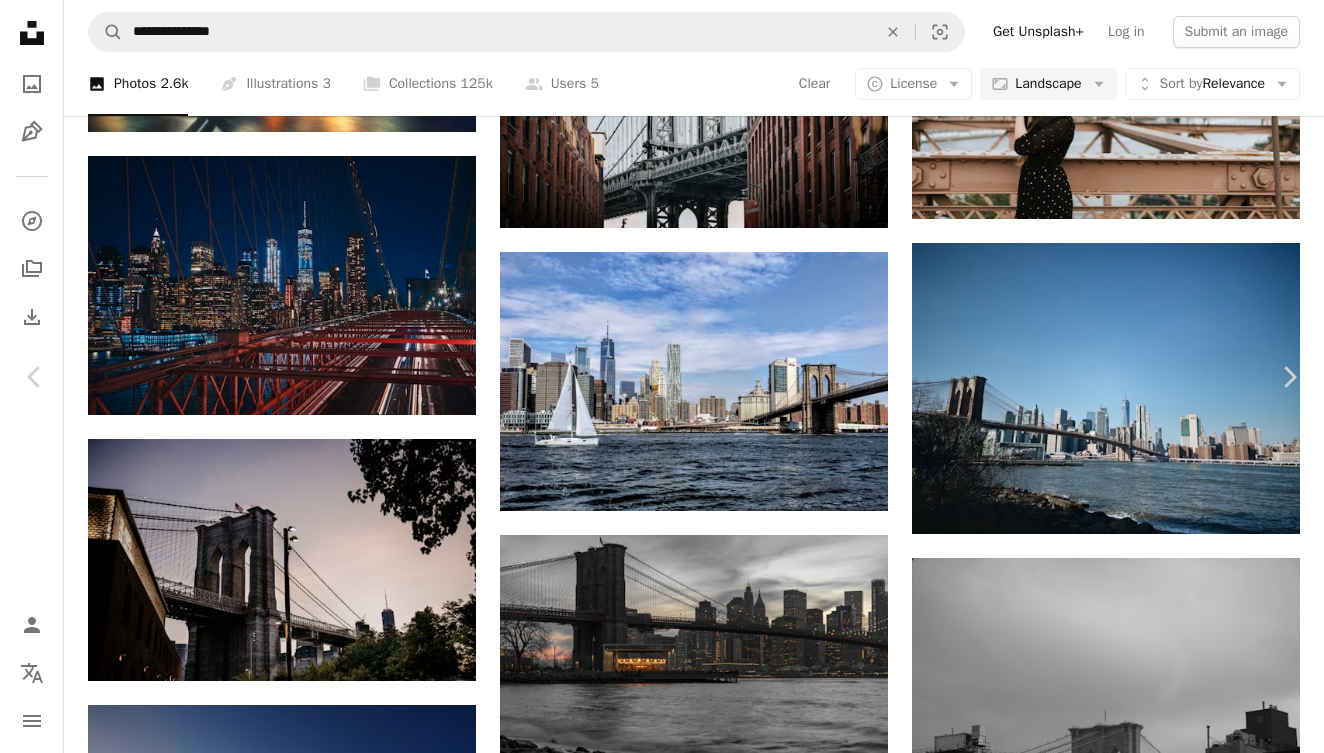 scroll, scrollTop: 26, scrollLeft: 0, axis: vertical 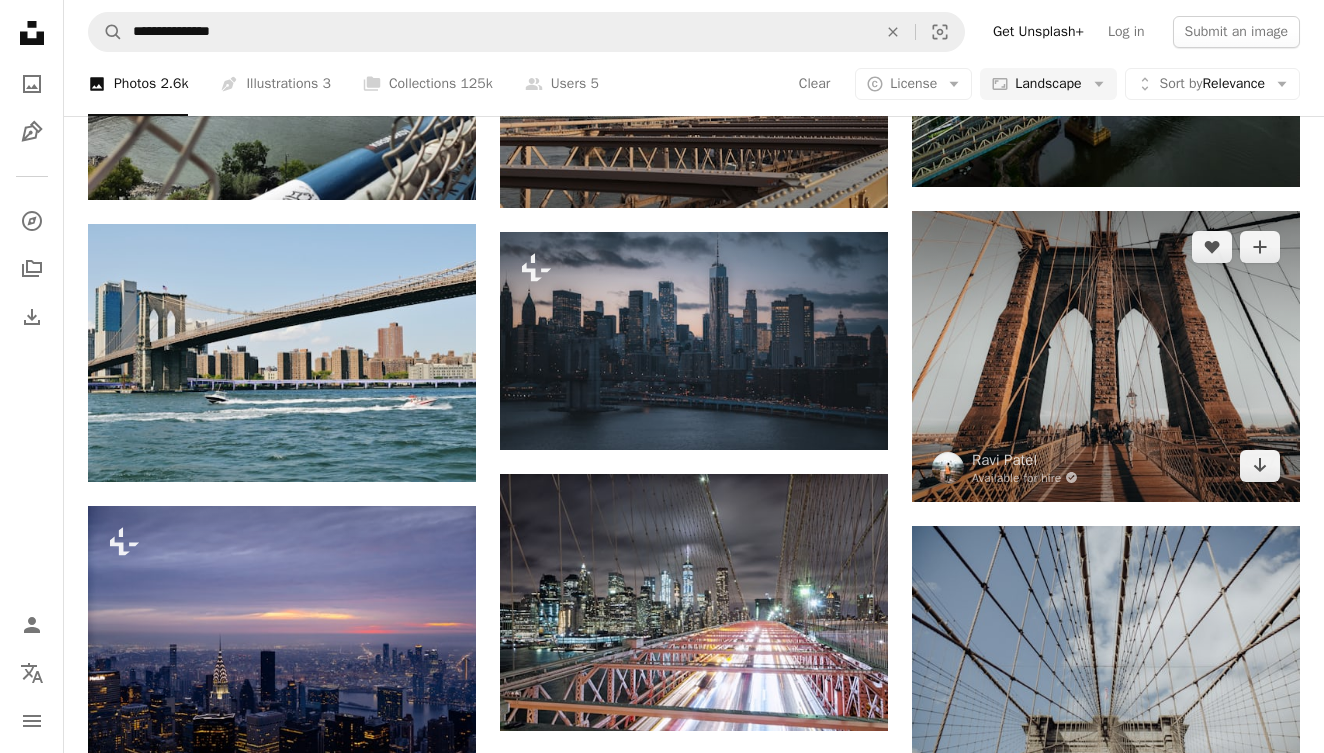 click at bounding box center (1106, 356) 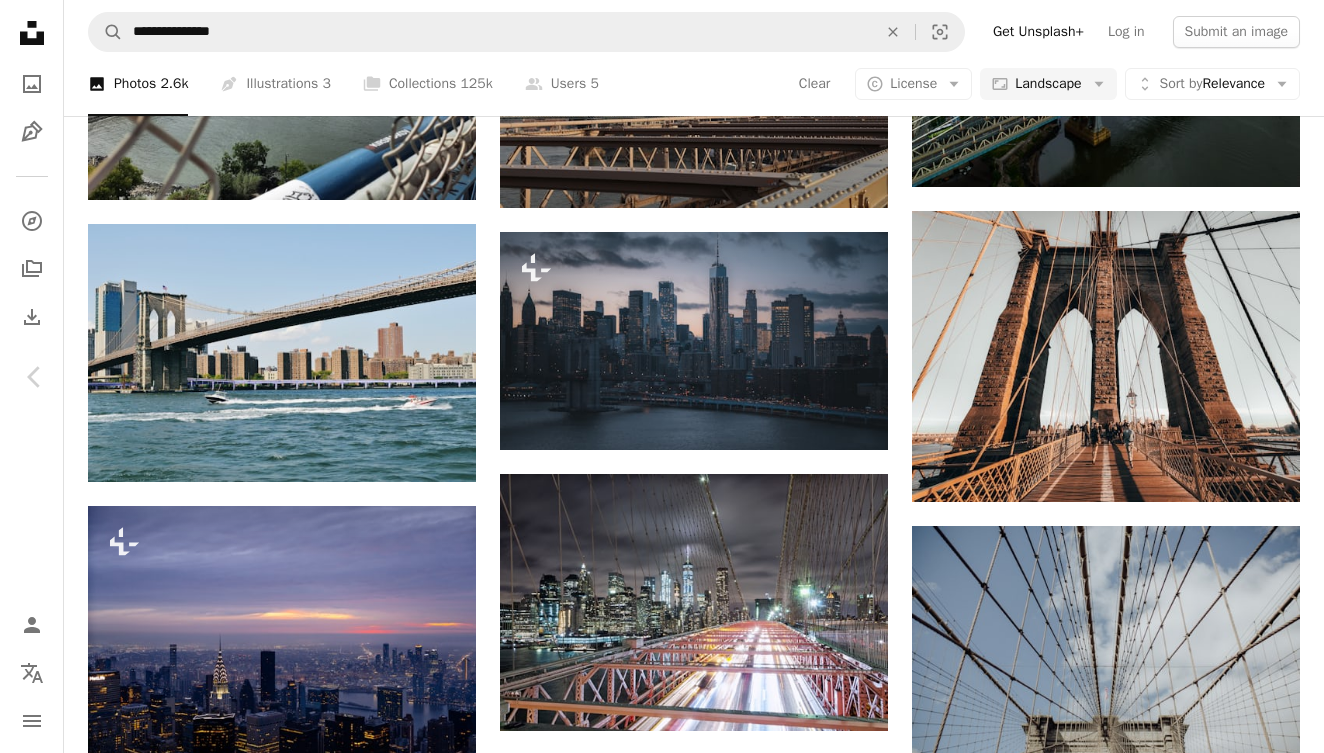click on "An X shape" at bounding box center (20, 20) 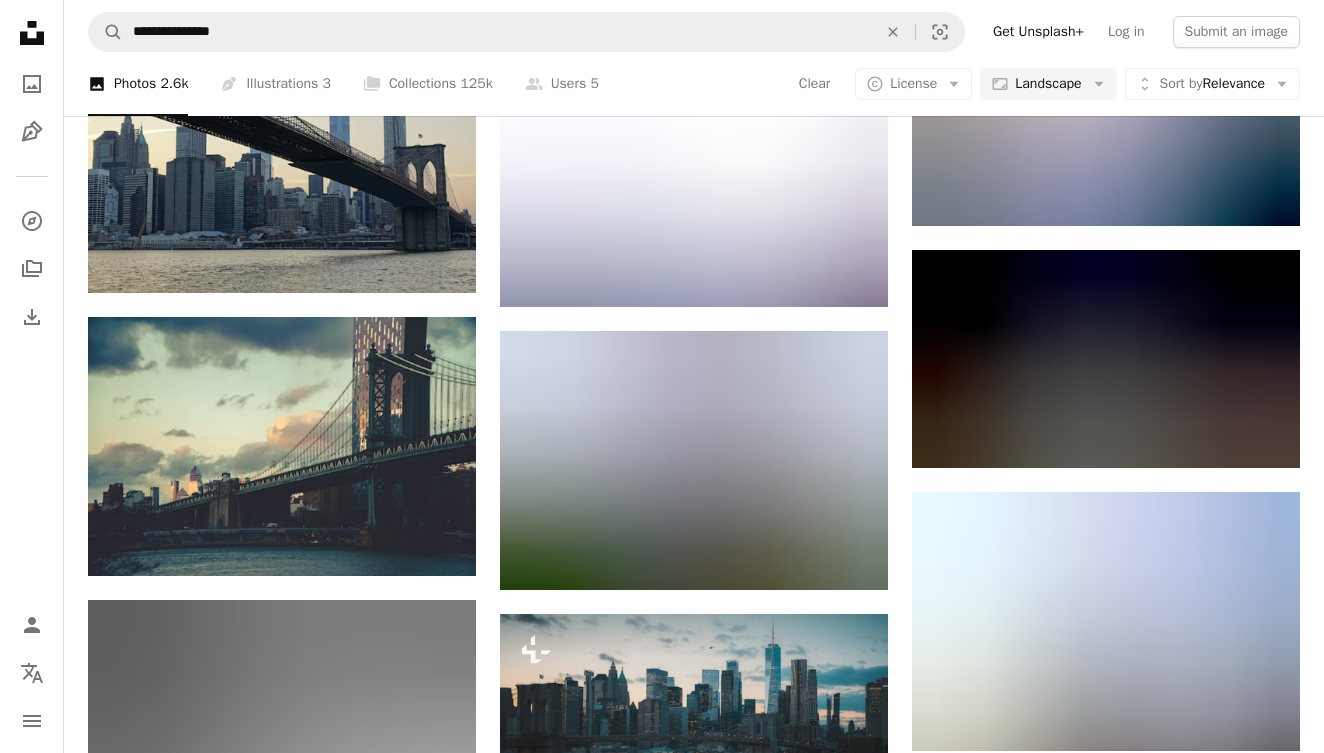 scroll, scrollTop: 13928, scrollLeft: 0, axis: vertical 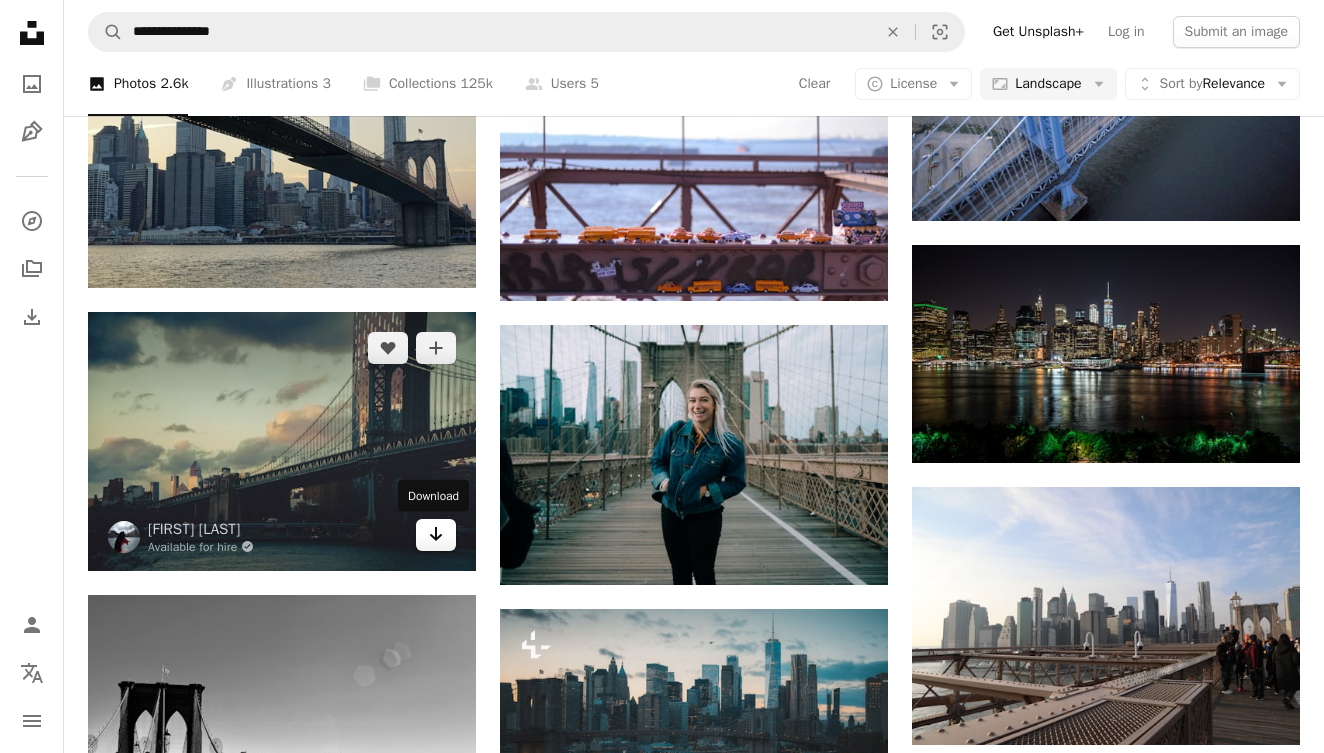 click on "Arrow pointing down" at bounding box center [436, 535] 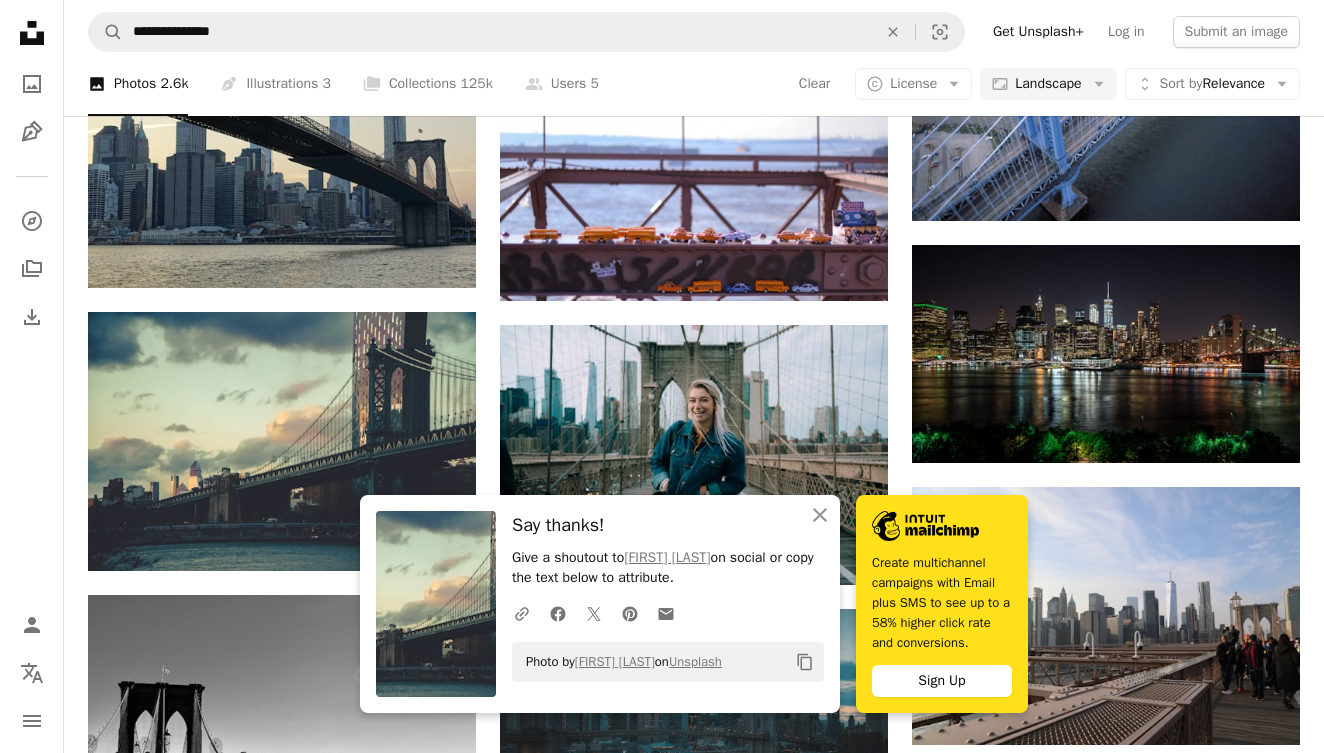 click at bounding box center (282, 1209) 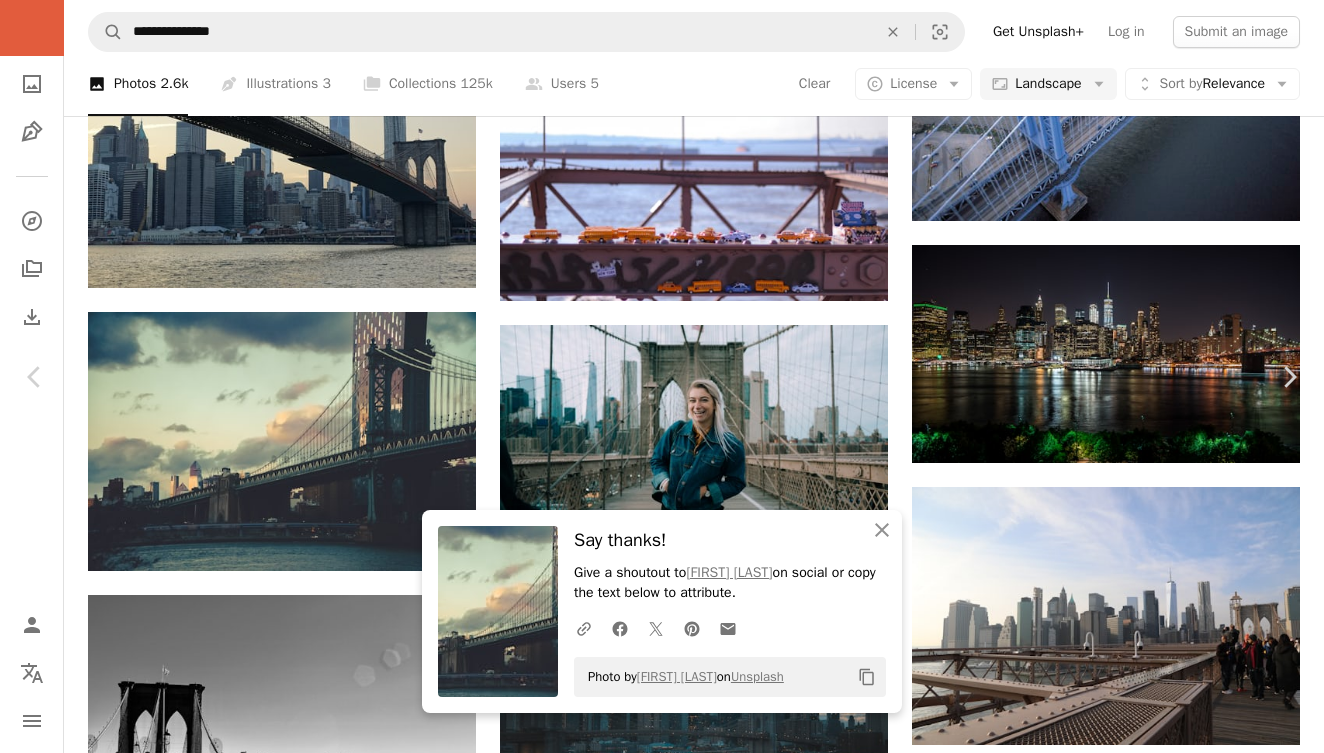 scroll, scrollTop: 14647, scrollLeft: 0, axis: vertical 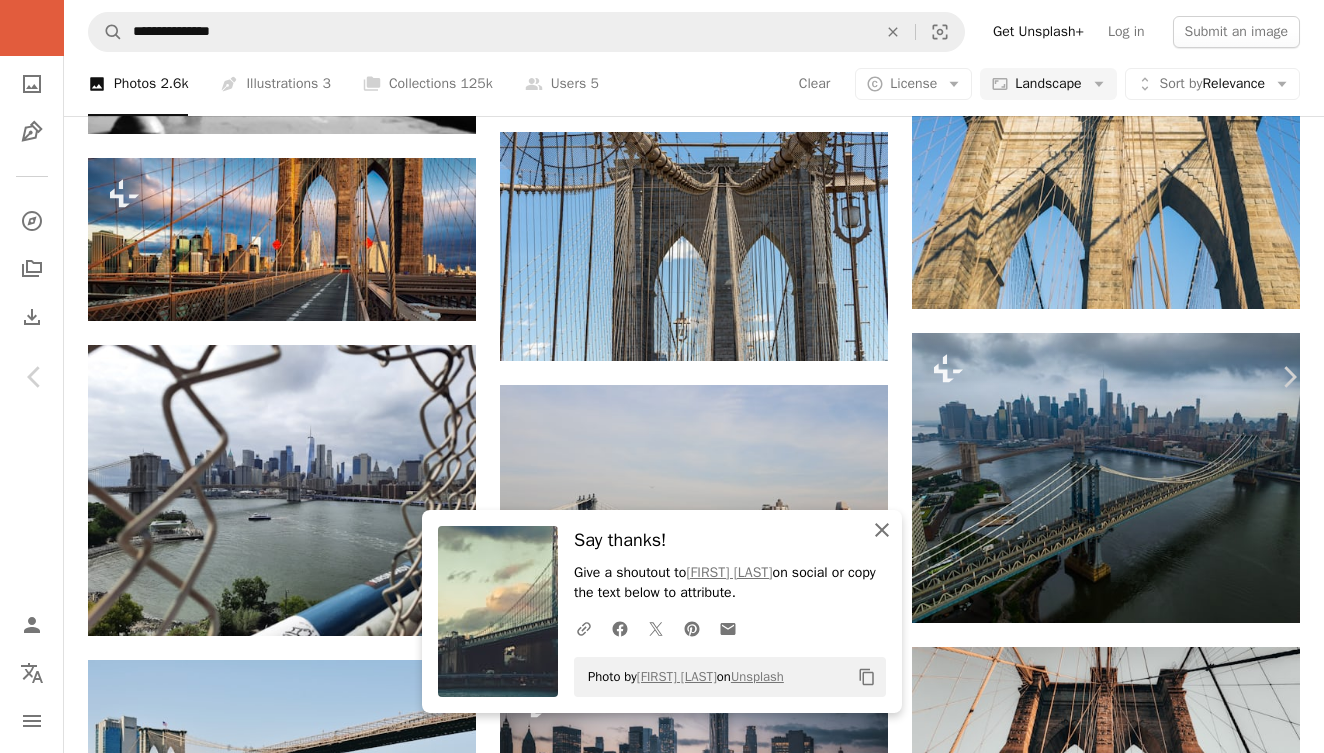 click on "An X shape" 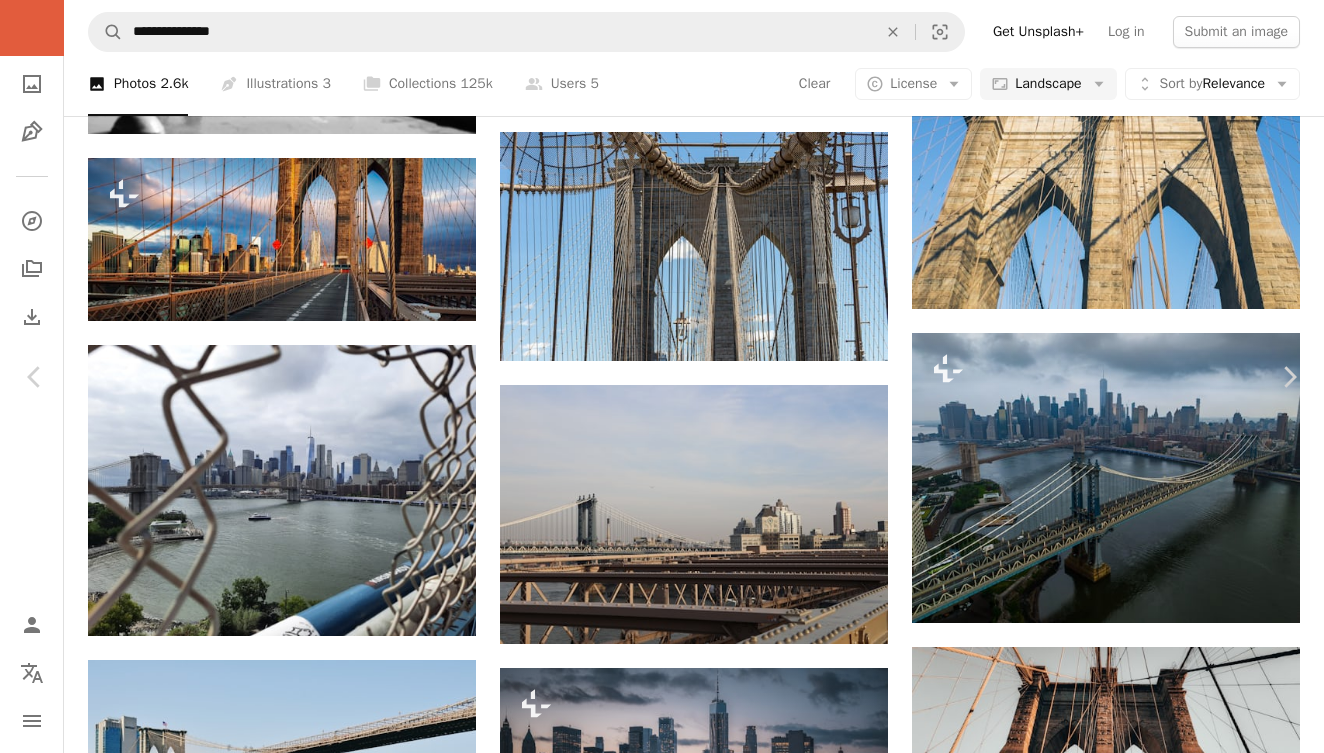 click on "Zoom in" at bounding box center [654, 4009] 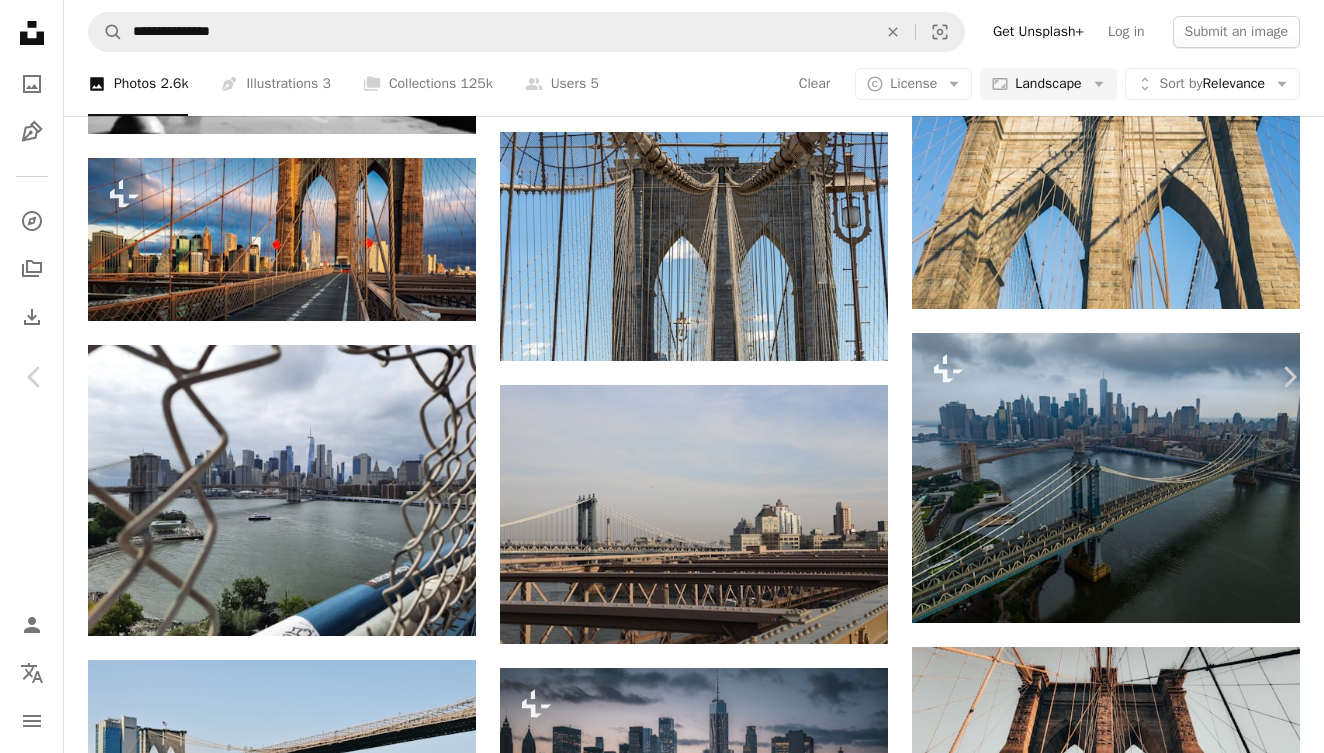click on "An X shape" at bounding box center (20, 20) 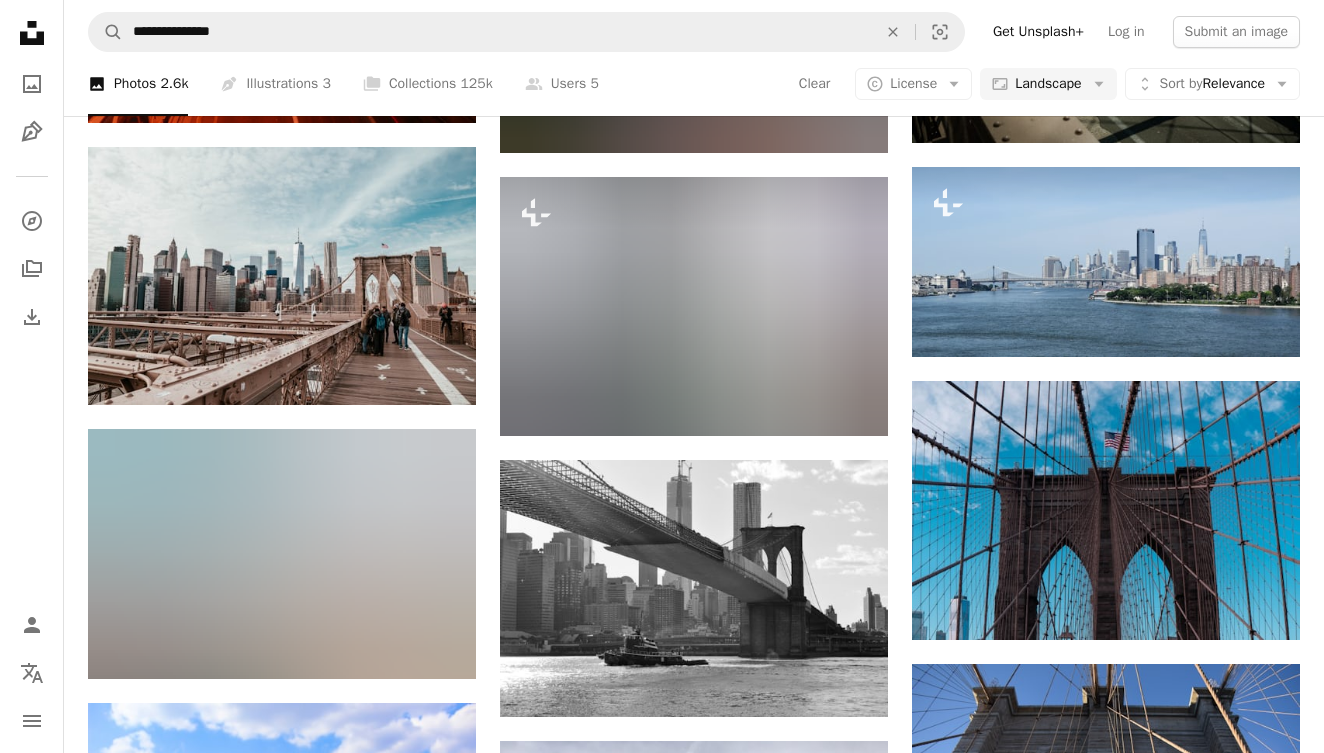 scroll, scrollTop: 16573, scrollLeft: 0, axis: vertical 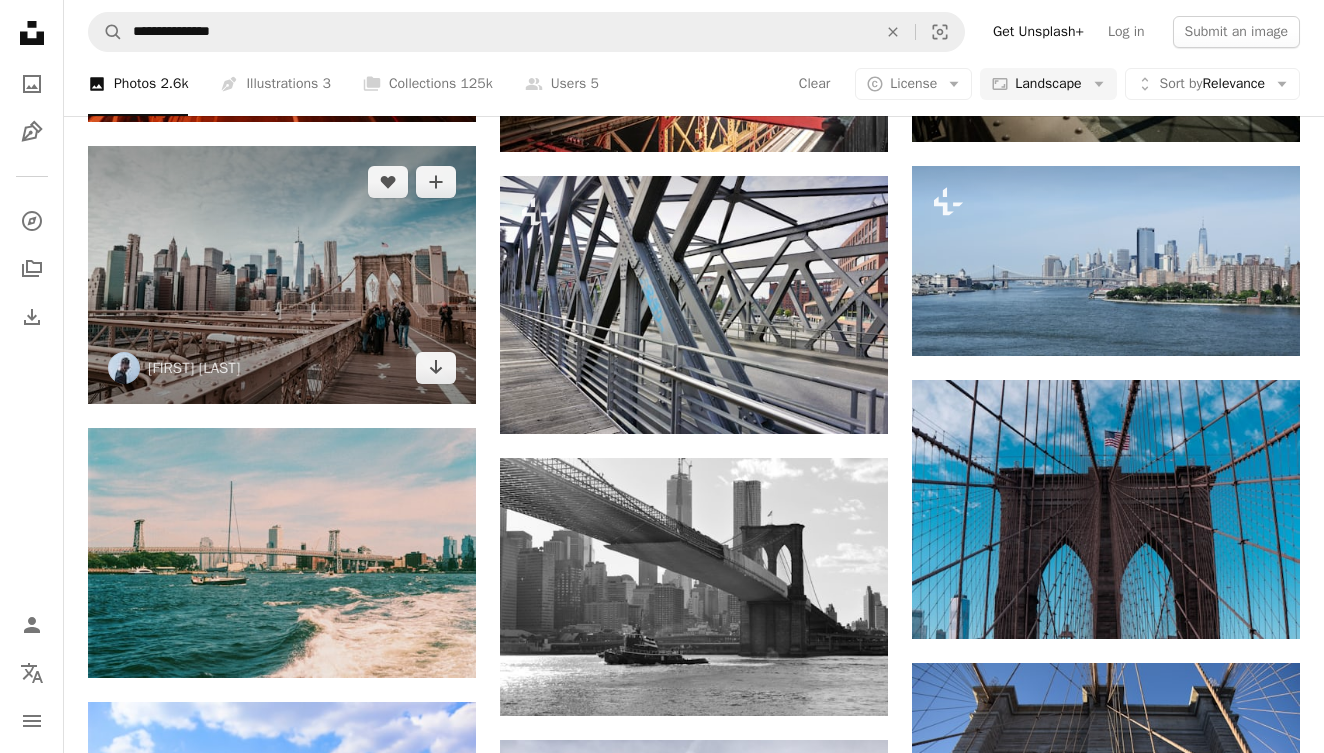 click at bounding box center (282, 275) 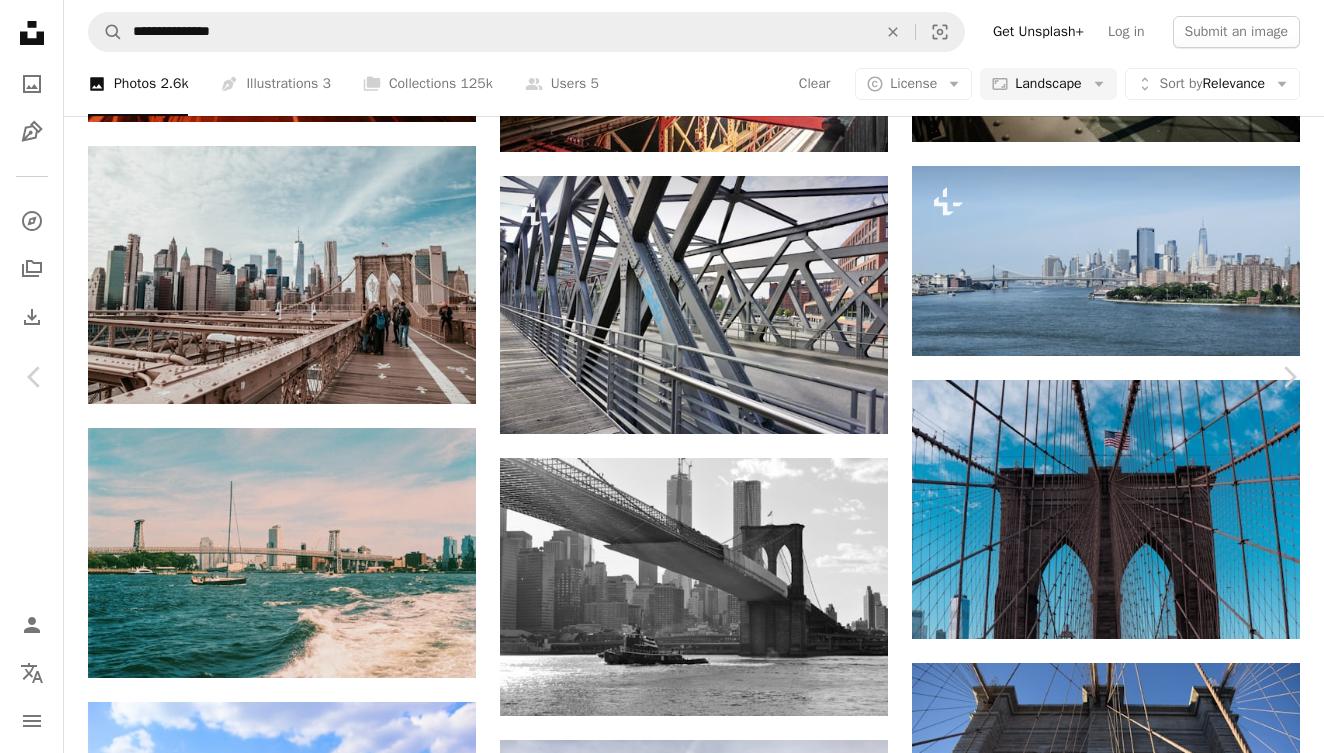 click on "An X shape" at bounding box center [20, 20] 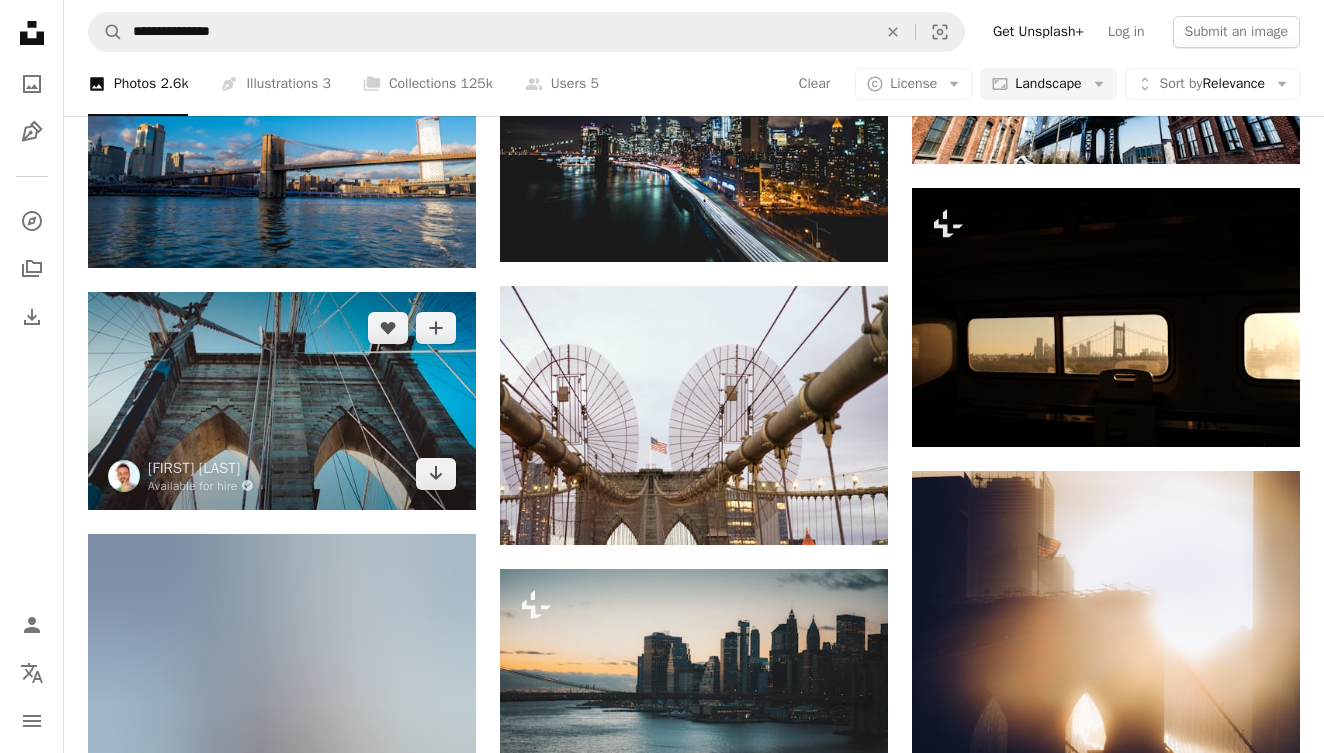 scroll, scrollTop: 18091, scrollLeft: 0, axis: vertical 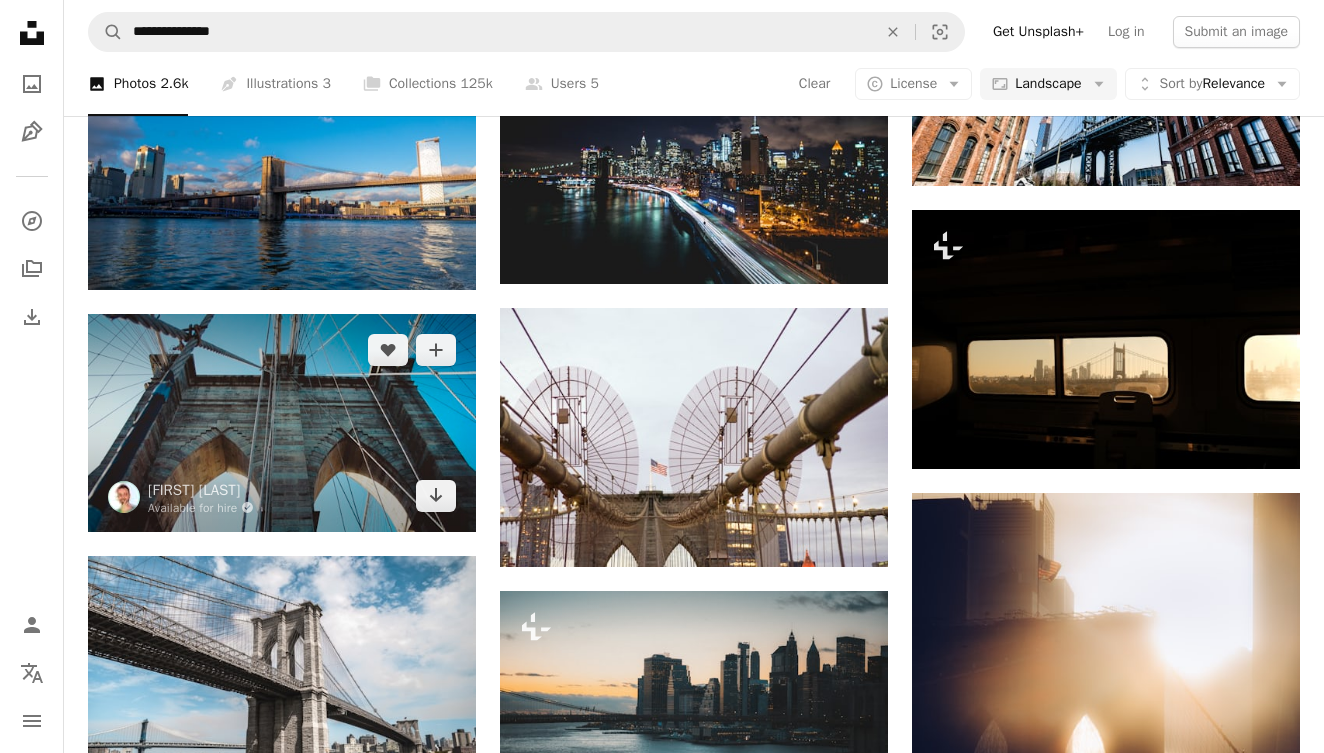 click at bounding box center [282, 422] 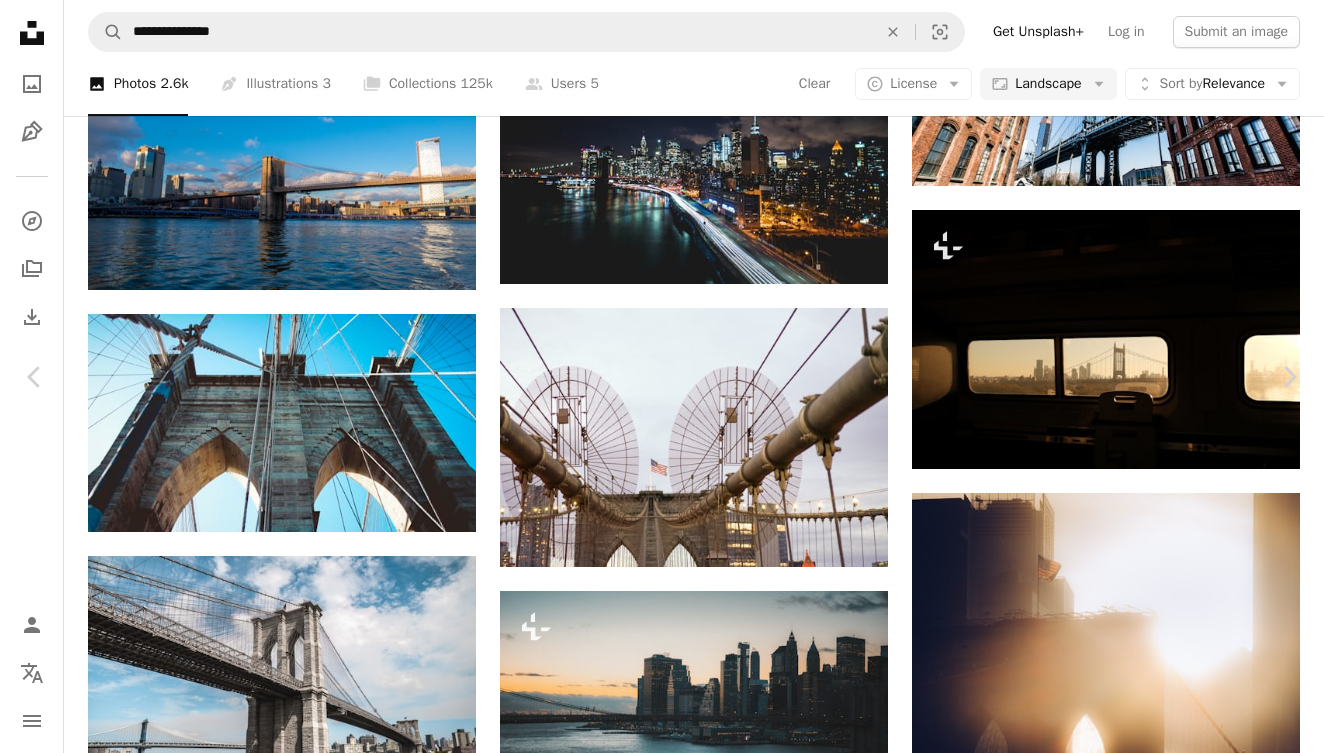 click on "Chevron down" 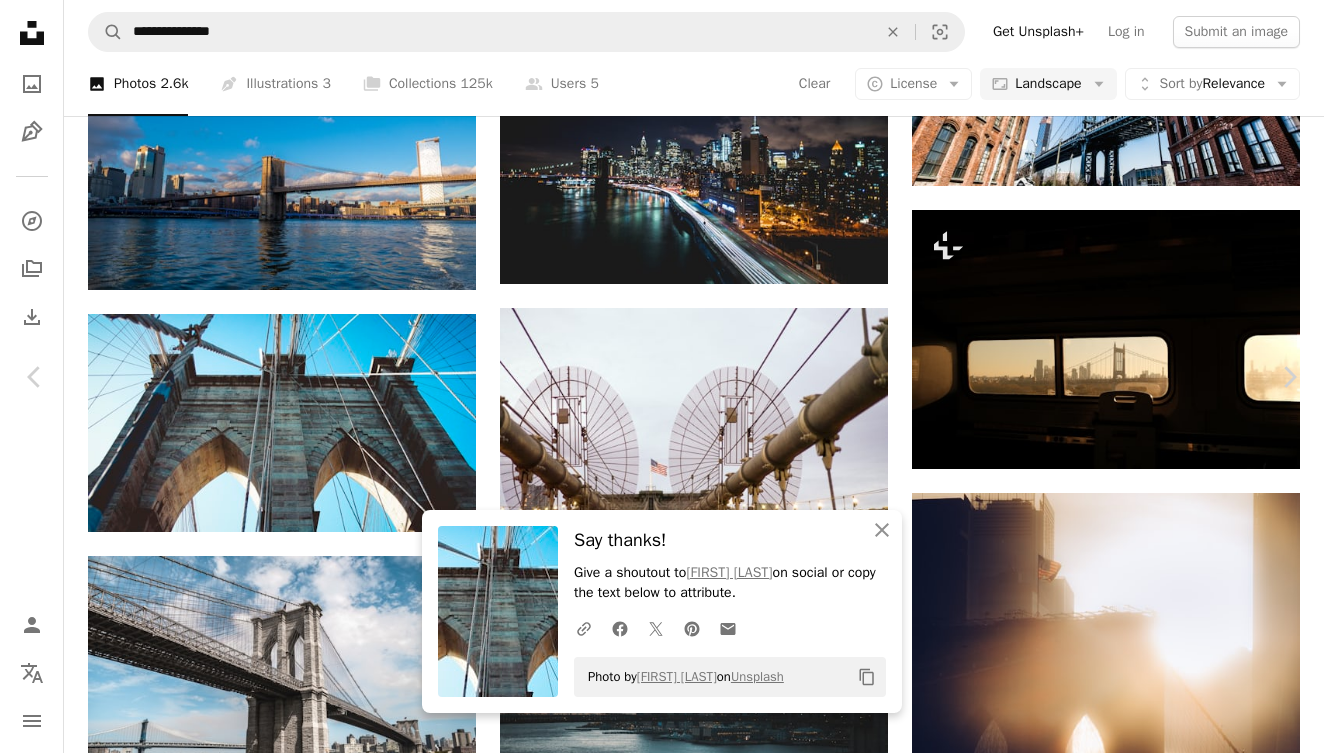 click at bounding box center (655, 4304) 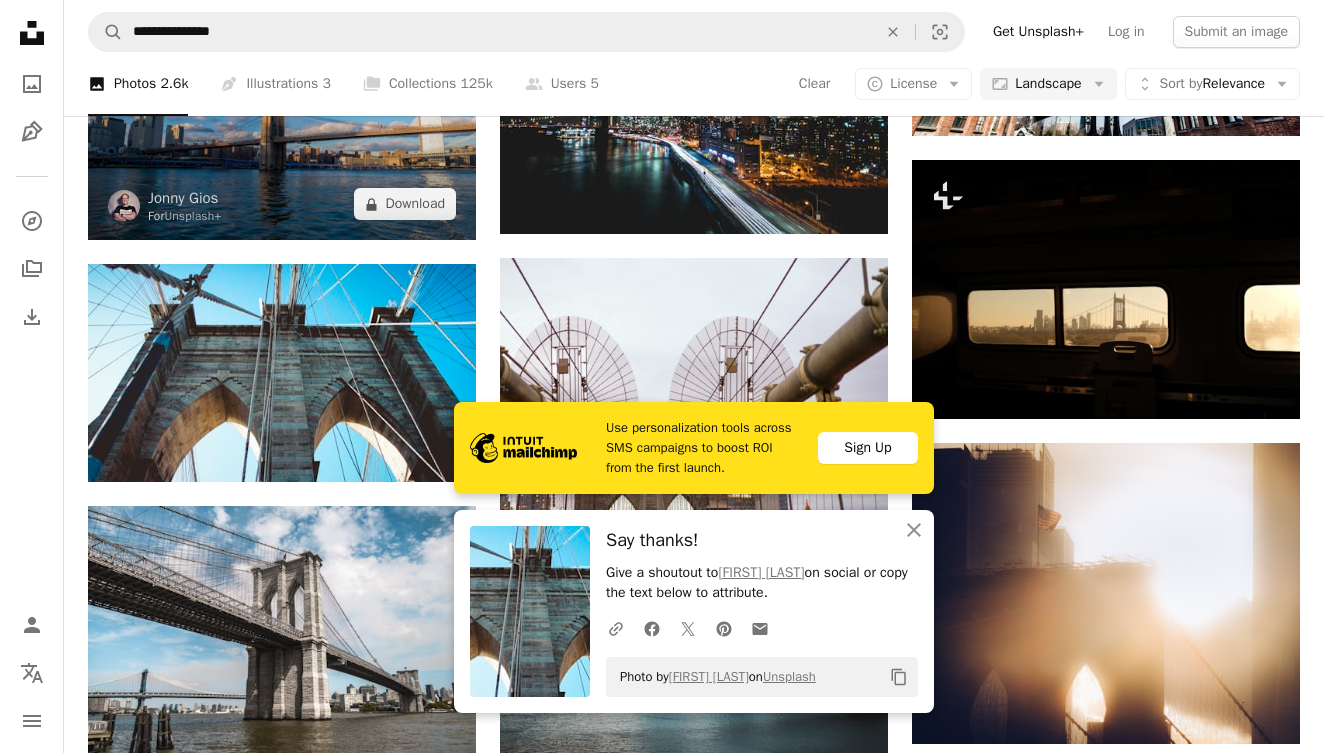 scroll, scrollTop: 18211, scrollLeft: 0, axis: vertical 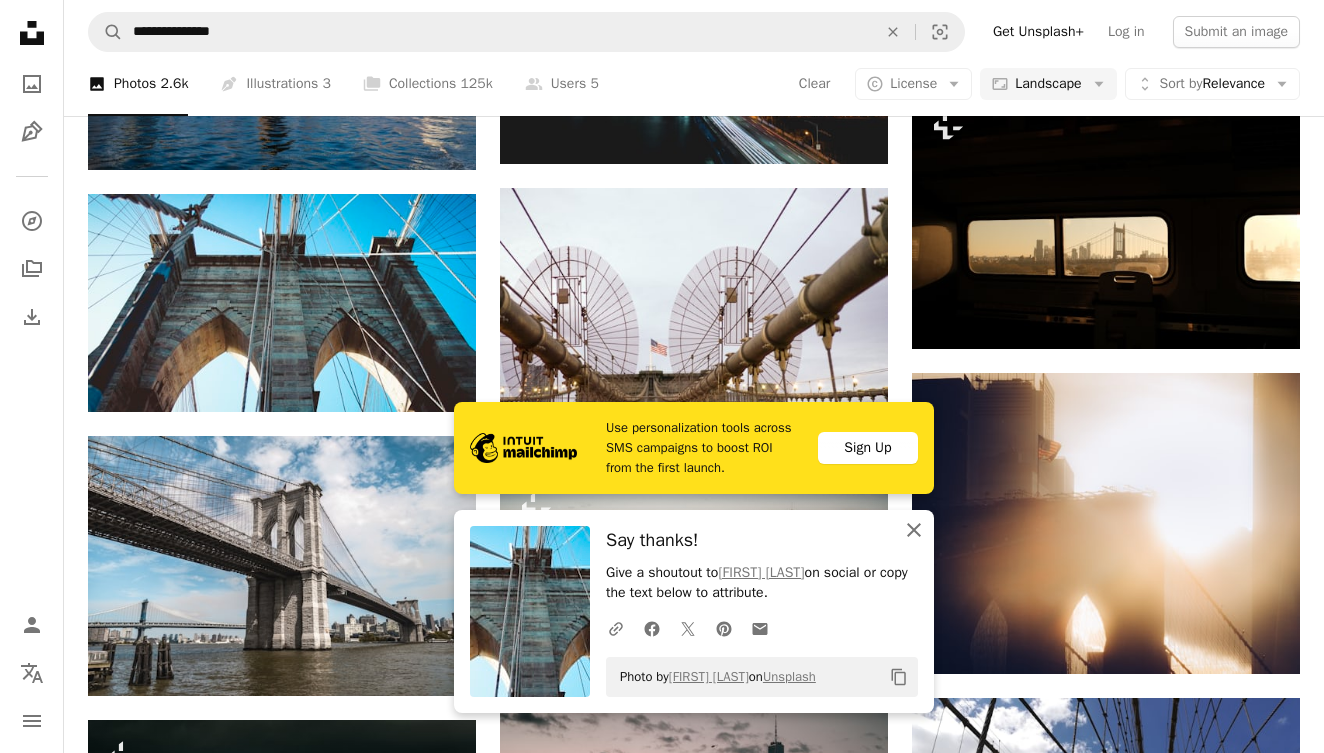 click on "An X shape" 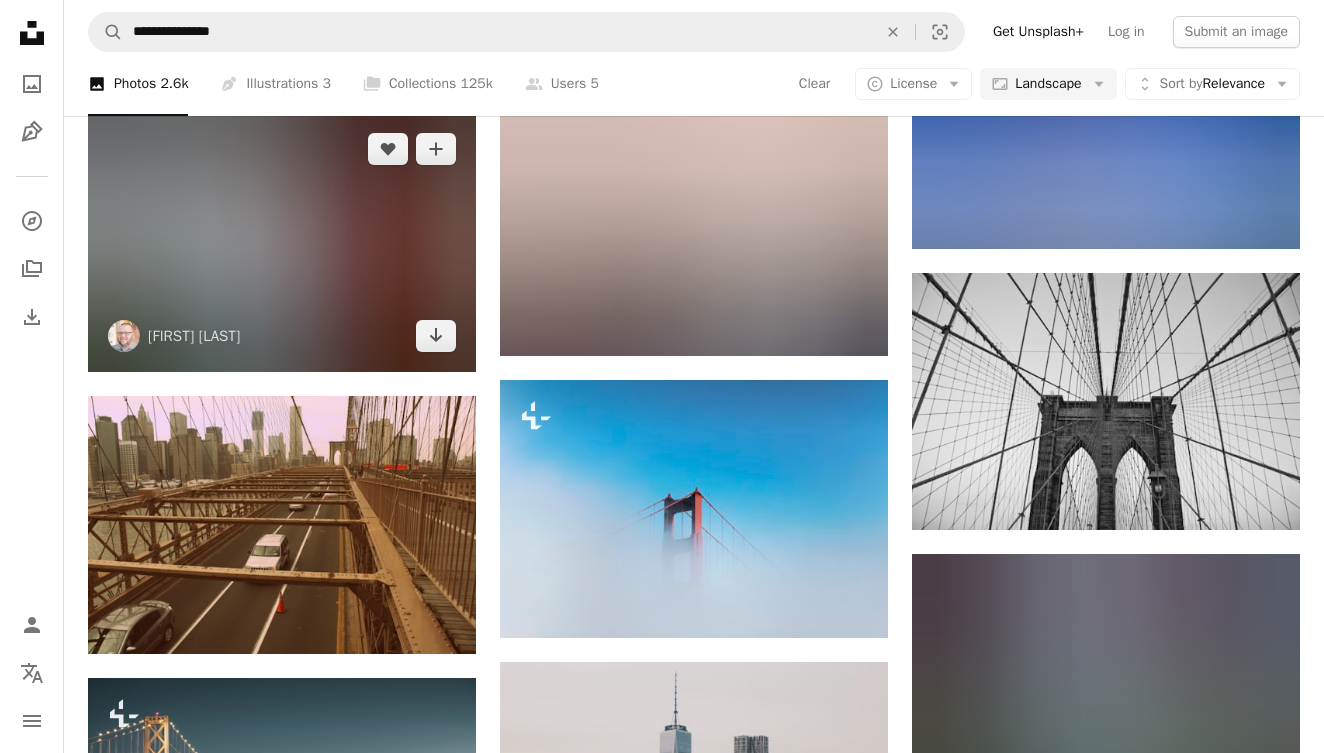scroll, scrollTop: 20448, scrollLeft: 0, axis: vertical 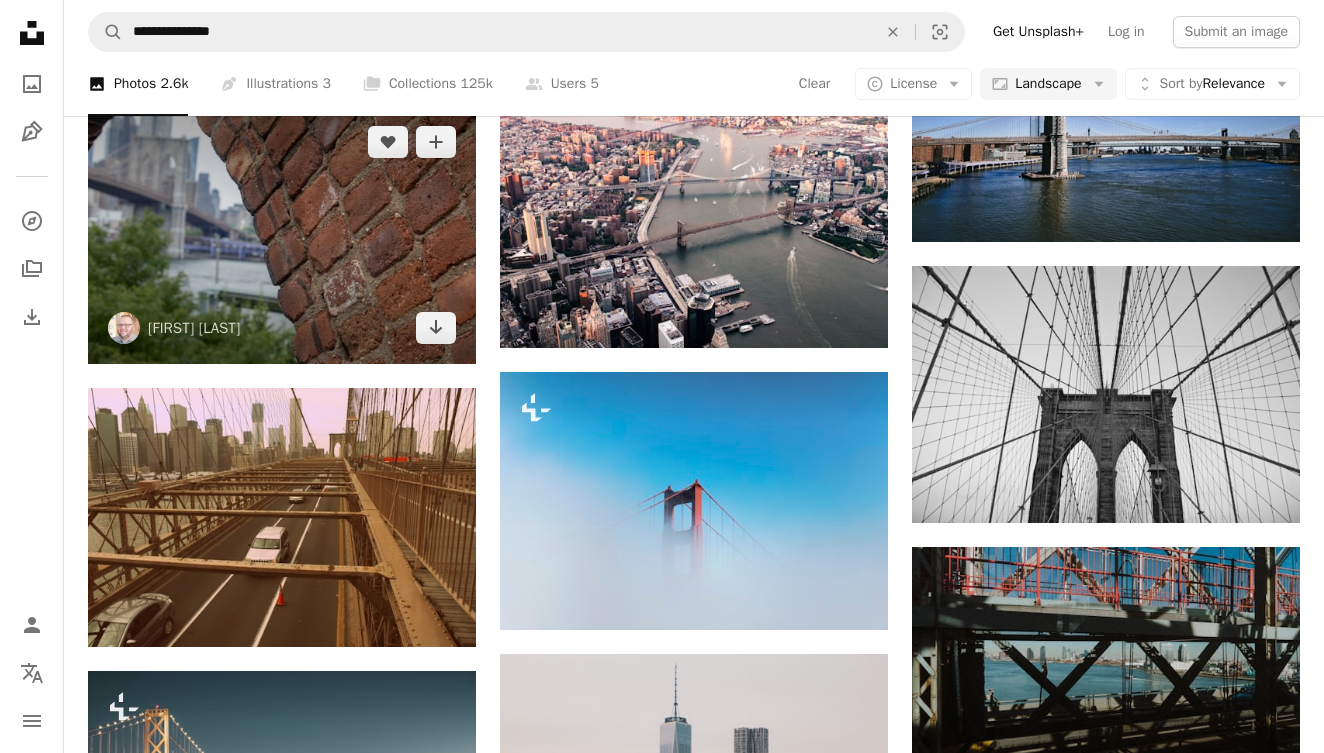click at bounding box center [282, 235] 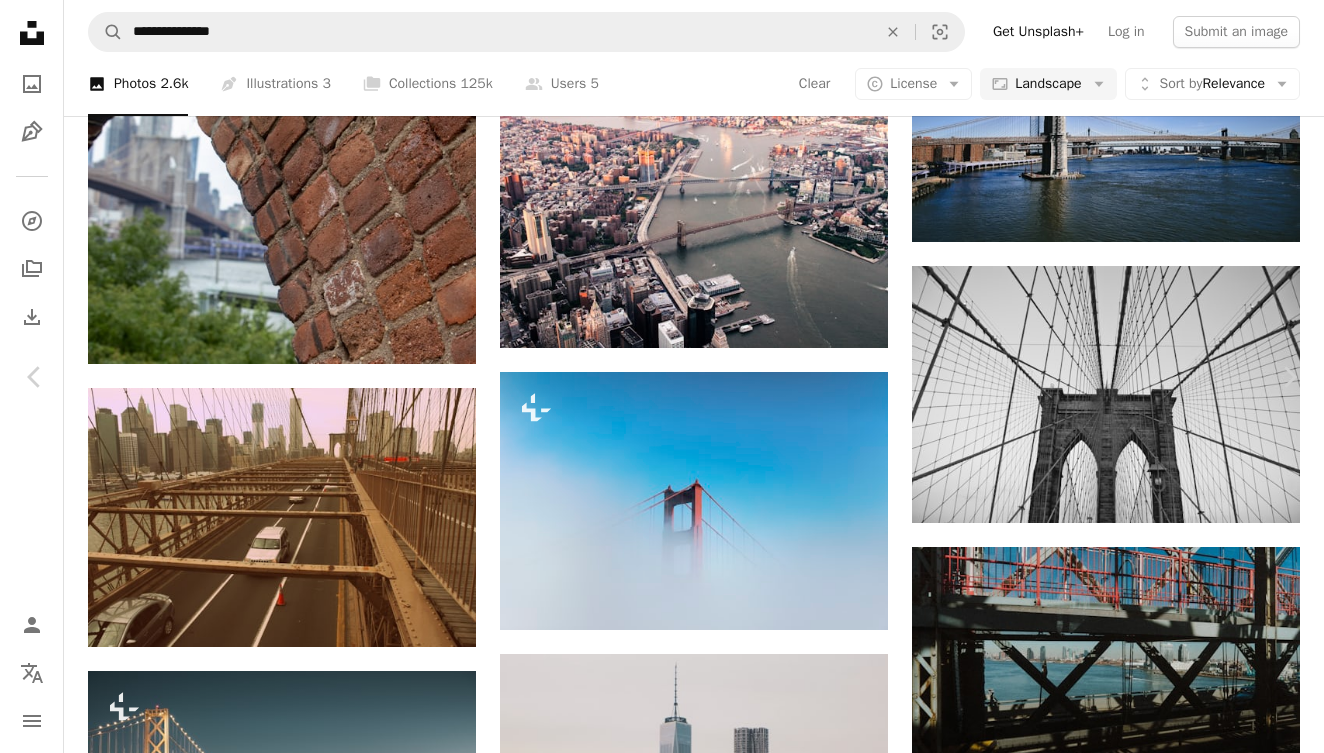 click on "An X shape" at bounding box center (20, 20) 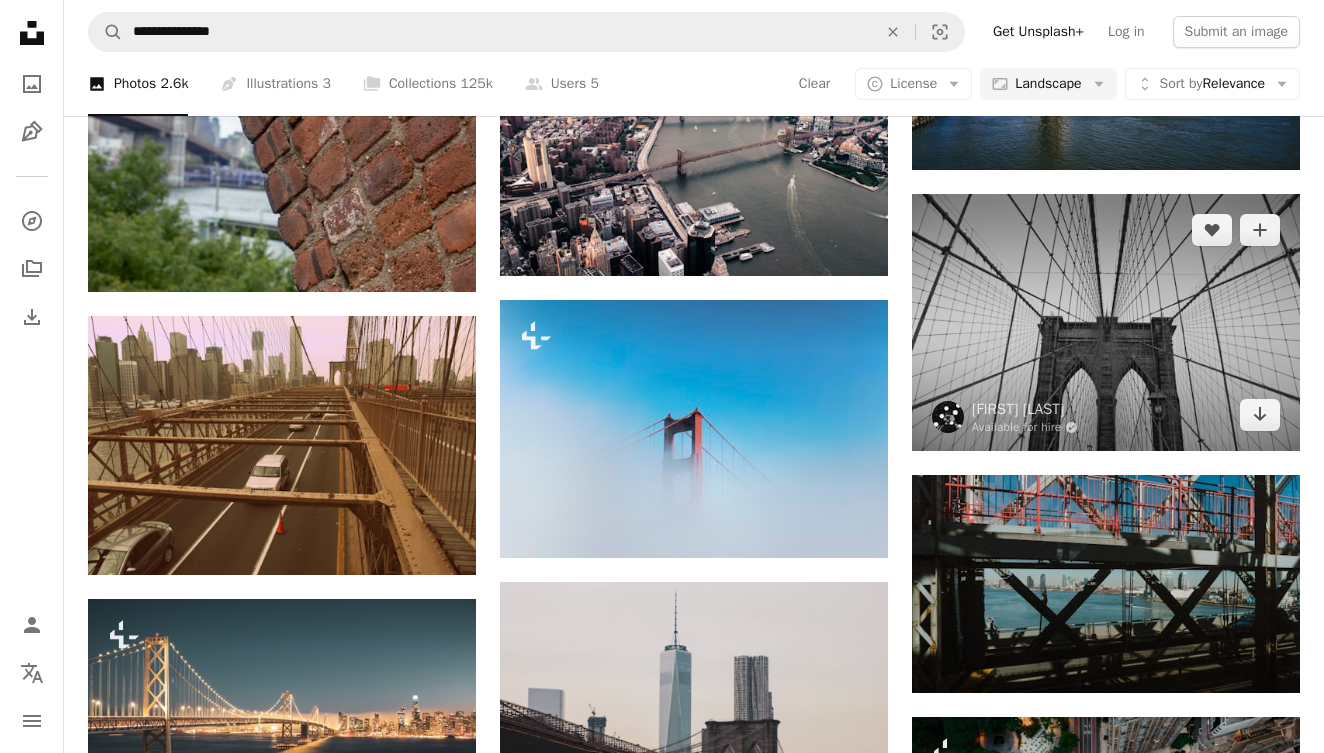 scroll, scrollTop: 20476, scrollLeft: 0, axis: vertical 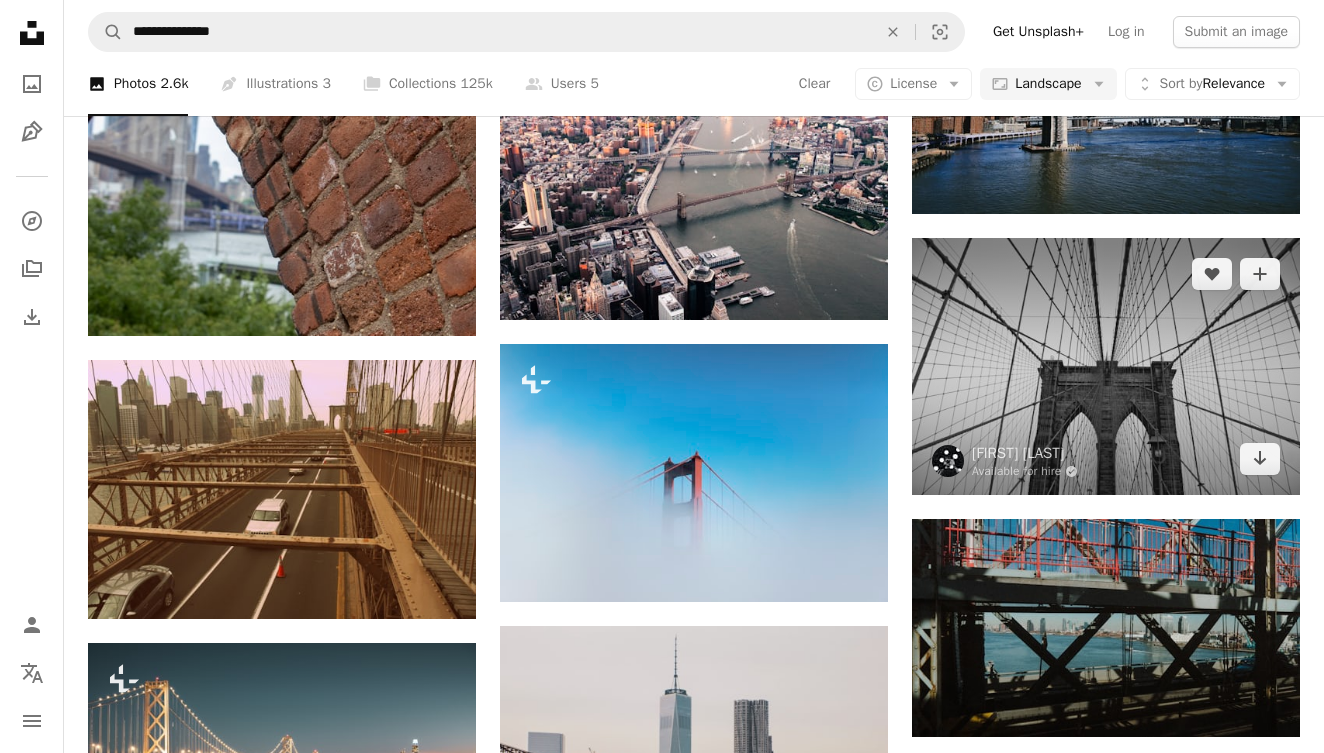 click at bounding box center [1106, 367] 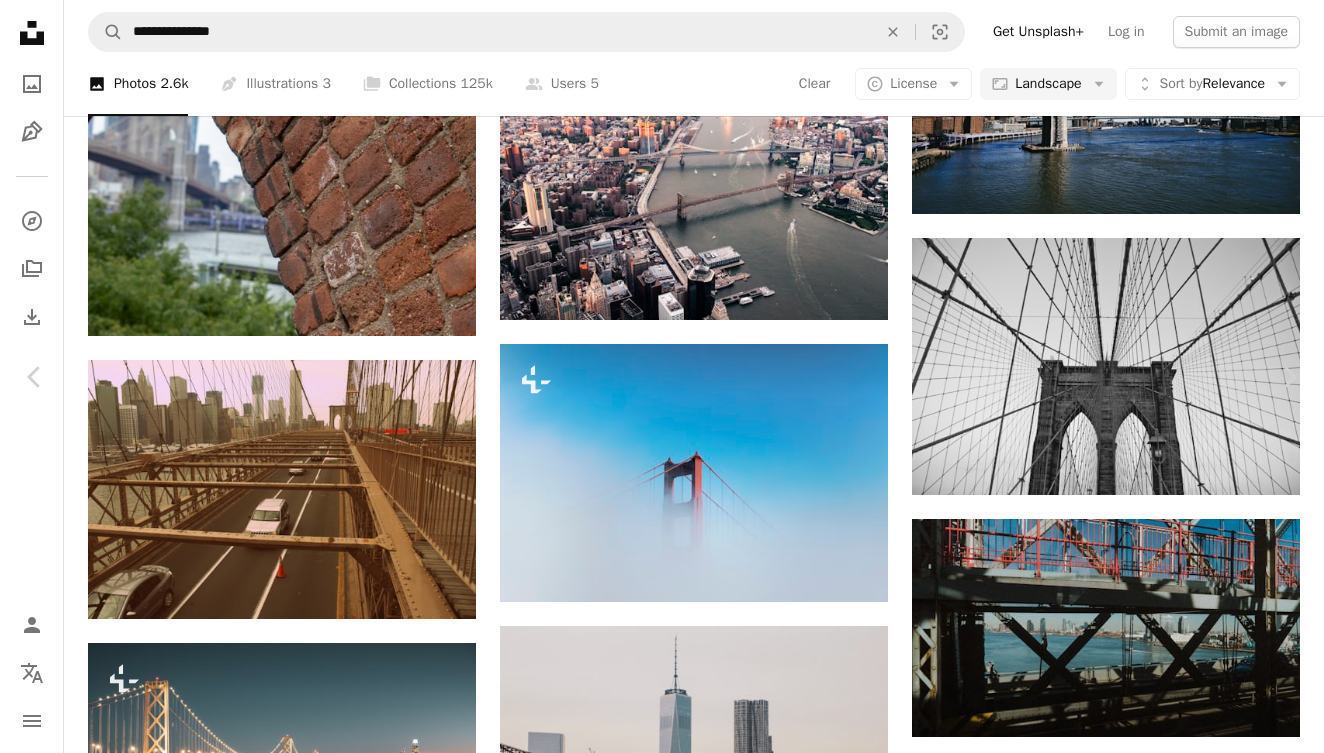 click on "An X shape" at bounding box center (20, 20) 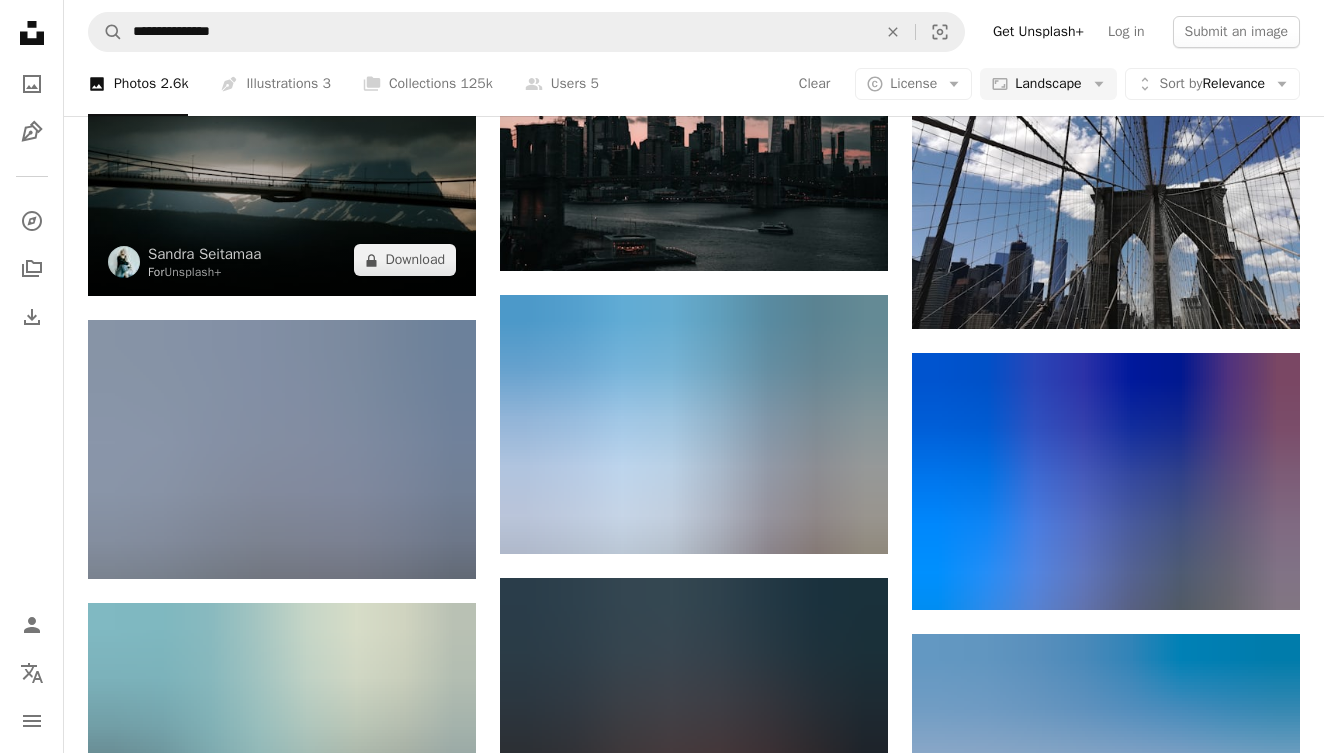 scroll, scrollTop: 18870, scrollLeft: 0, axis: vertical 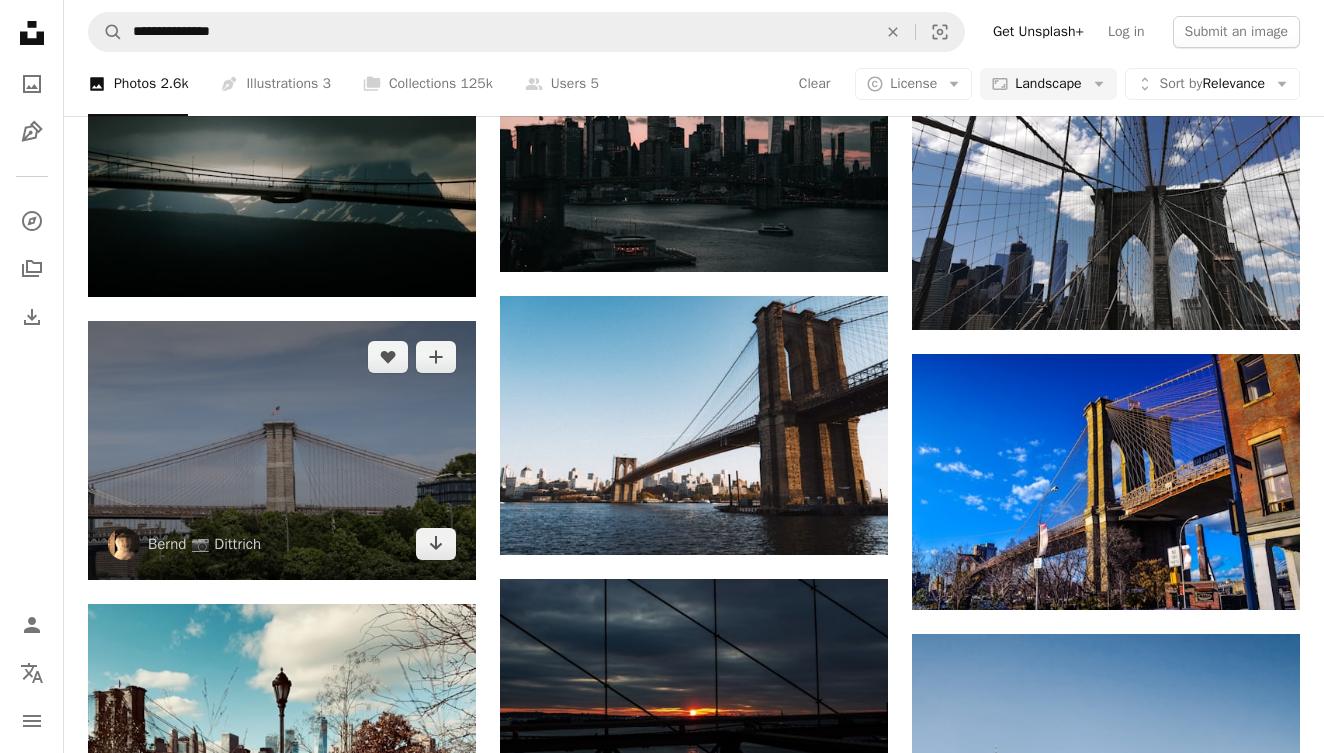click at bounding box center (282, 450) 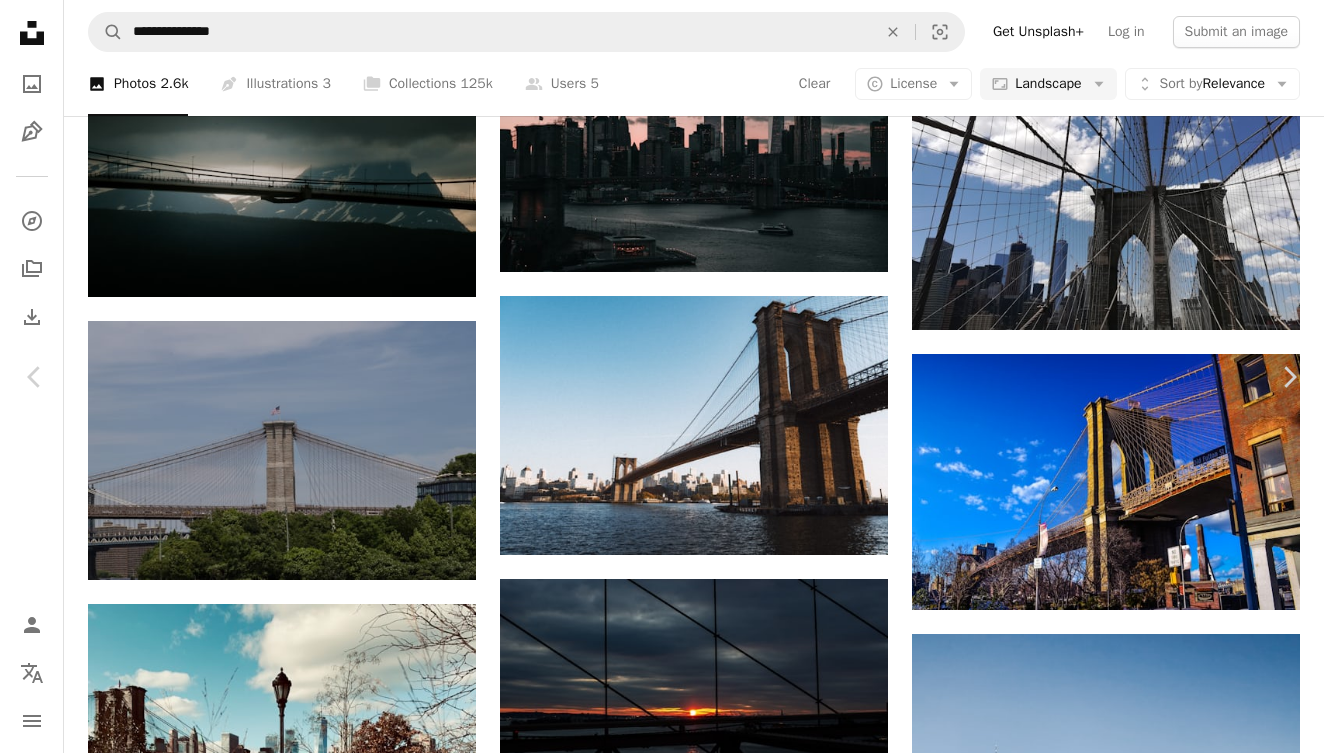 click on "An X shape" at bounding box center [20, 20] 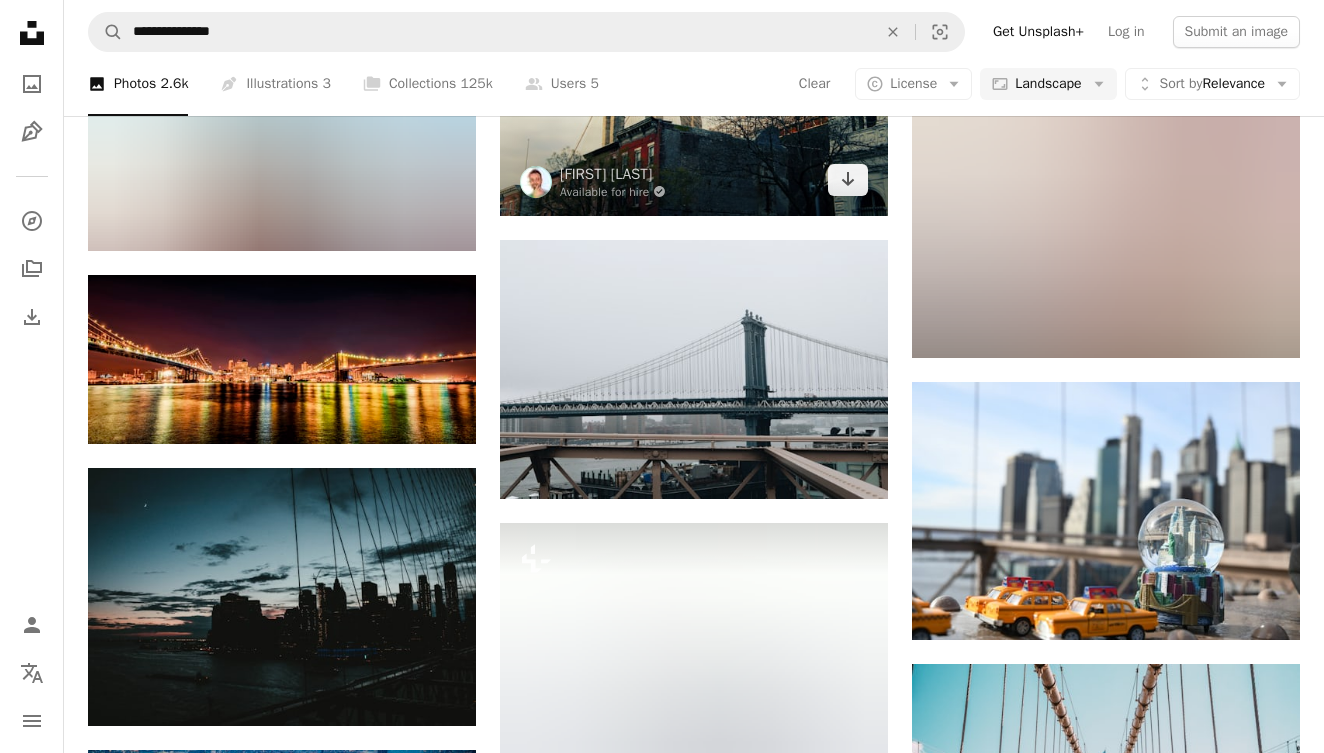 scroll, scrollTop: 22549, scrollLeft: 0, axis: vertical 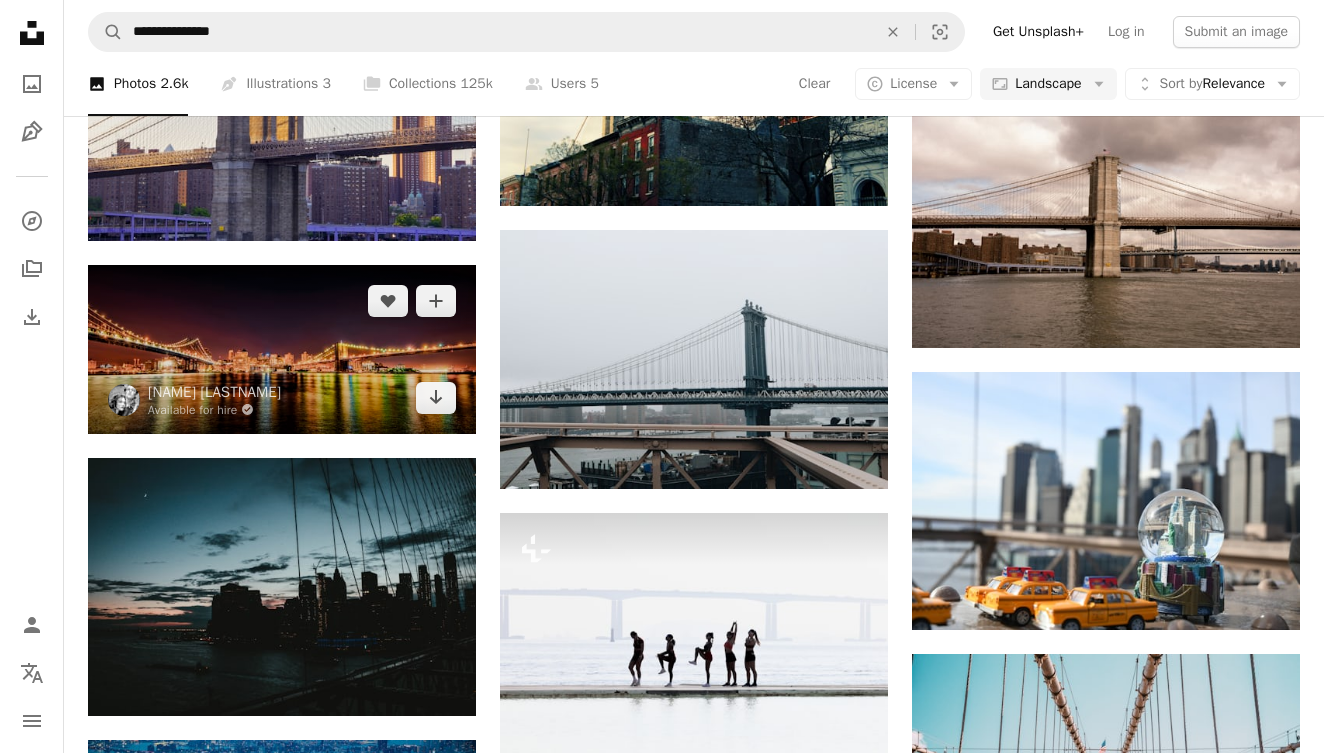 click at bounding box center (282, 349) 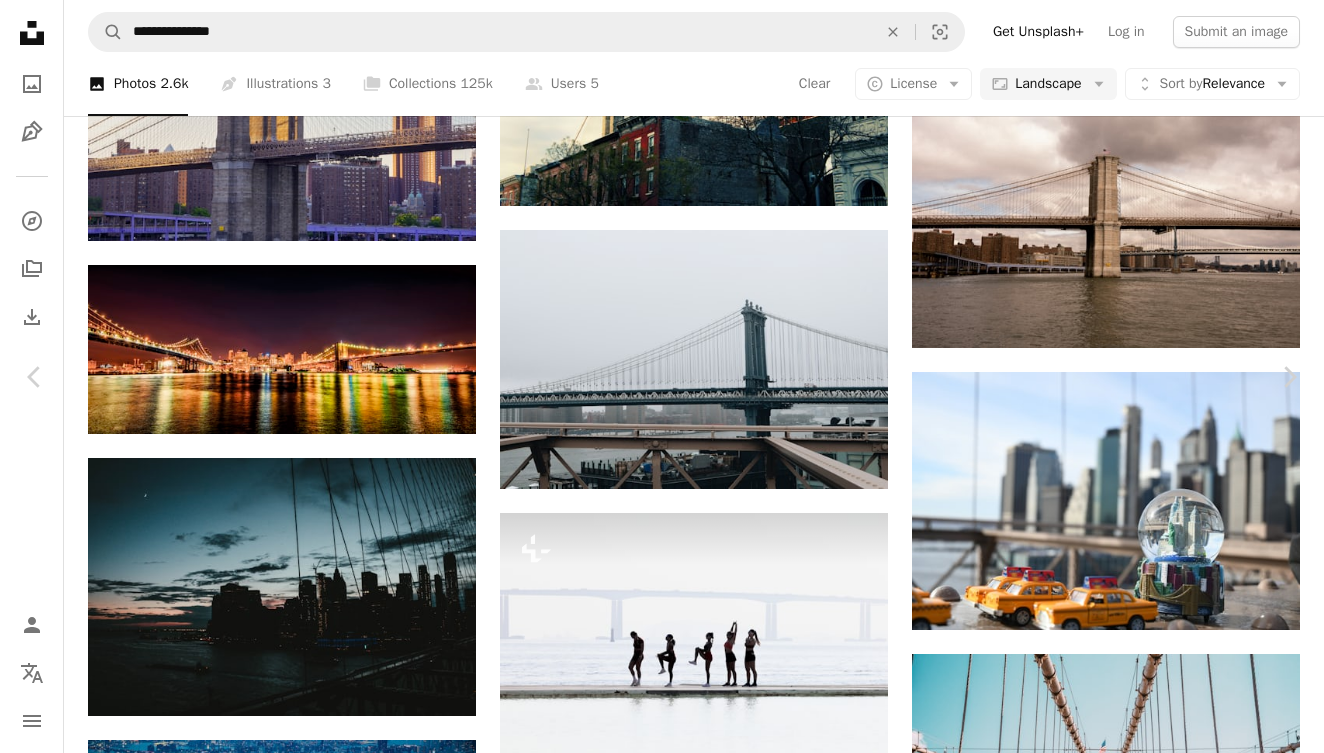 click on "Chevron down" 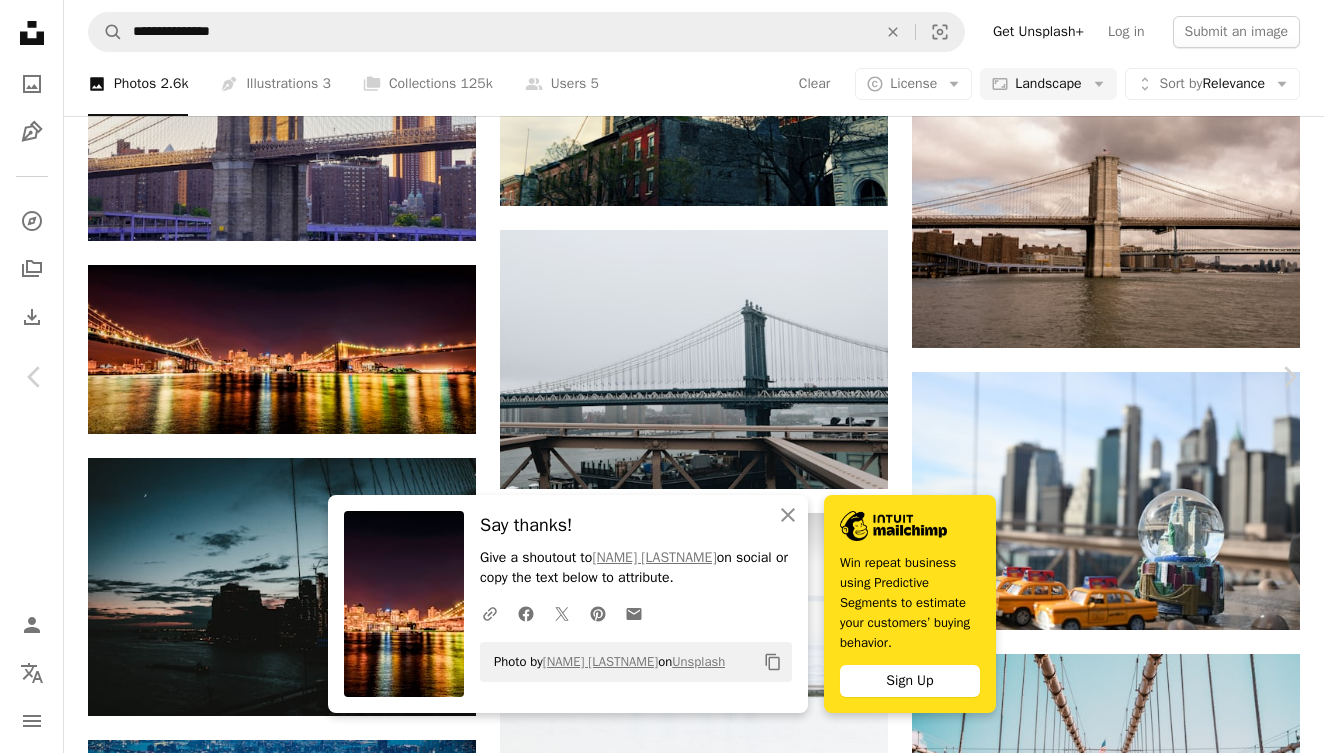 click on "An X shape" at bounding box center (20, 20) 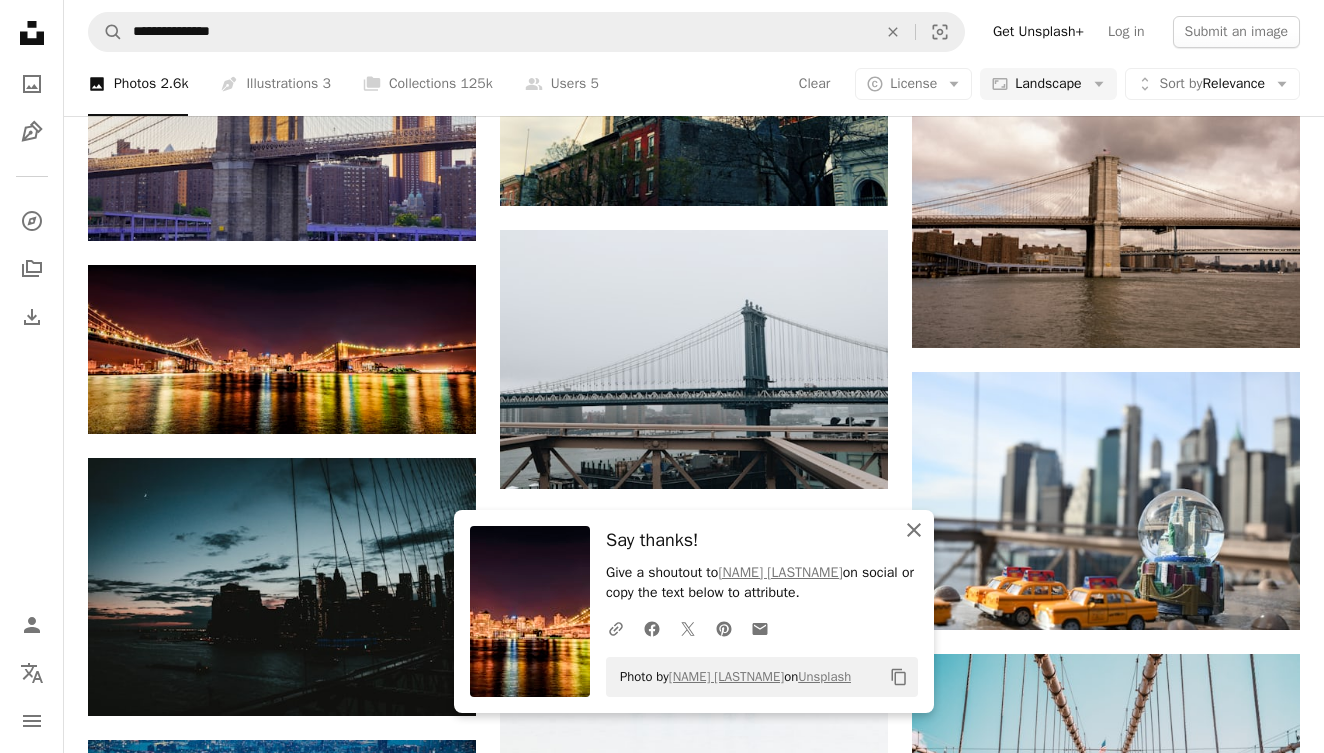 click on "An X shape" 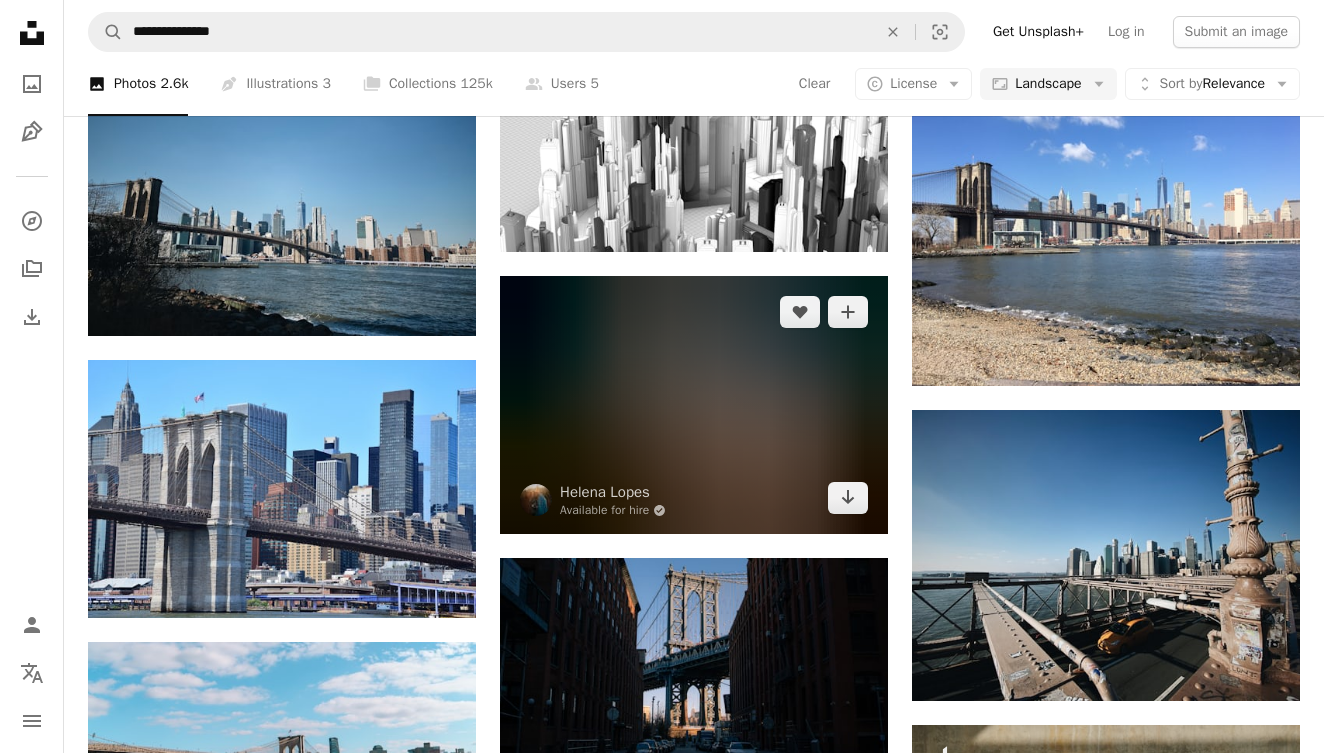 scroll, scrollTop: 26508, scrollLeft: 0, axis: vertical 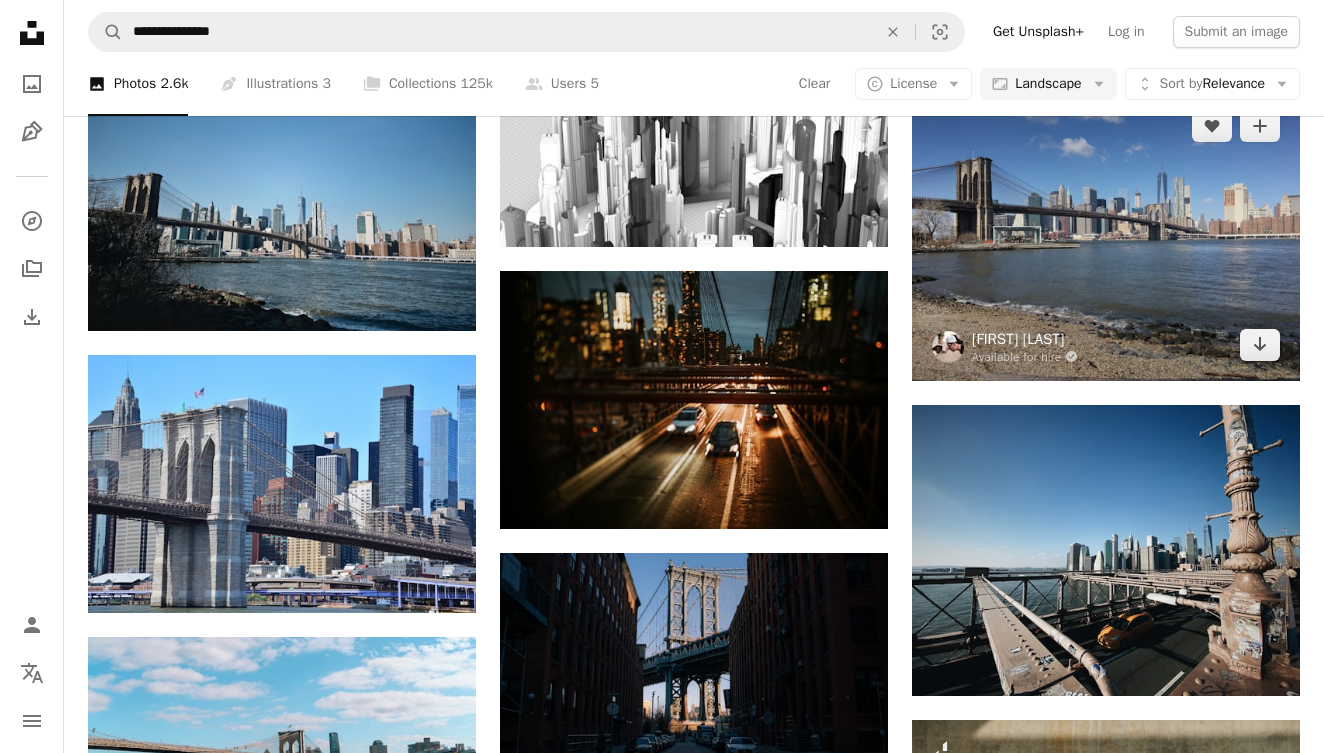 click on "[FIRST] [LAST]" at bounding box center (1025, 339) 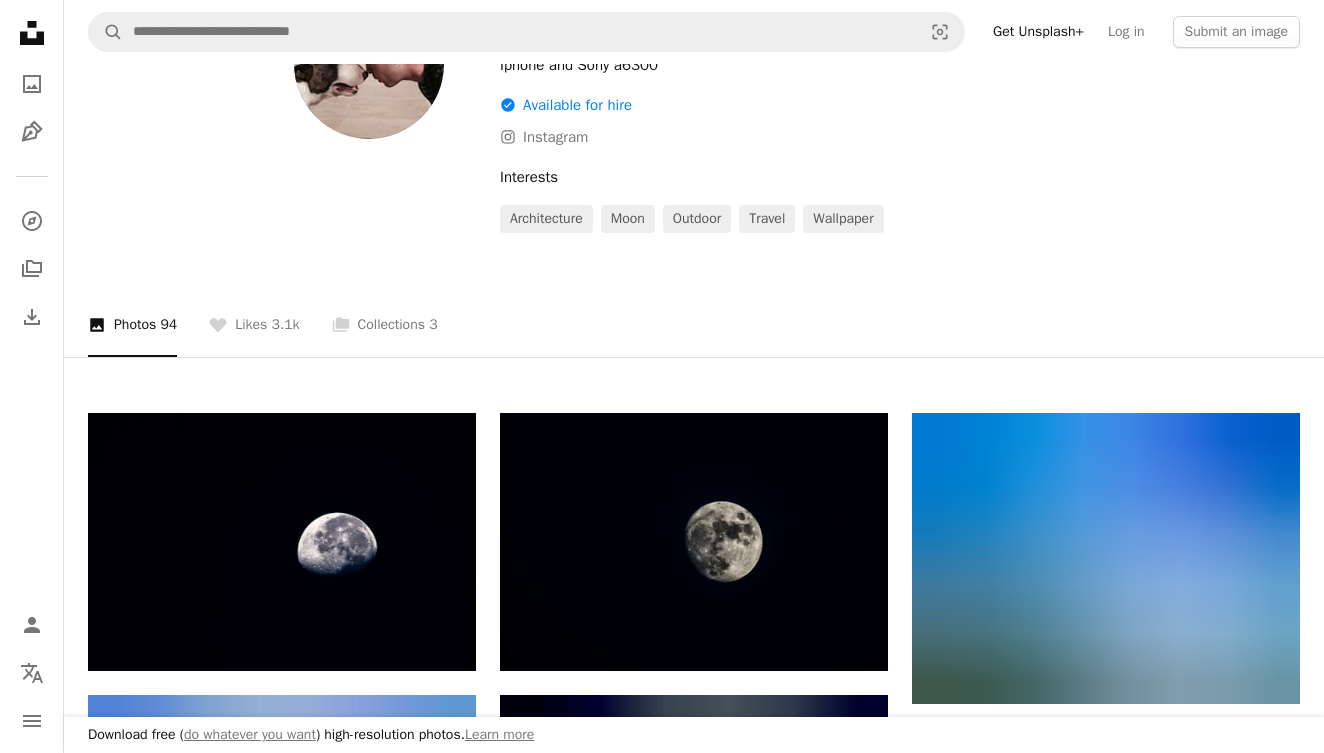 scroll, scrollTop: 132, scrollLeft: 0, axis: vertical 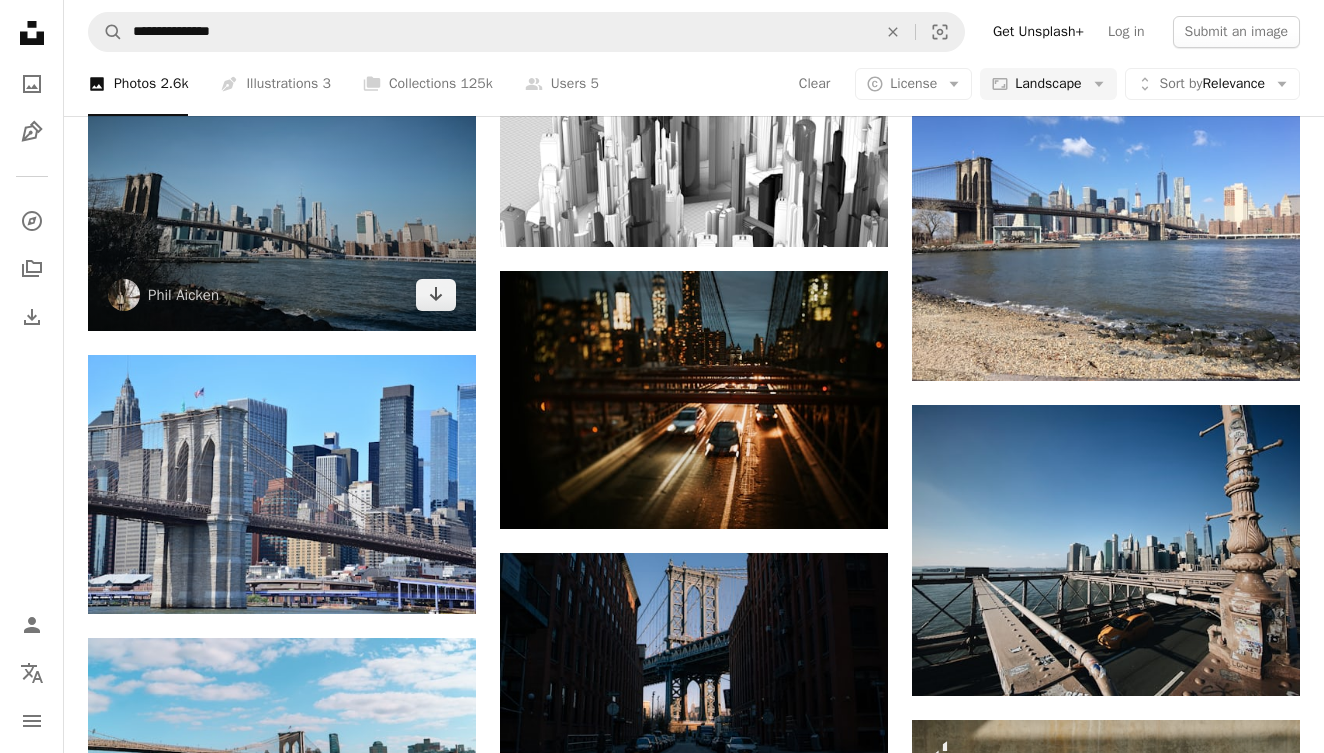 click at bounding box center (282, 185) 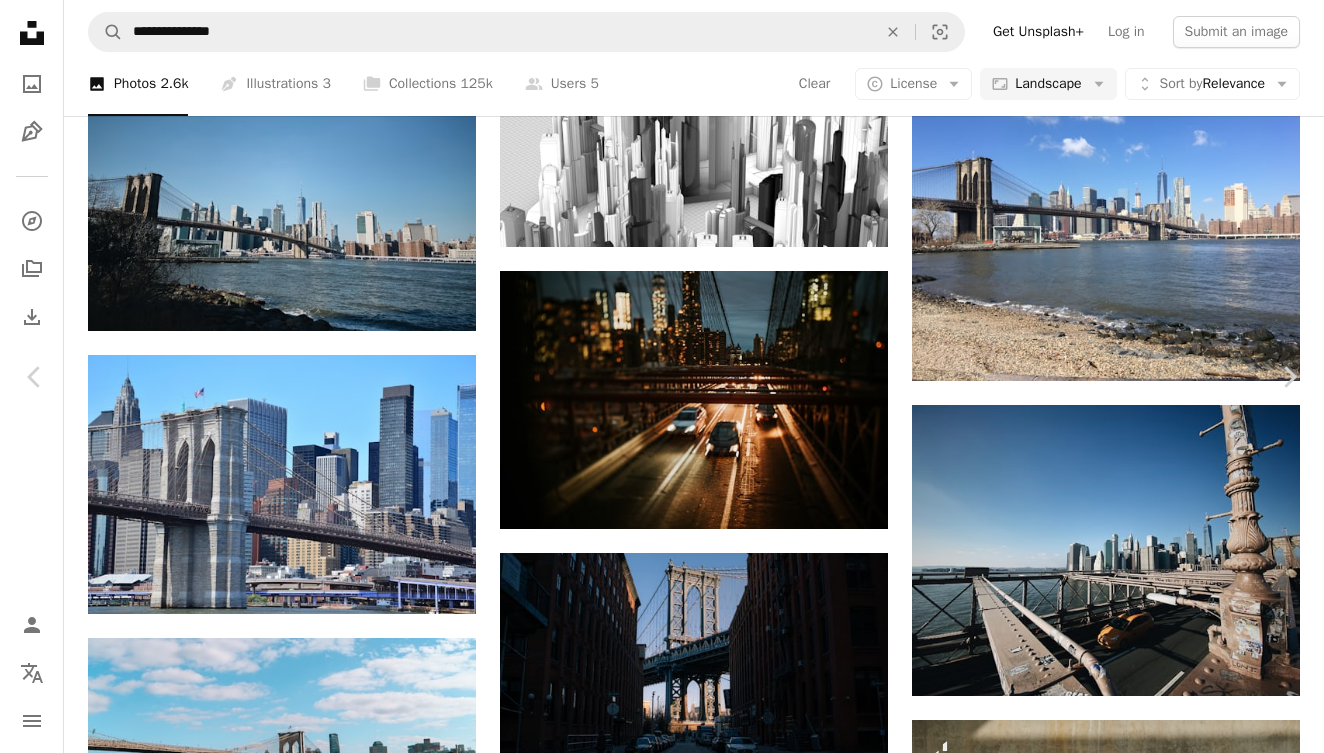 click on "An X shape" at bounding box center (20, 20) 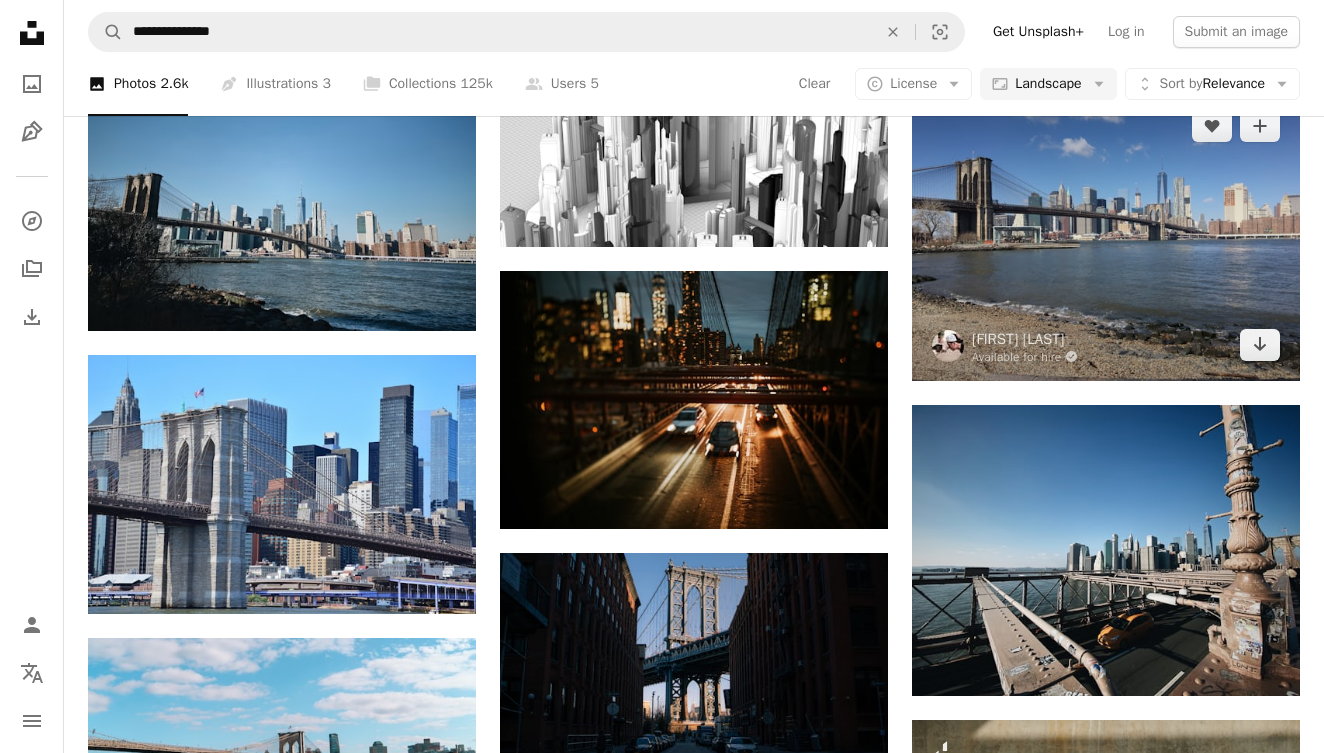 click at bounding box center (1106, 235) 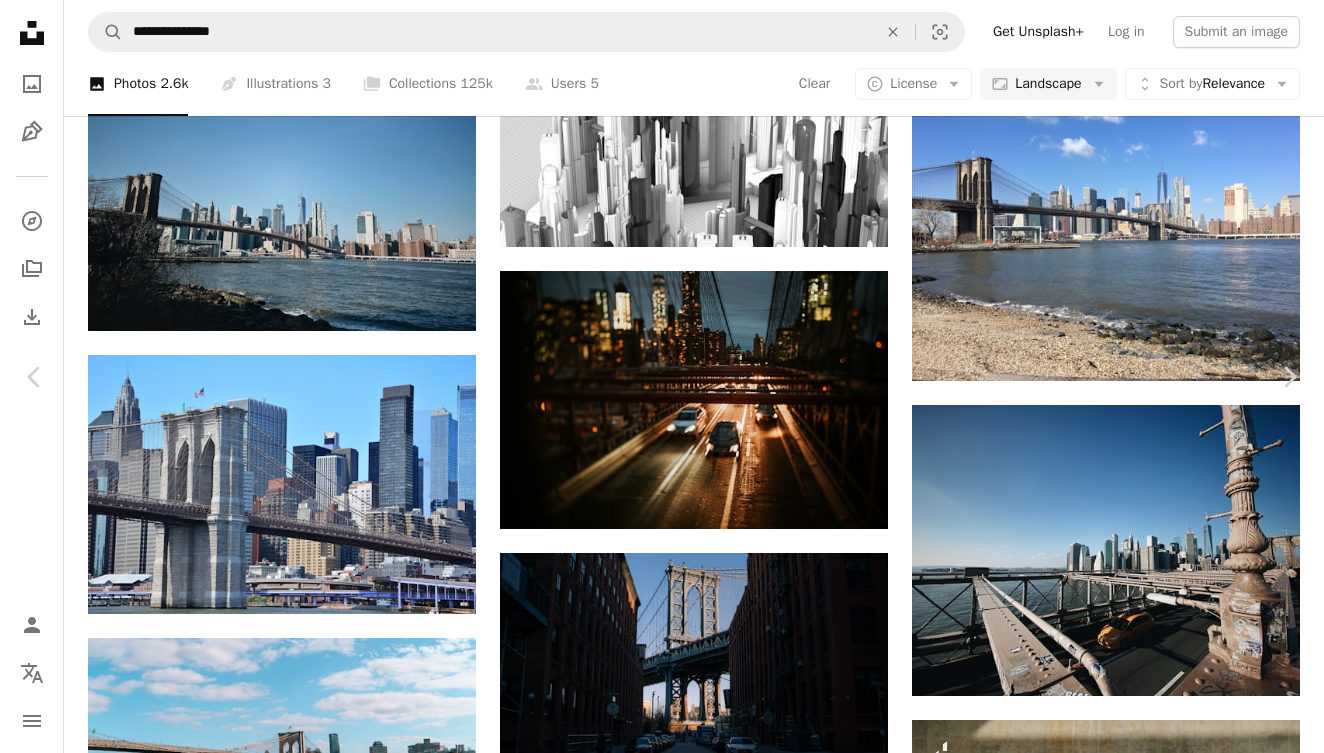 click on "An X shape" at bounding box center (20, 20) 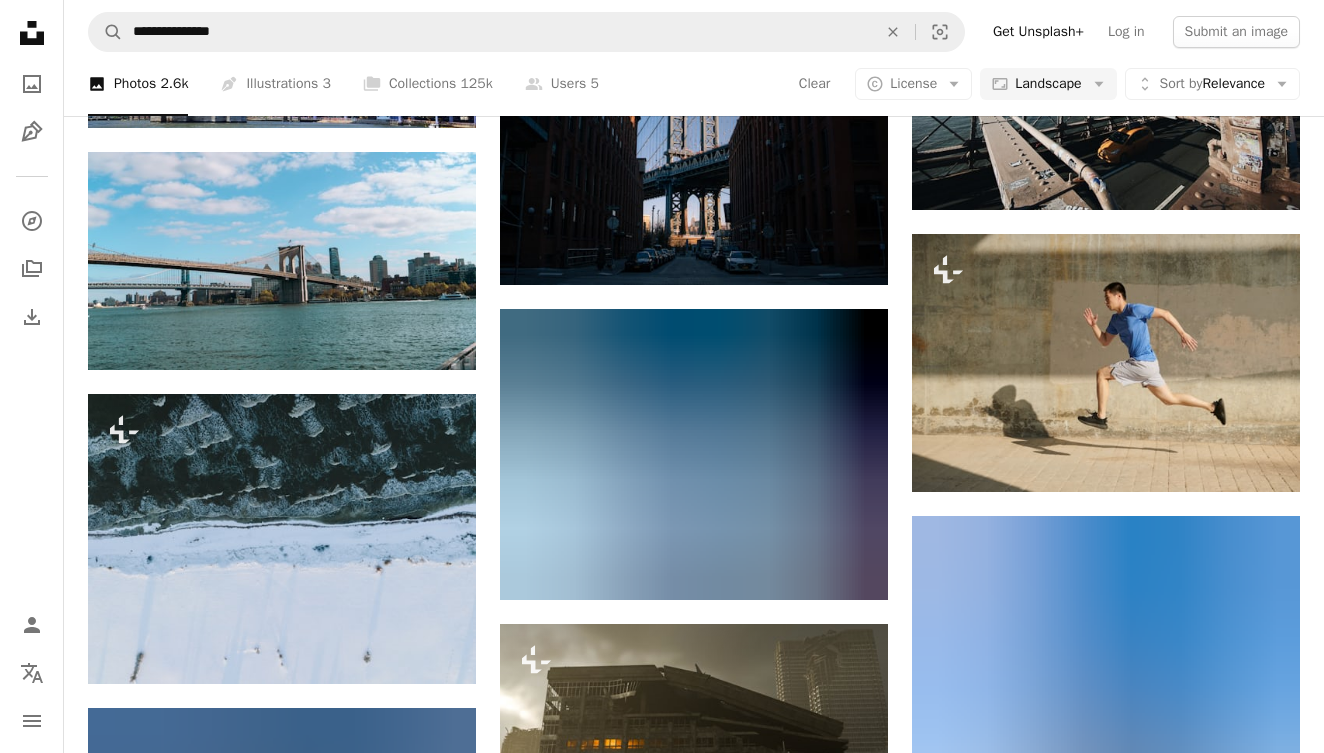 scroll, scrollTop: 27001, scrollLeft: 0, axis: vertical 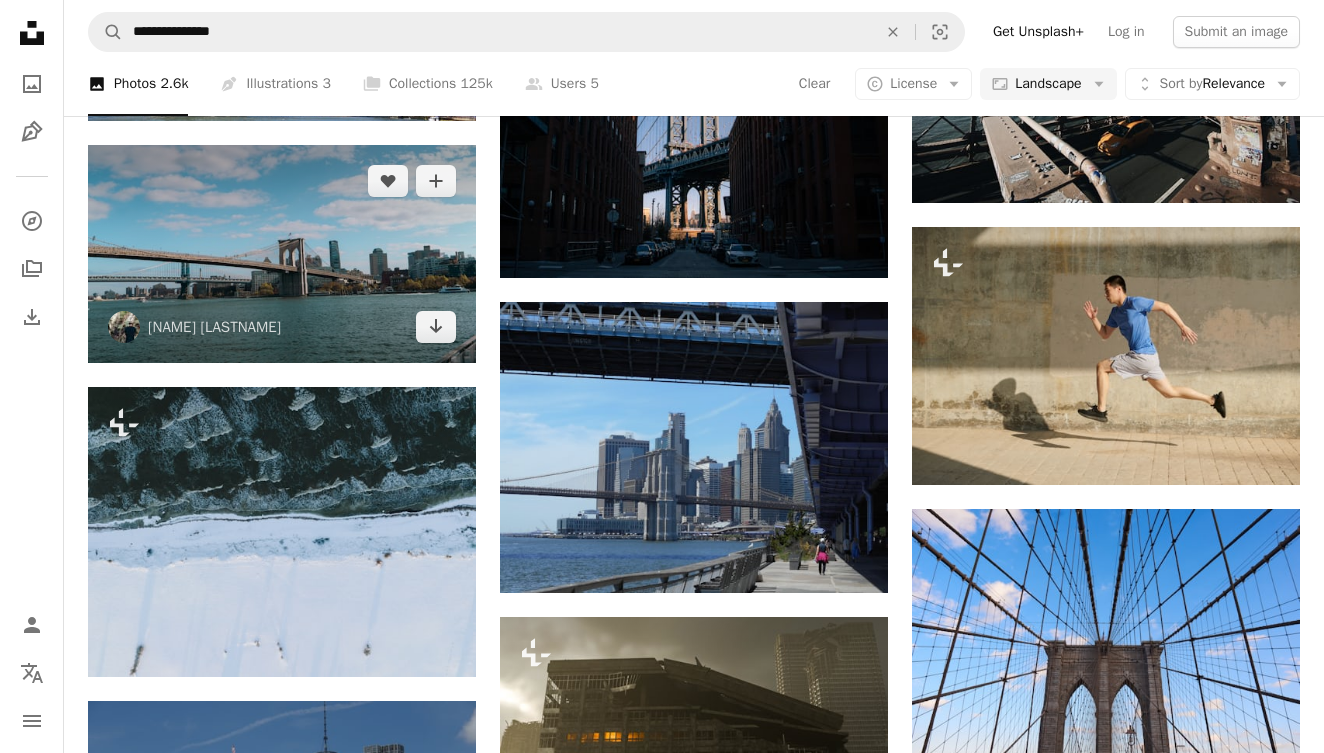 click at bounding box center [282, 254] 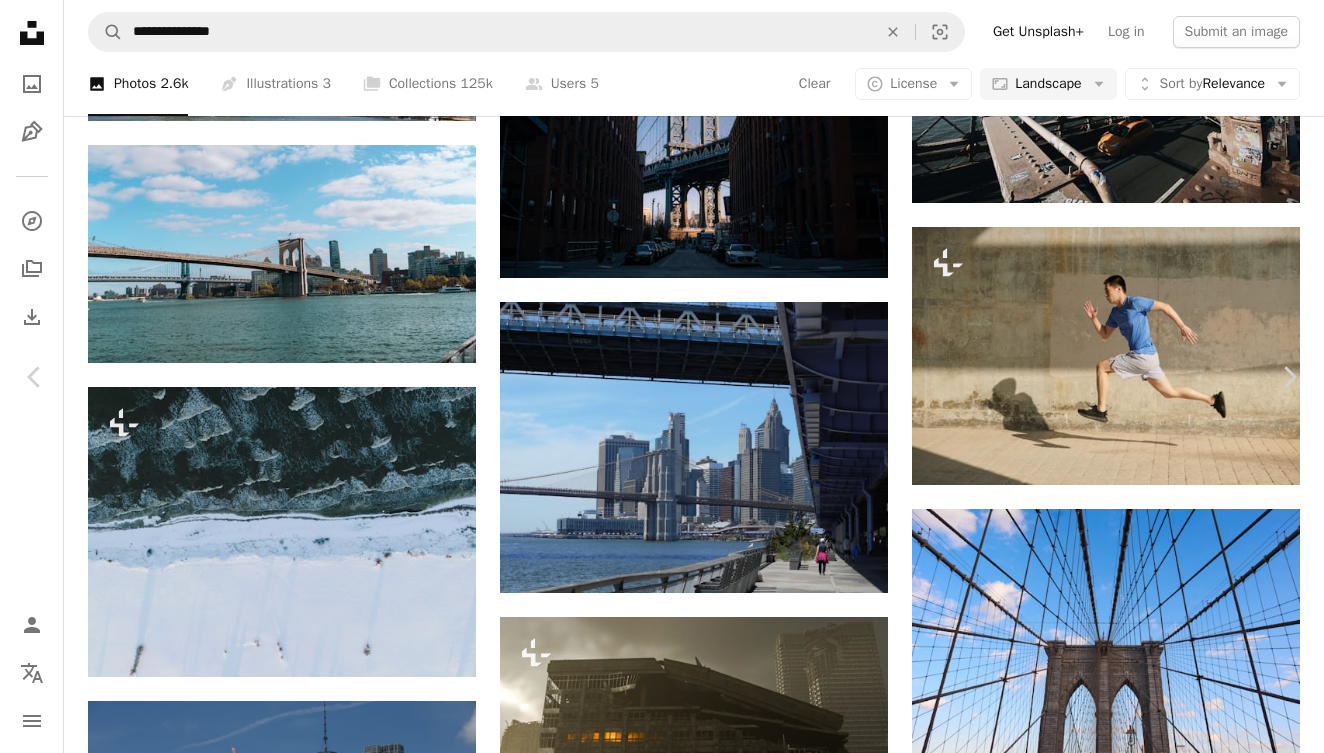 click on "An X shape" at bounding box center [20, 20] 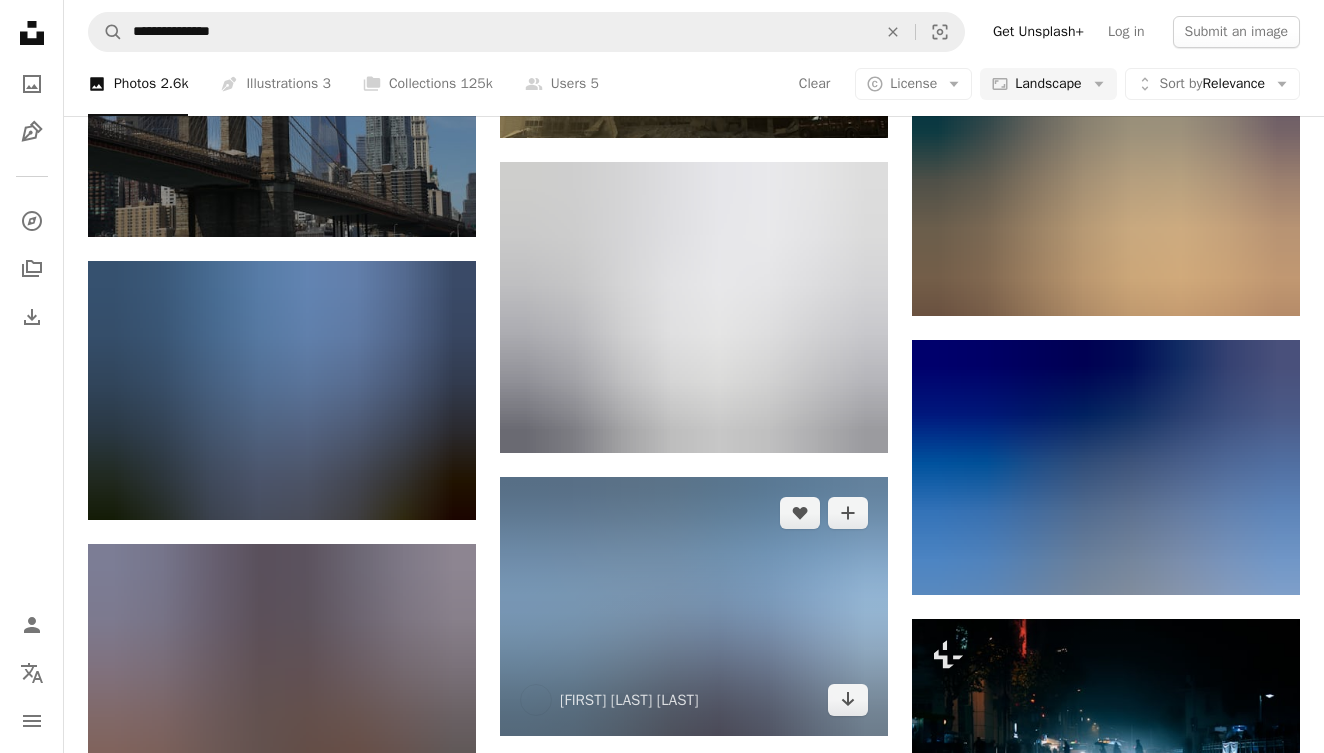 scroll, scrollTop: 27722, scrollLeft: 0, axis: vertical 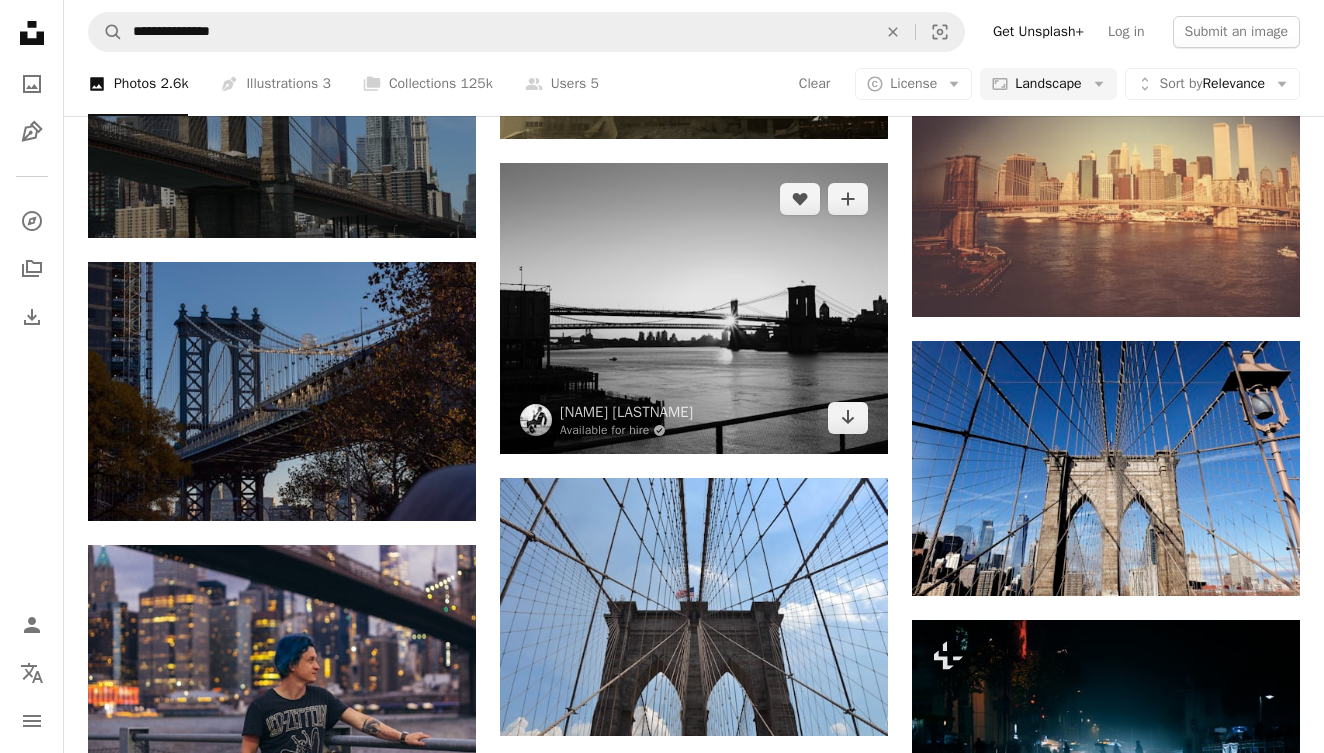 click at bounding box center (694, 308) 